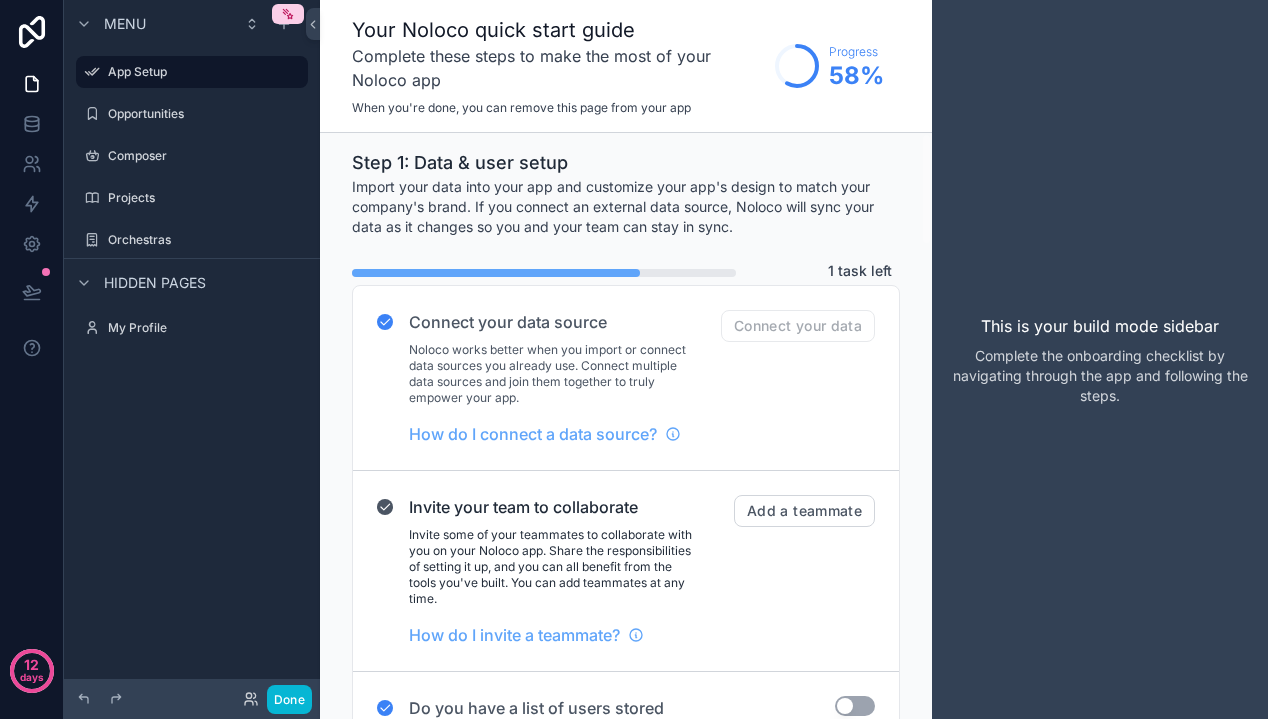 scroll, scrollTop: 0, scrollLeft: 0, axis: both 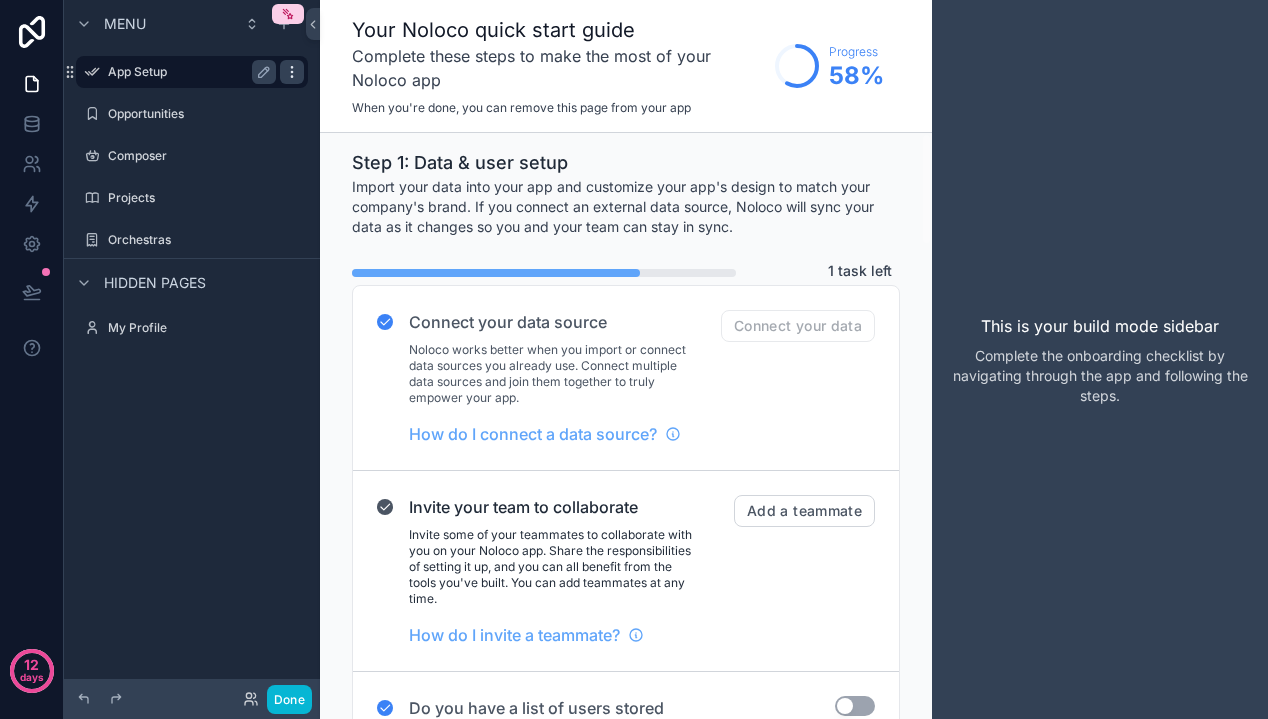 click 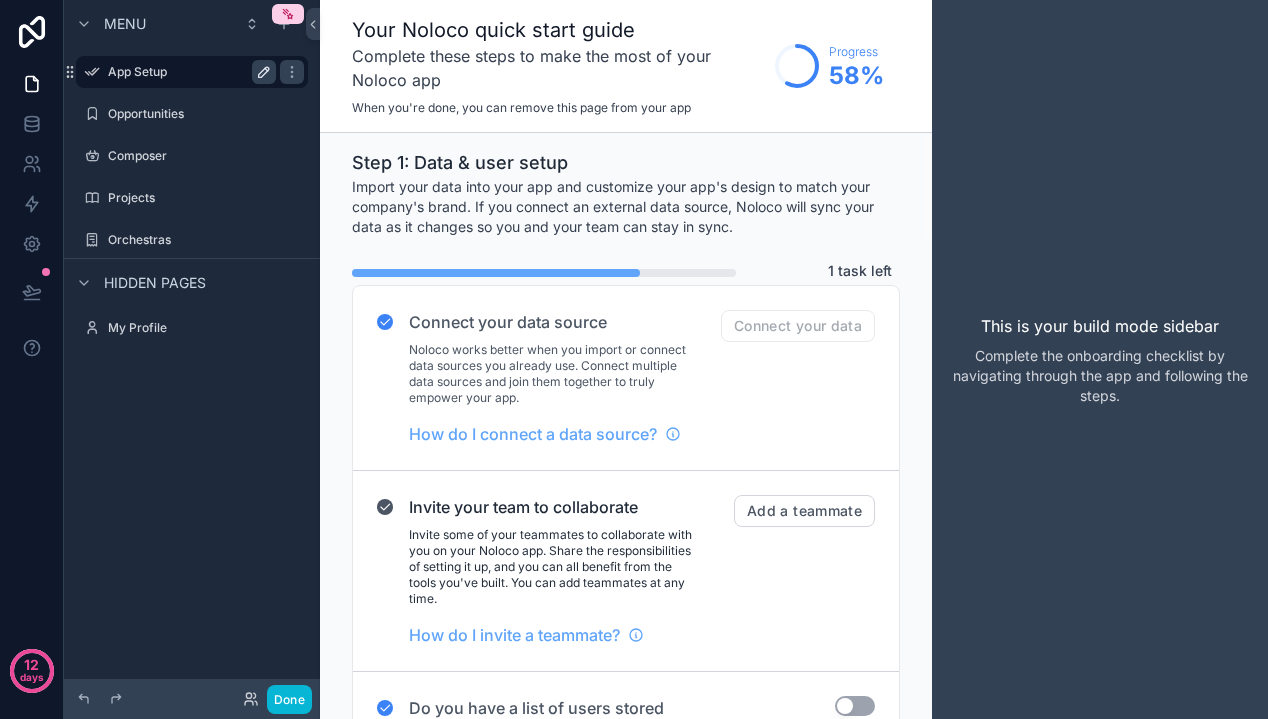 click 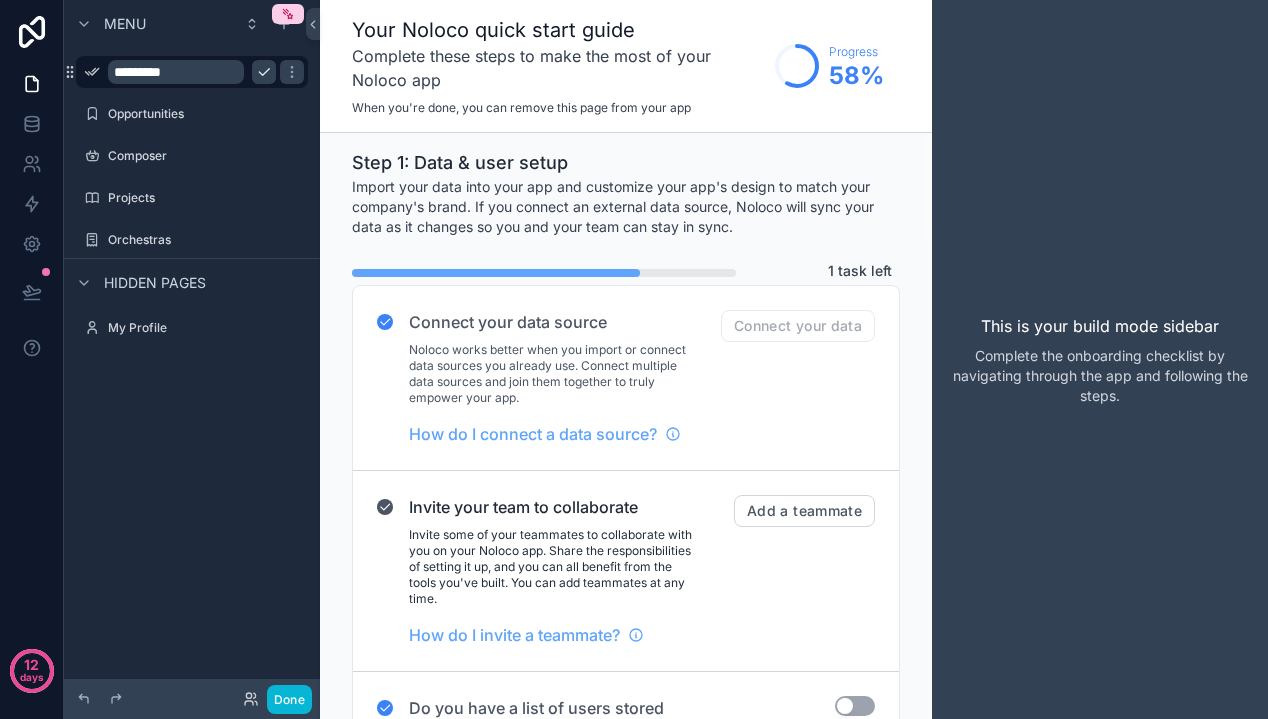 click on "Import your data into your app and customize your app's design to match your company's brand. If you connect an external data source, Noloco will sync your data as it changes so you and your team can stay in sync." at bounding box center (626, 207) 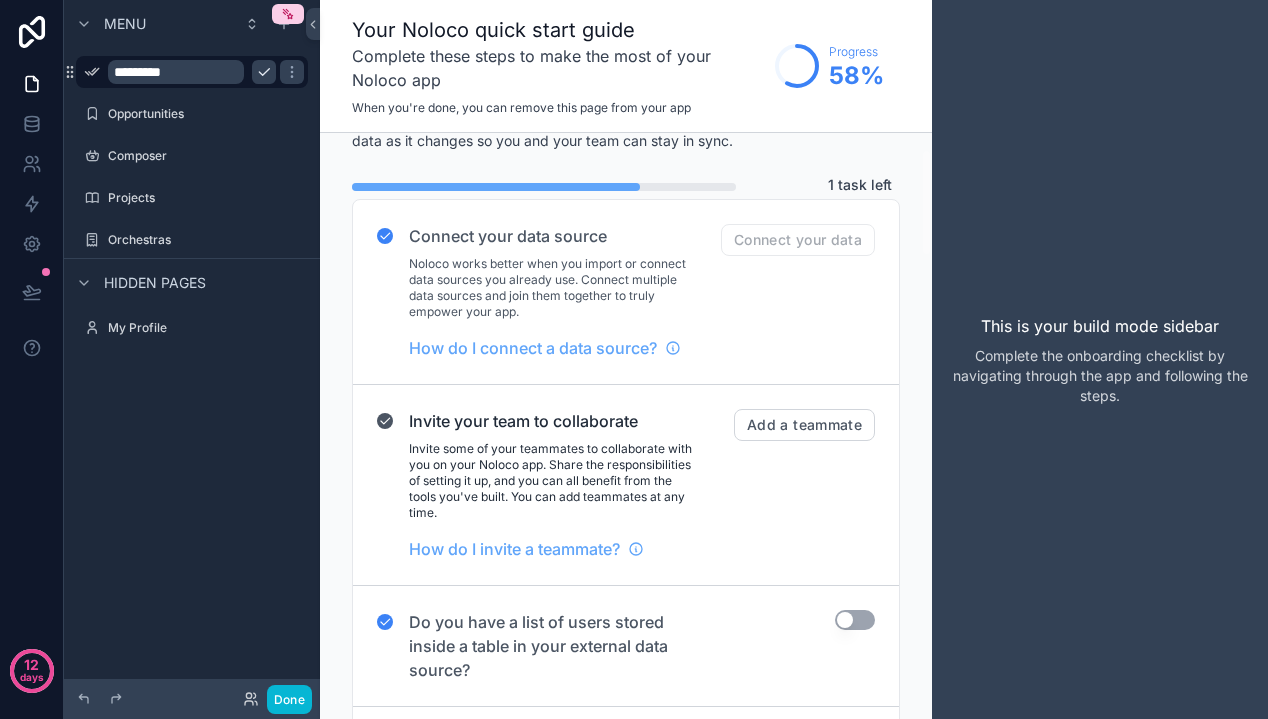 scroll, scrollTop: 0, scrollLeft: 0, axis: both 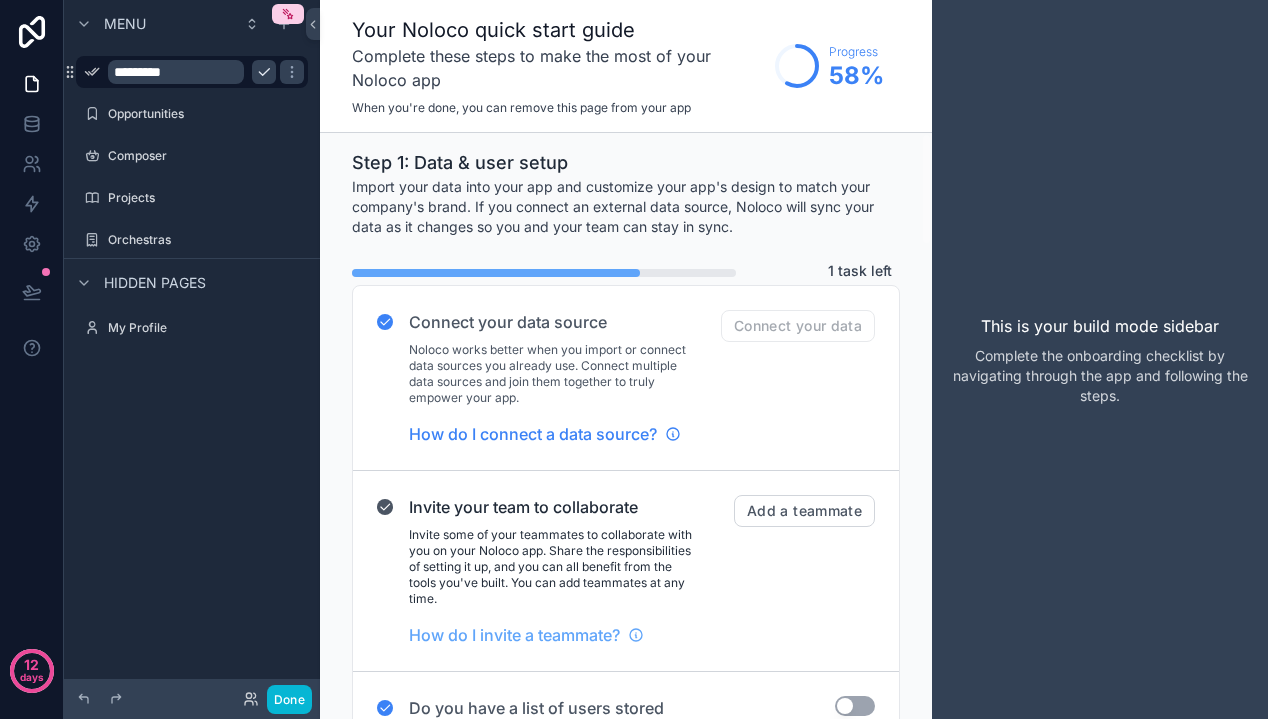 click on "How do I connect a data source?" at bounding box center (533, 434) 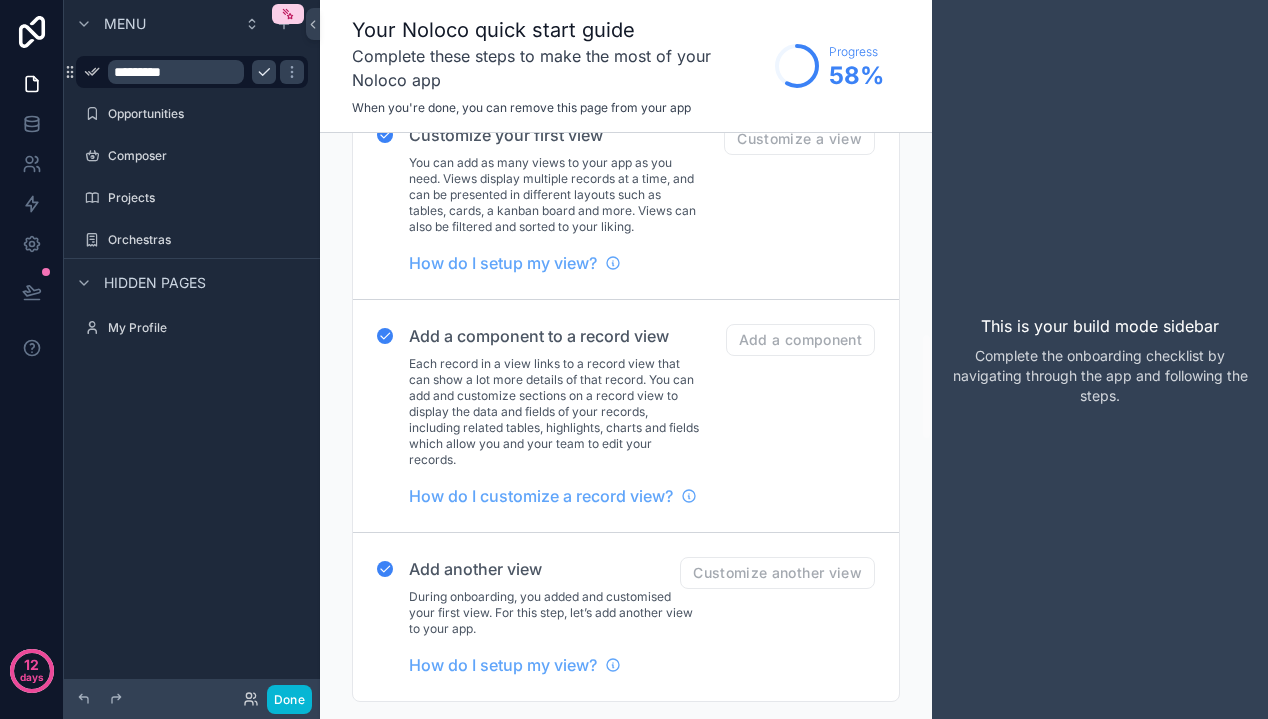 scroll, scrollTop: 1022, scrollLeft: 0, axis: vertical 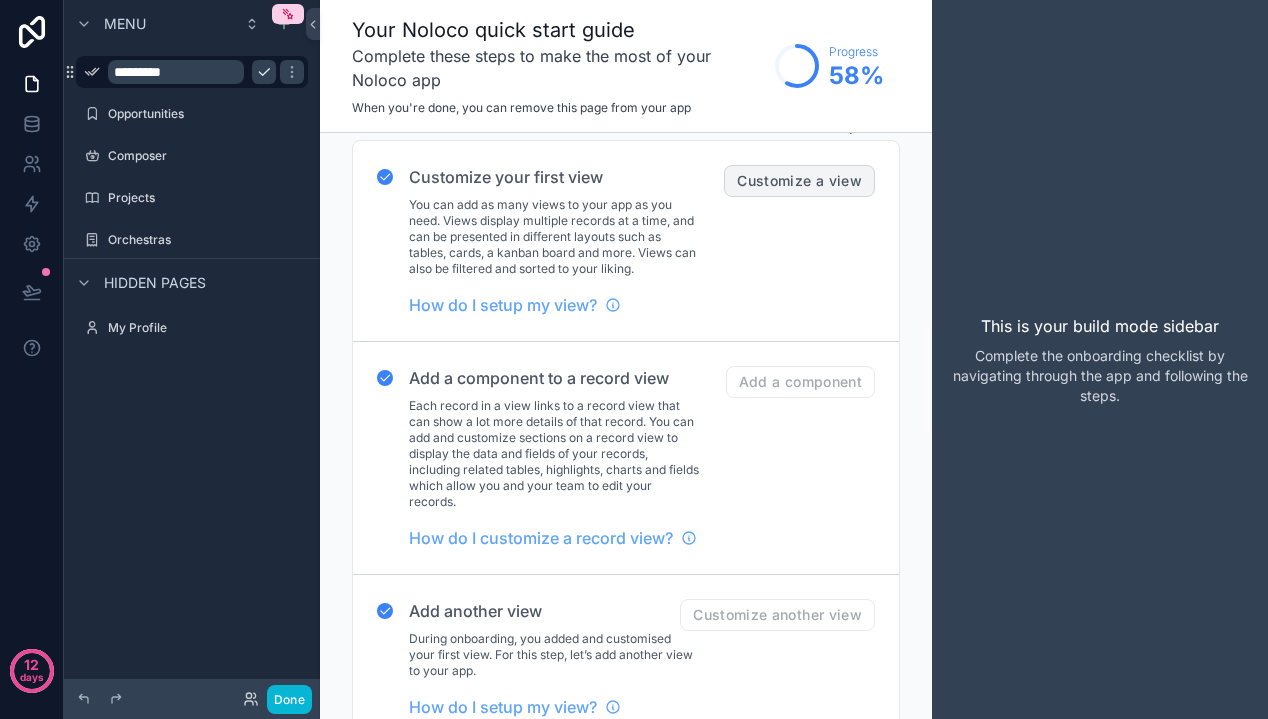 click on "Customize a view" at bounding box center [799, 181] 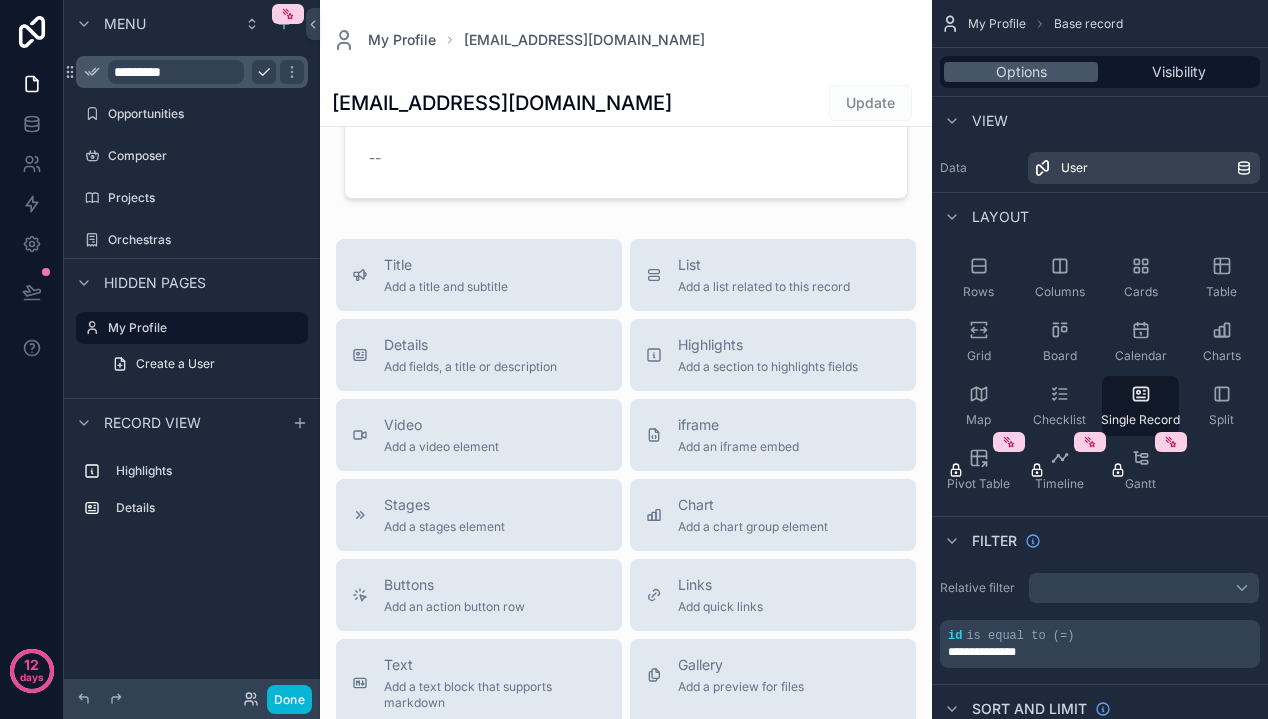 scroll, scrollTop: 75, scrollLeft: 0, axis: vertical 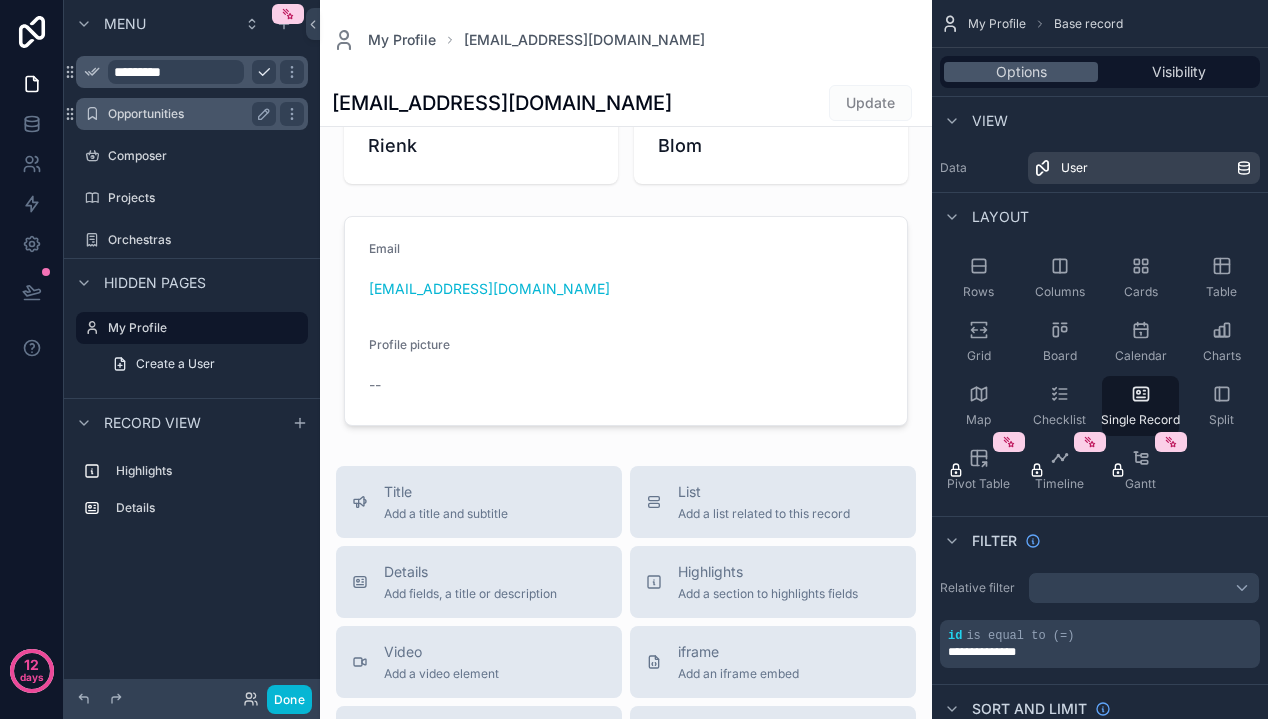 click on "Opportunities" at bounding box center [188, 114] 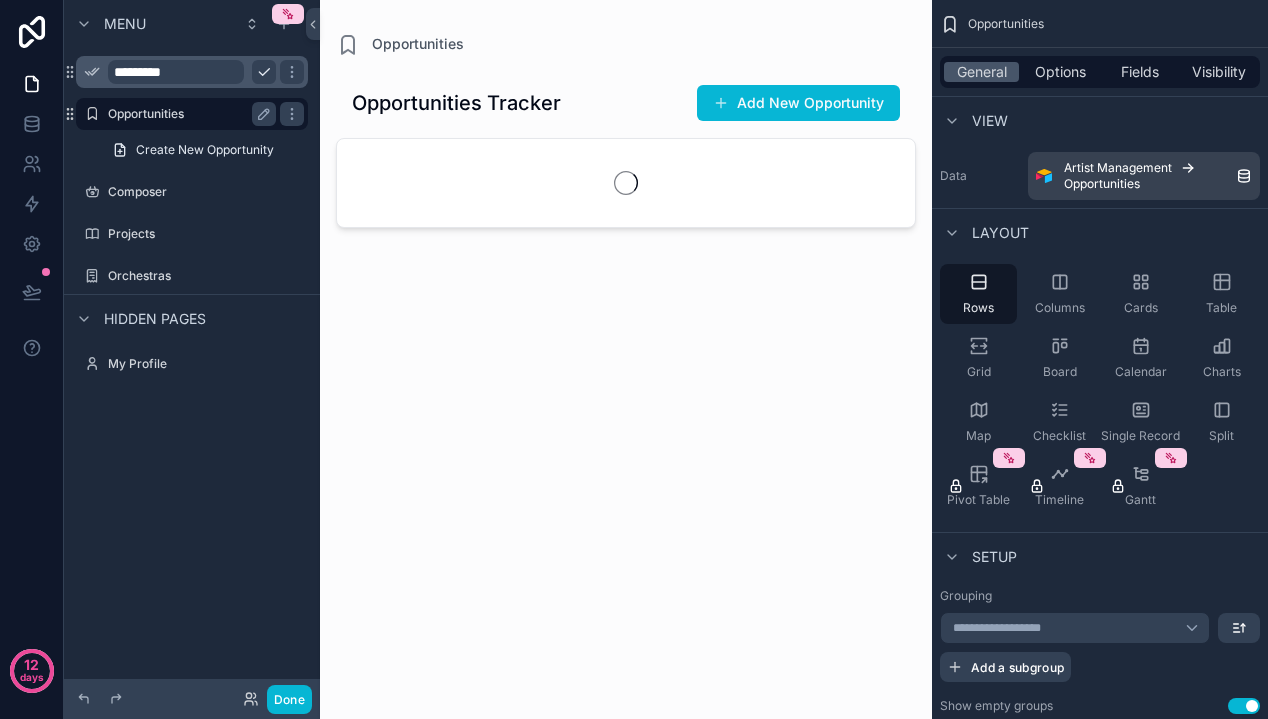 scroll, scrollTop: 0, scrollLeft: 0, axis: both 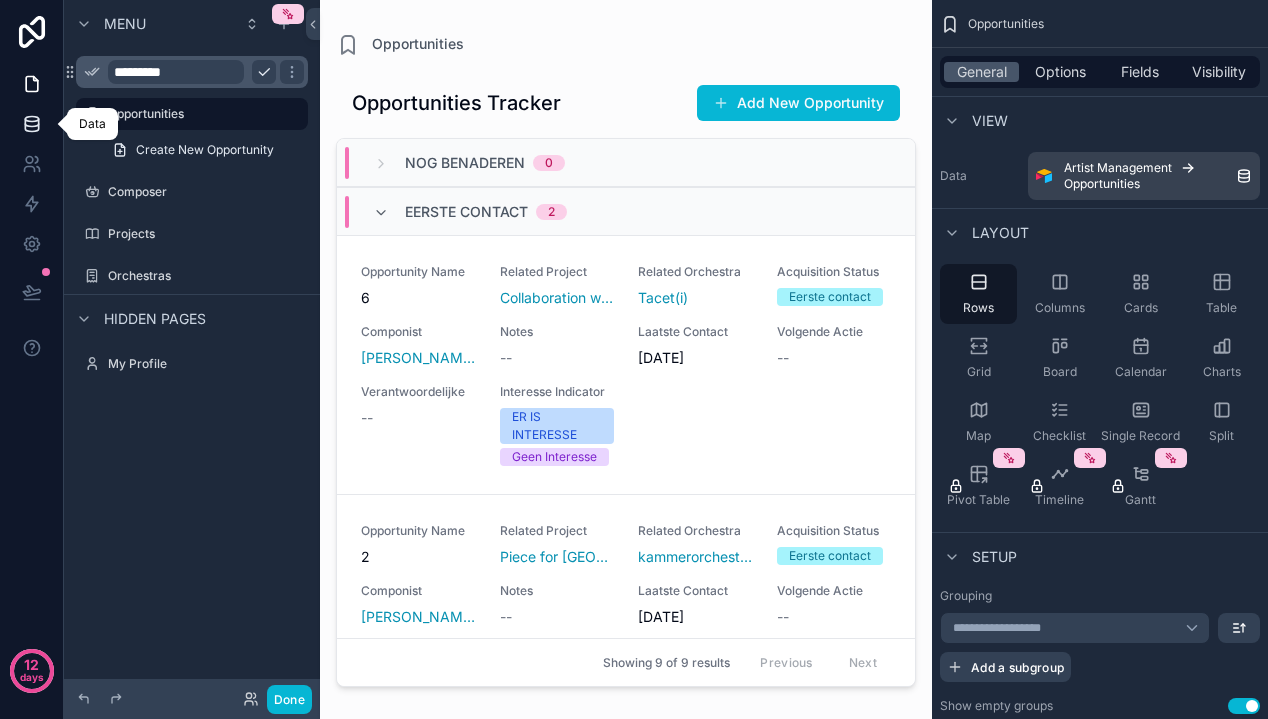 click 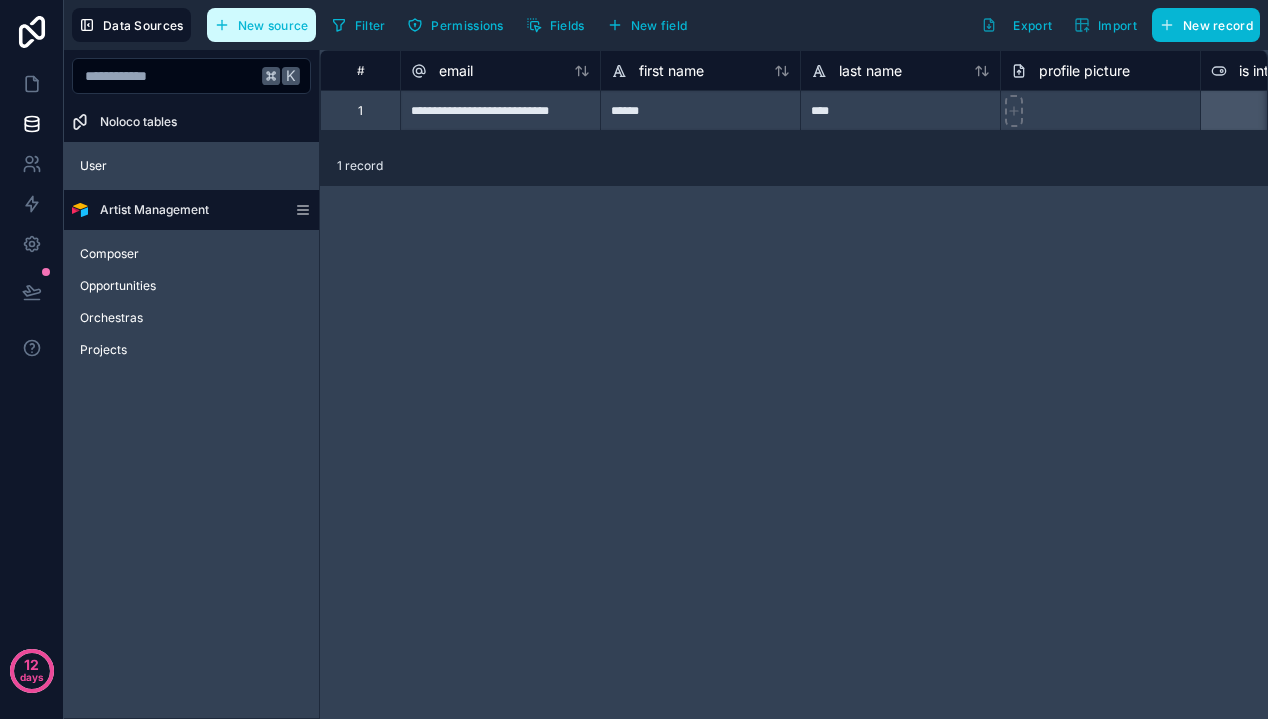 click 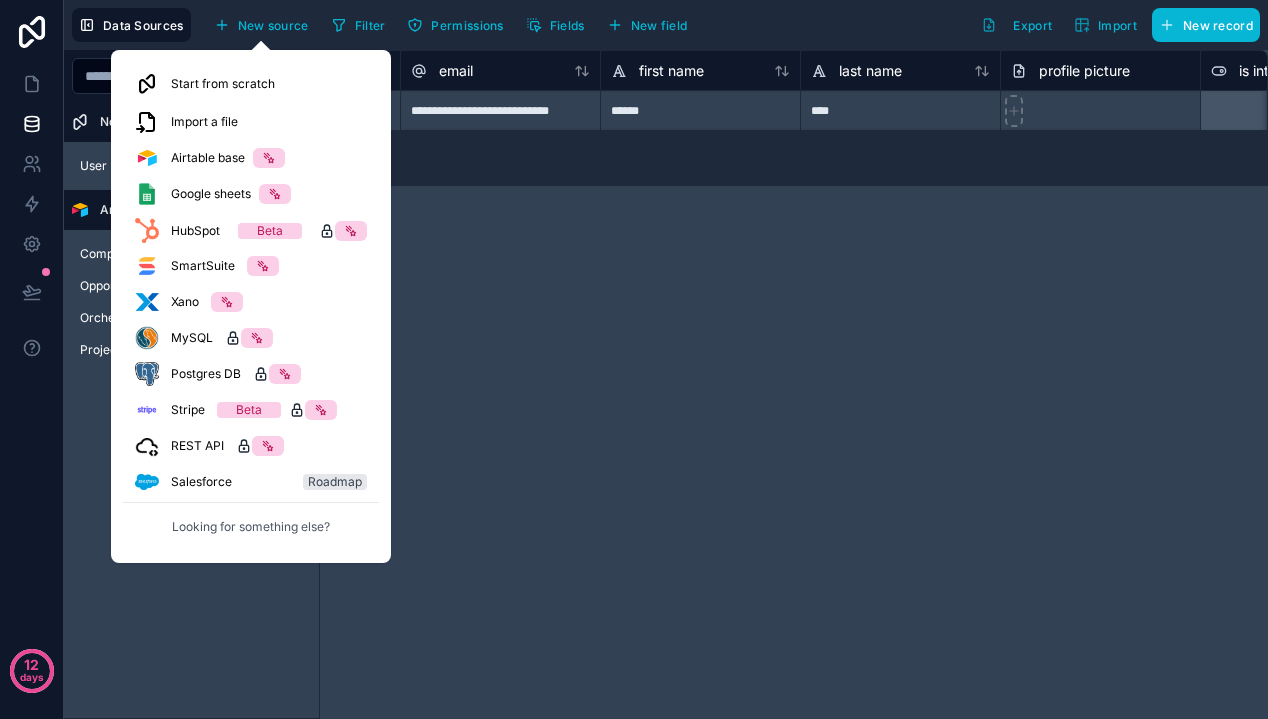 click on "**********" at bounding box center (794, 384) 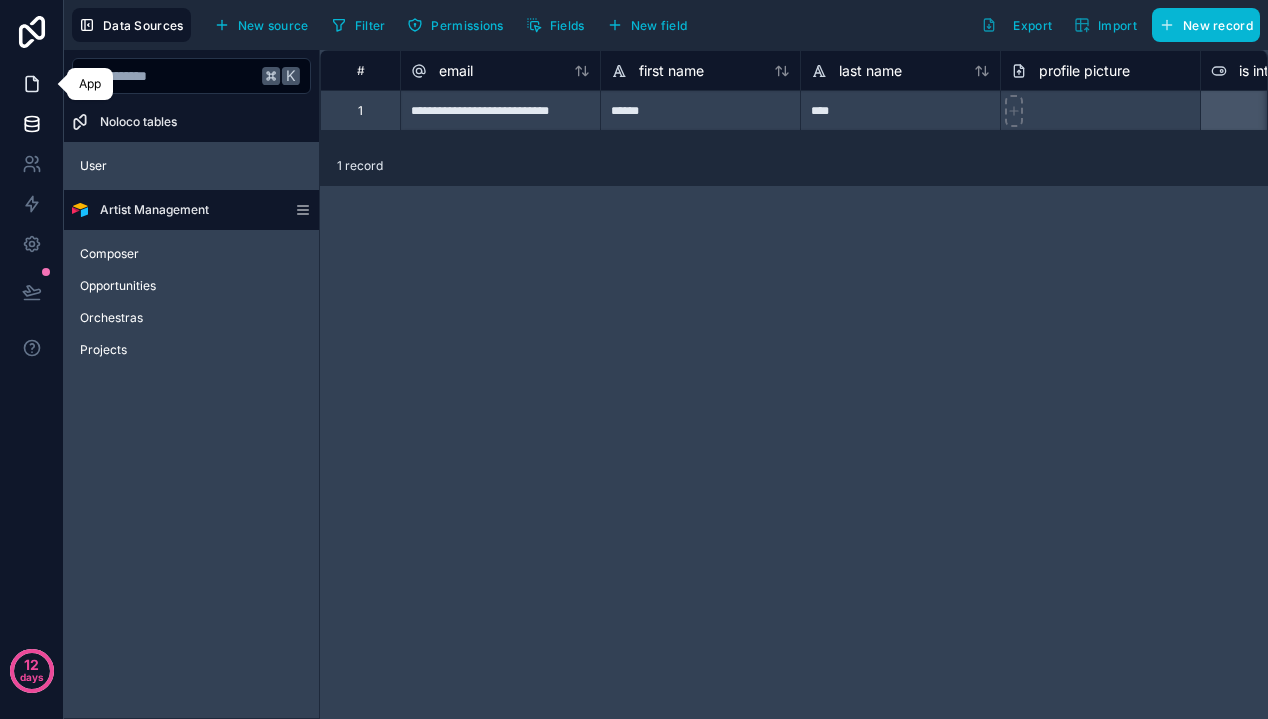 click 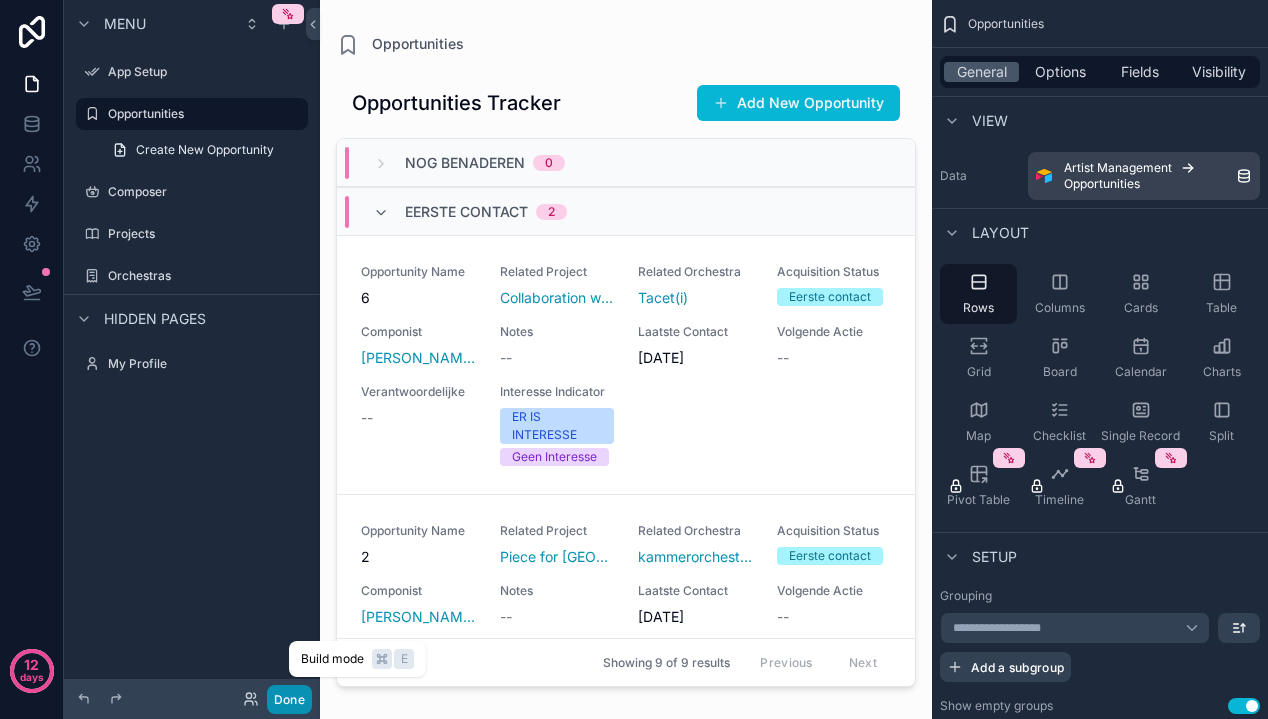 click on "Done" at bounding box center [289, 699] 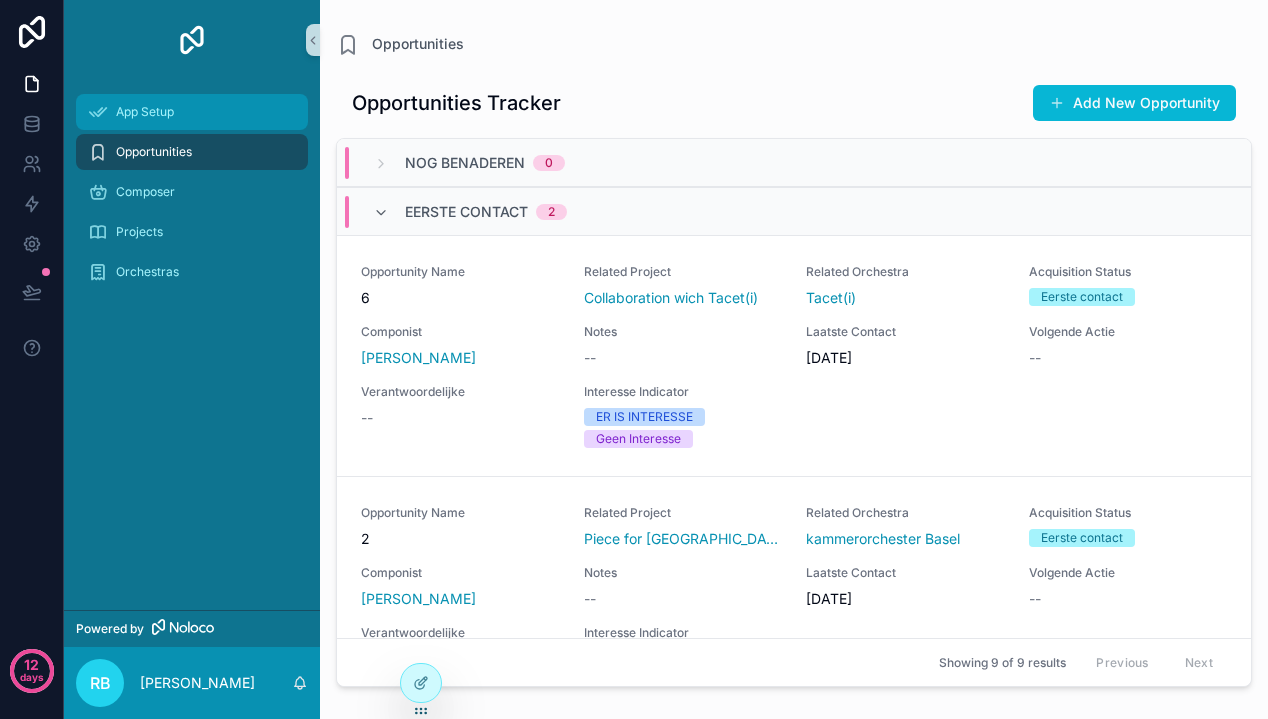 click on "App Setup" at bounding box center (192, 112) 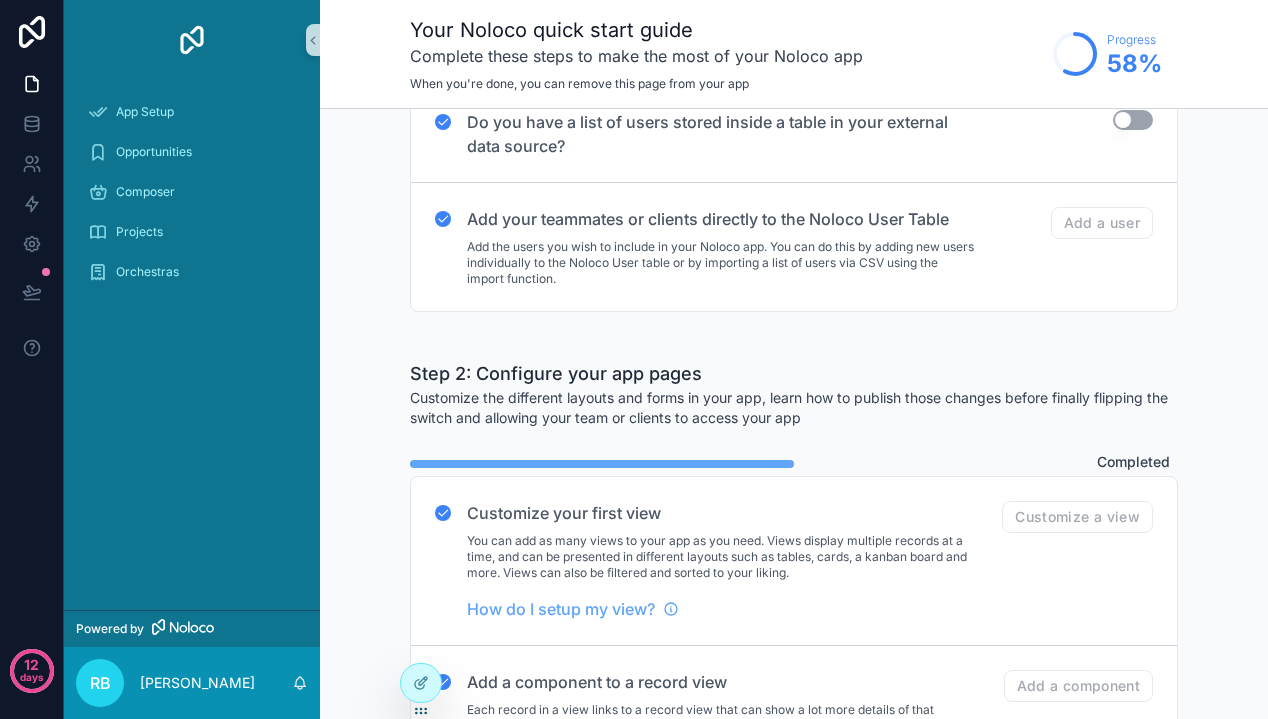 scroll, scrollTop: 0, scrollLeft: 0, axis: both 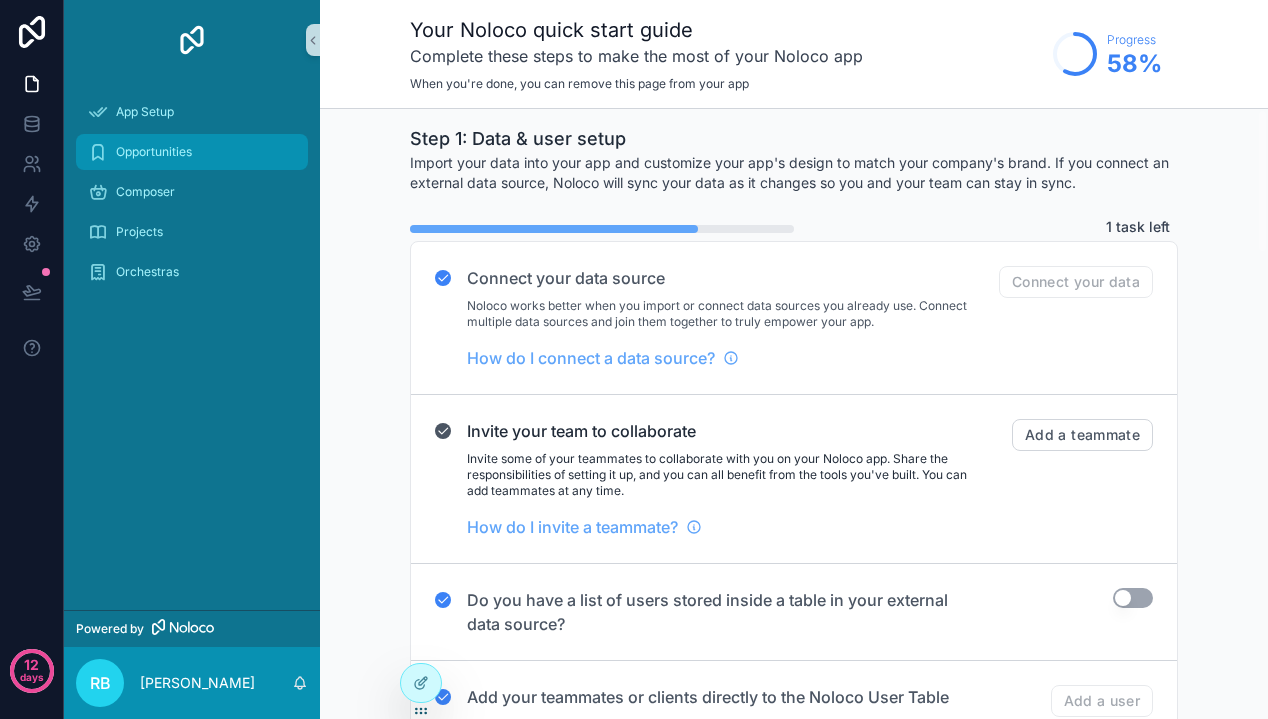 click on "Opportunities" at bounding box center [192, 152] 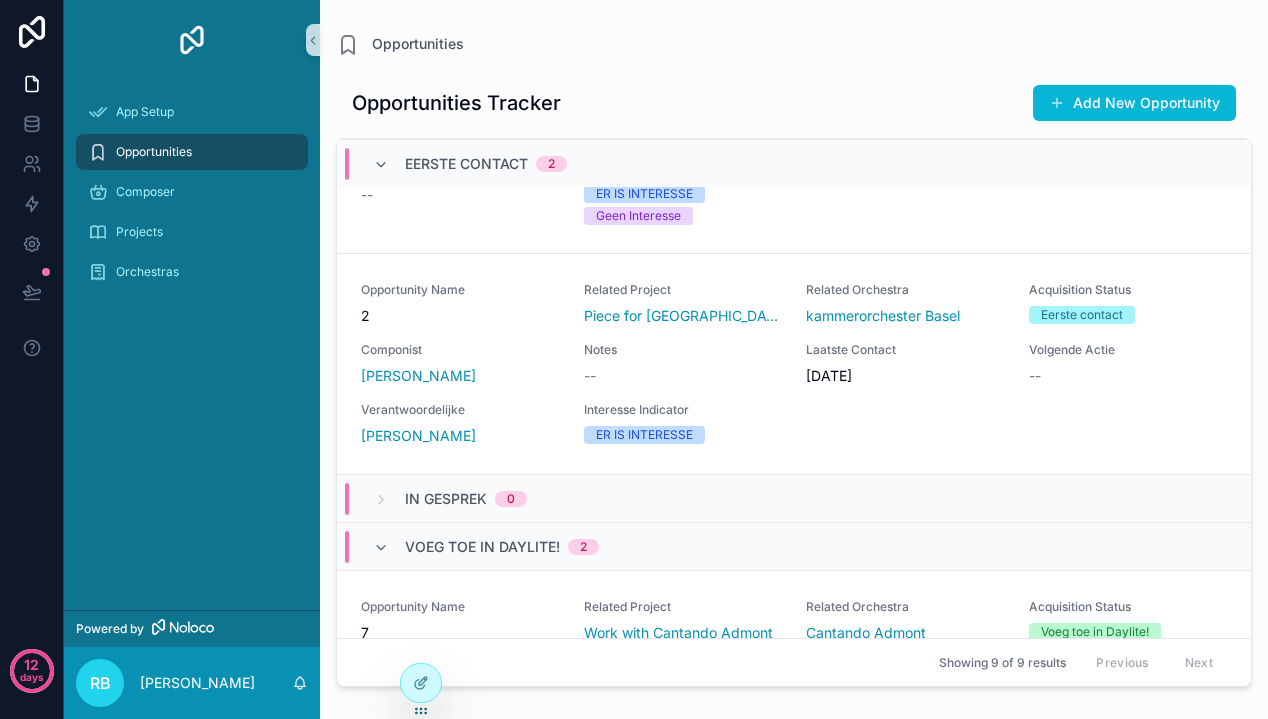 scroll, scrollTop: 0, scrollLeft: 0, axis: both 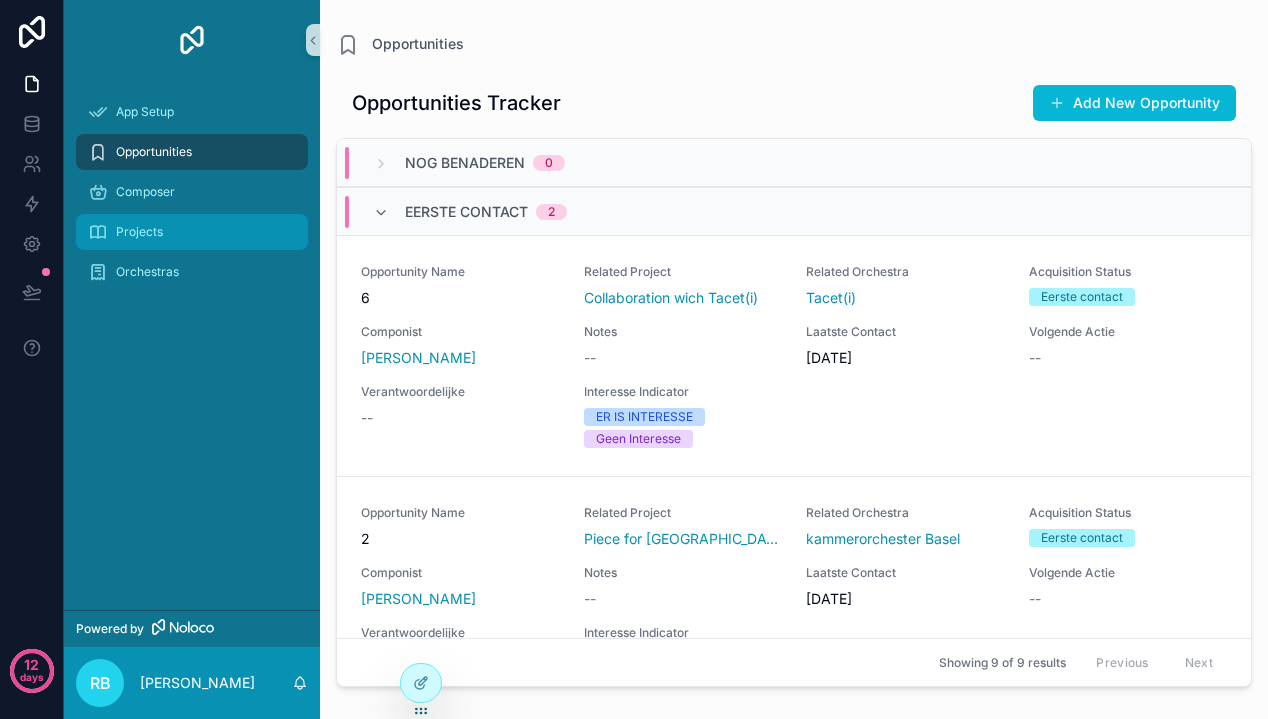 click on "Projects" at bounding box center [192, 232] 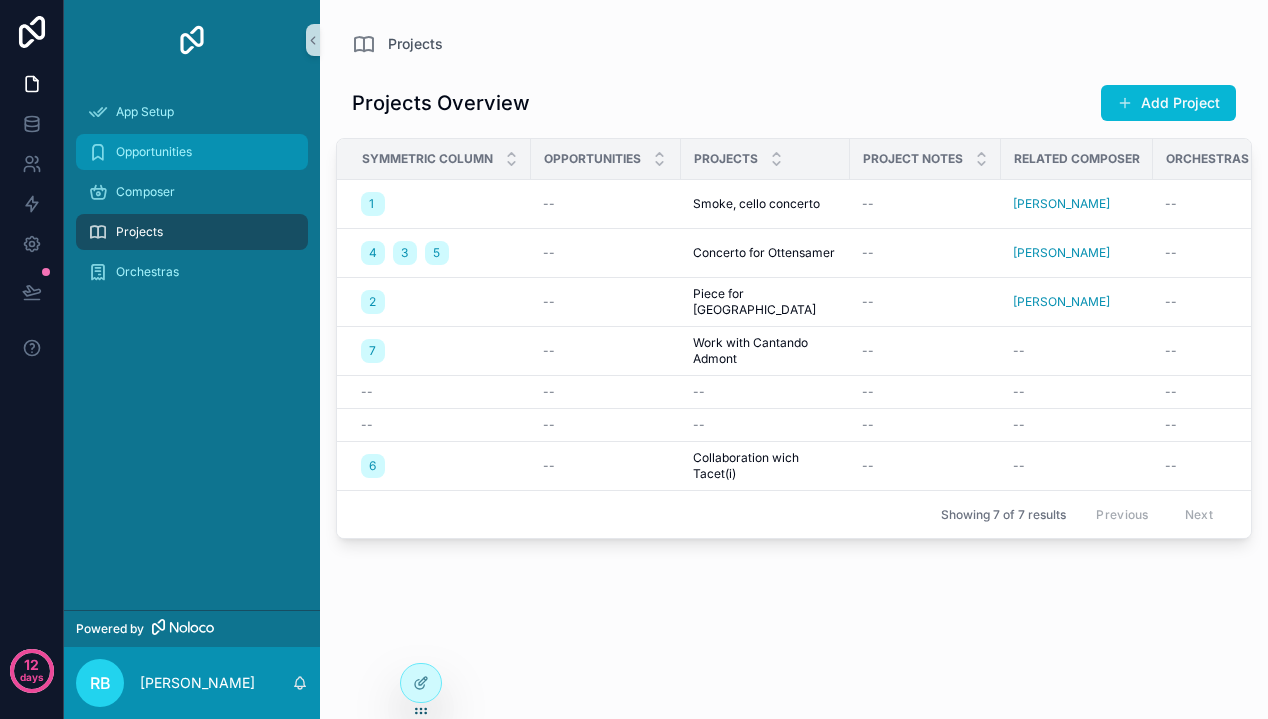 click on "Opportunities" at bounding box center (154, 152) 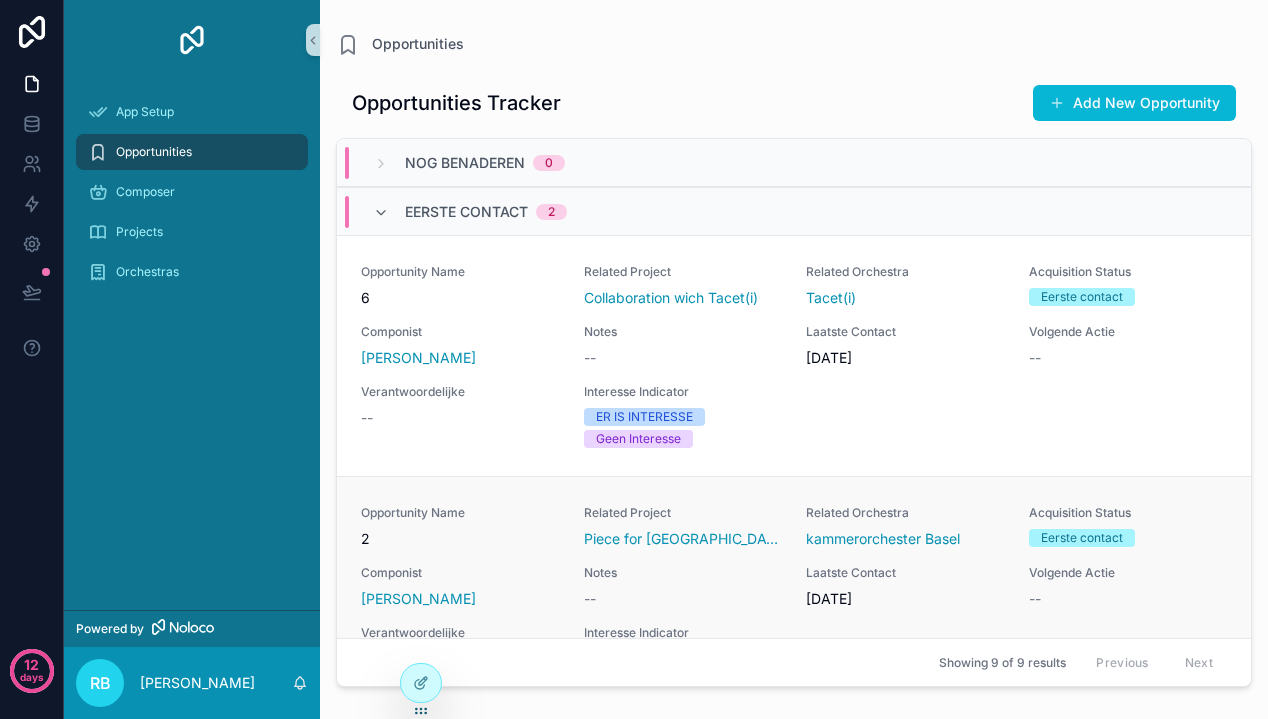 scroll, scrollTop: 265, scrollLeft: 0, axis: vertical 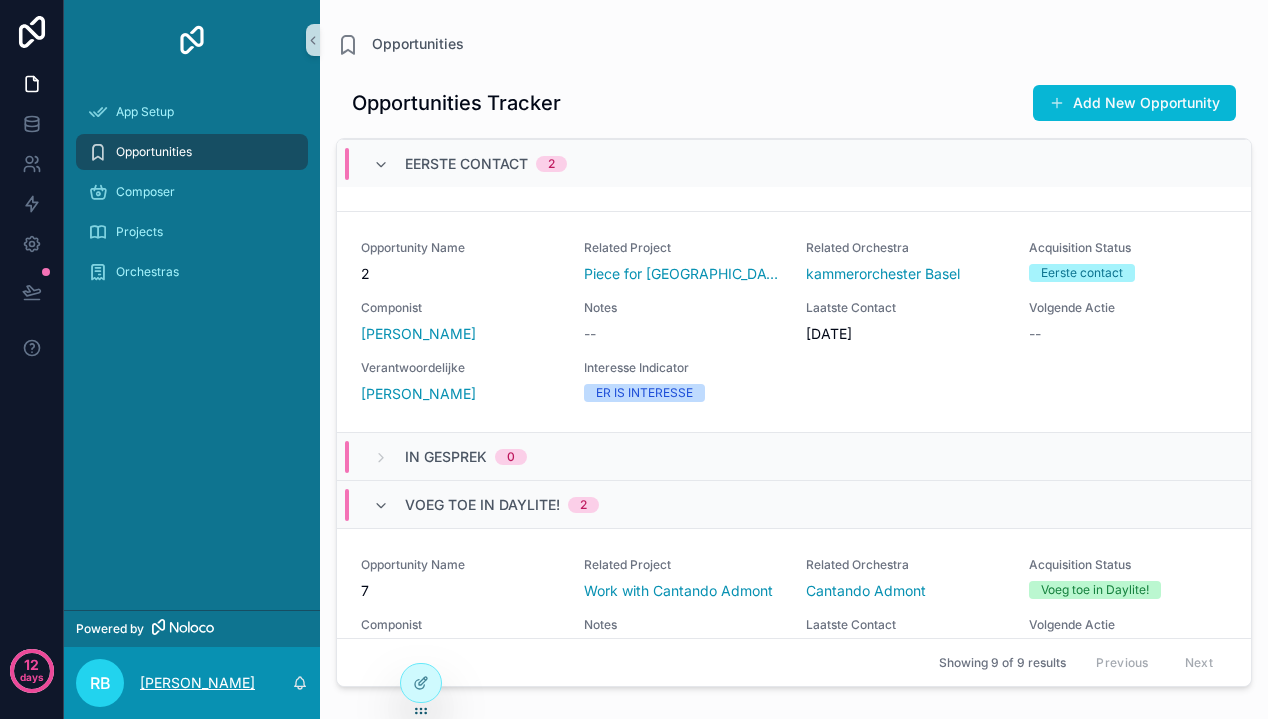 click on "[PERSON_NAME]" at bounding box center [197, 683] 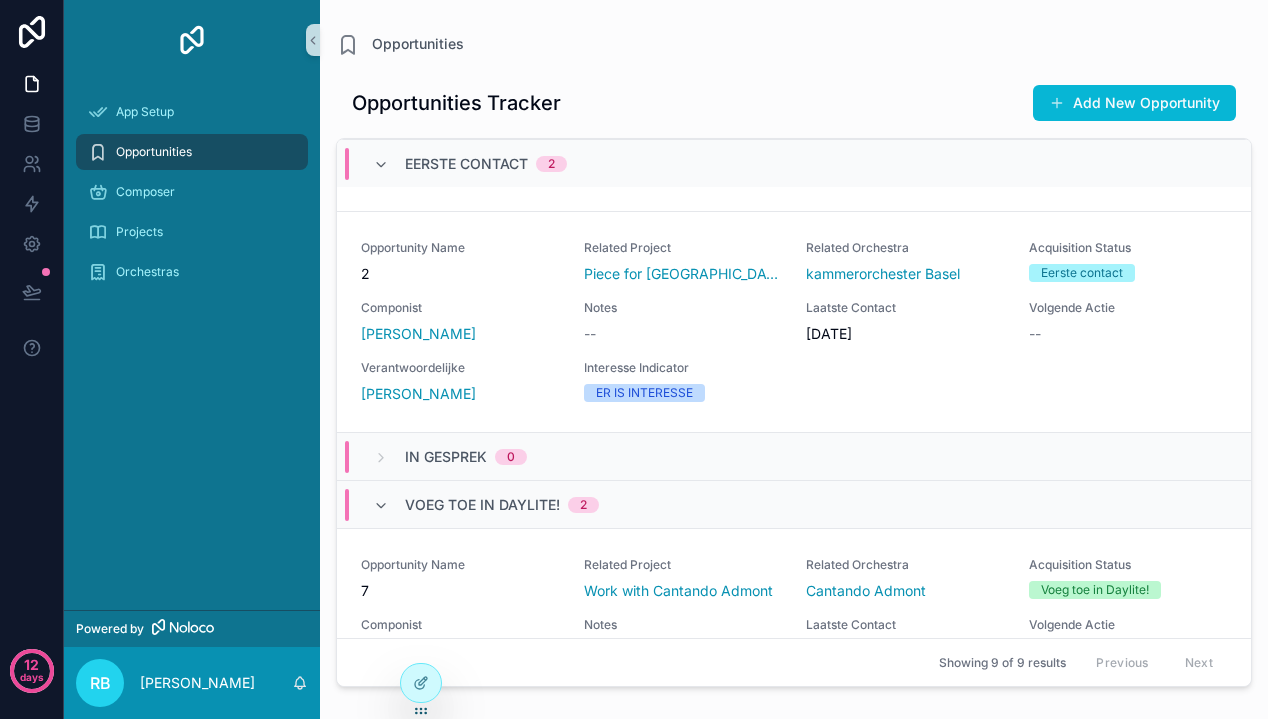 click on "App Setup Opportunities Composer Projects Orchestras" at bounding box center [192, 198] 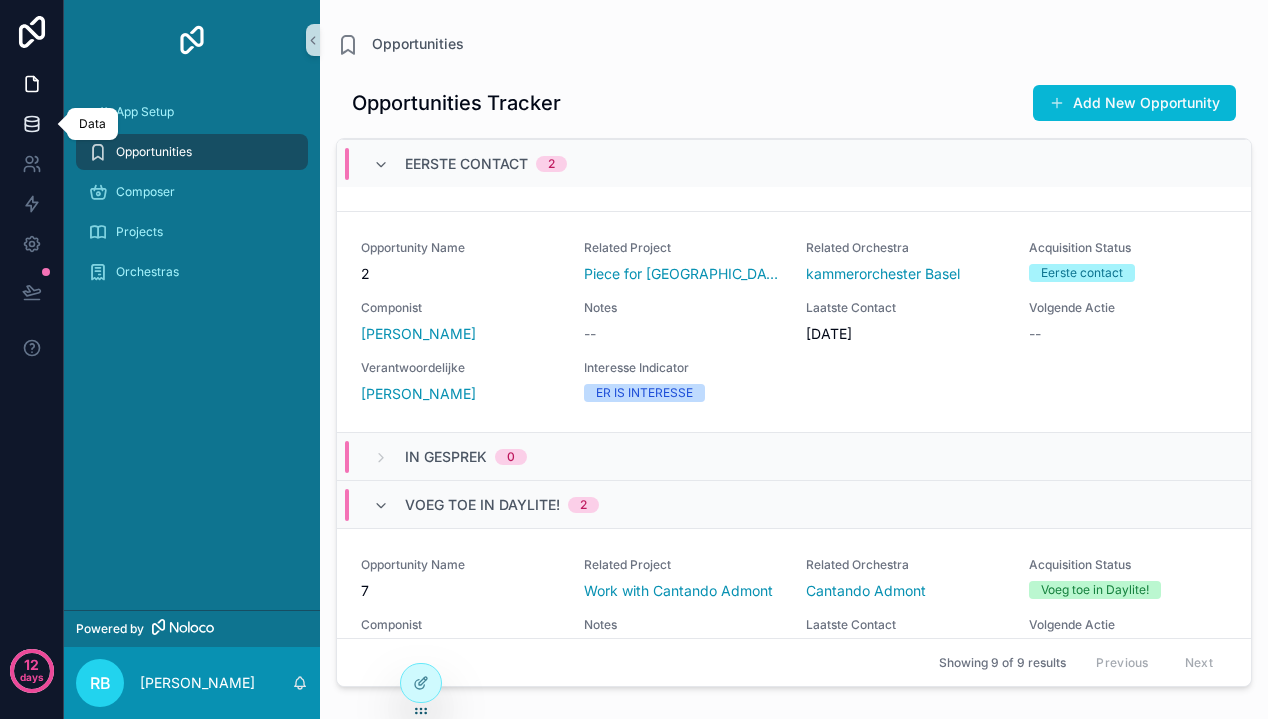 click 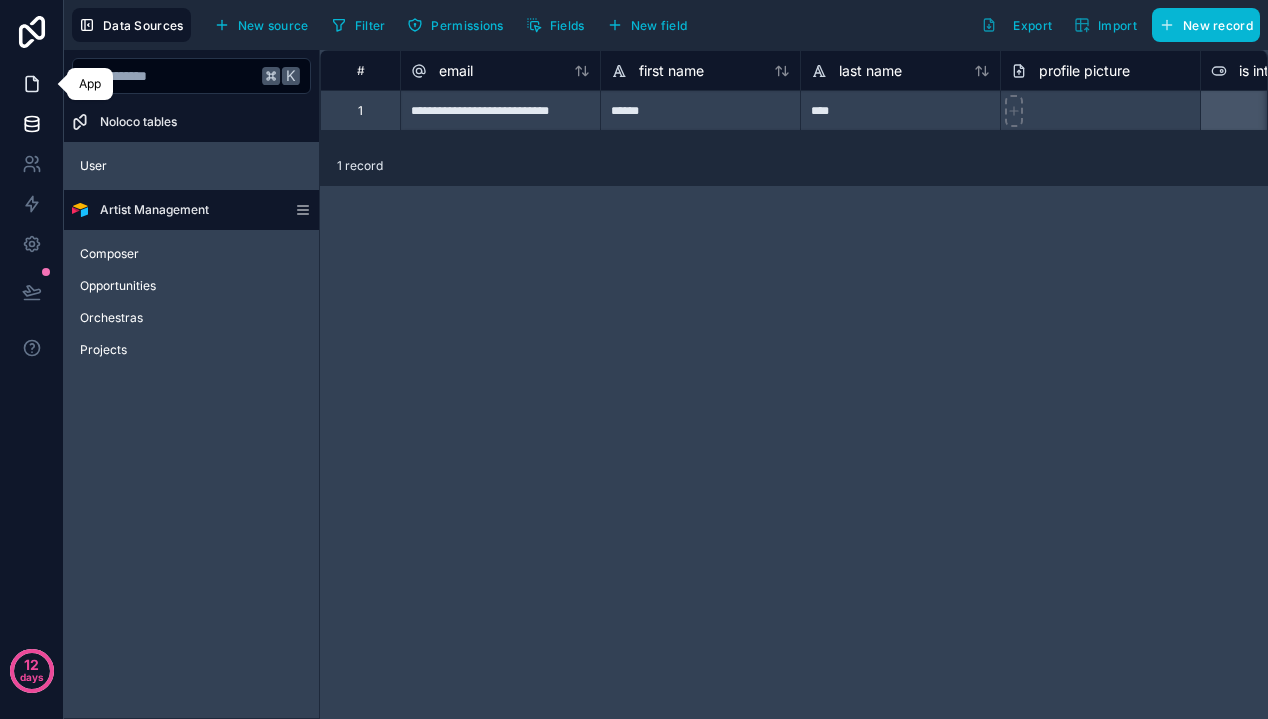click 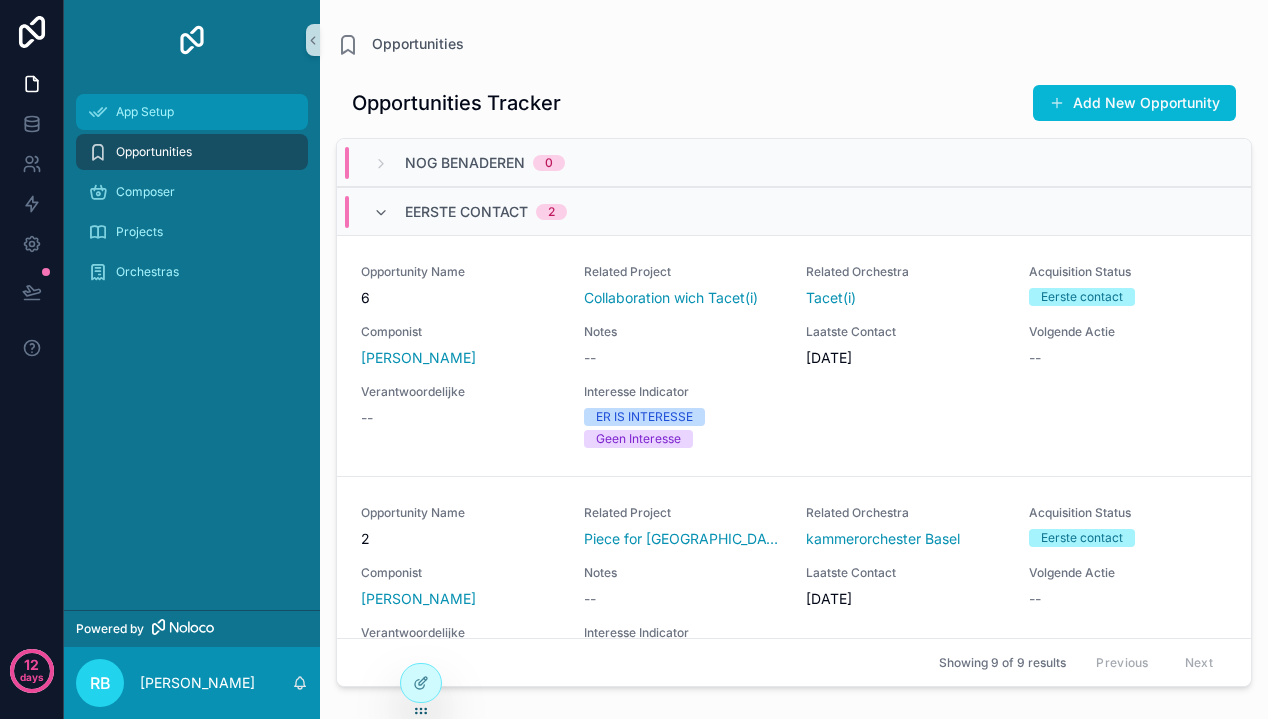 click on "App Setup" at bounding box center (192, 112) 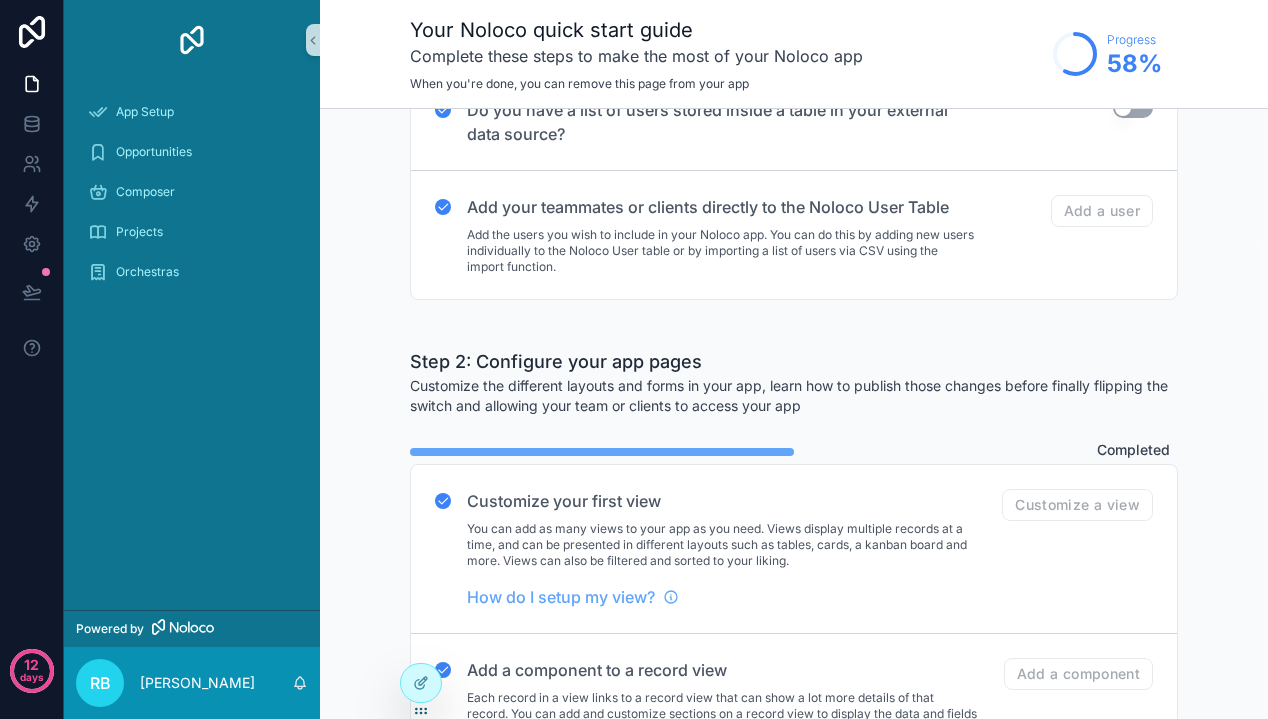 scroll, scrollTop: 685, scrollLeft: 0, axis: vertical 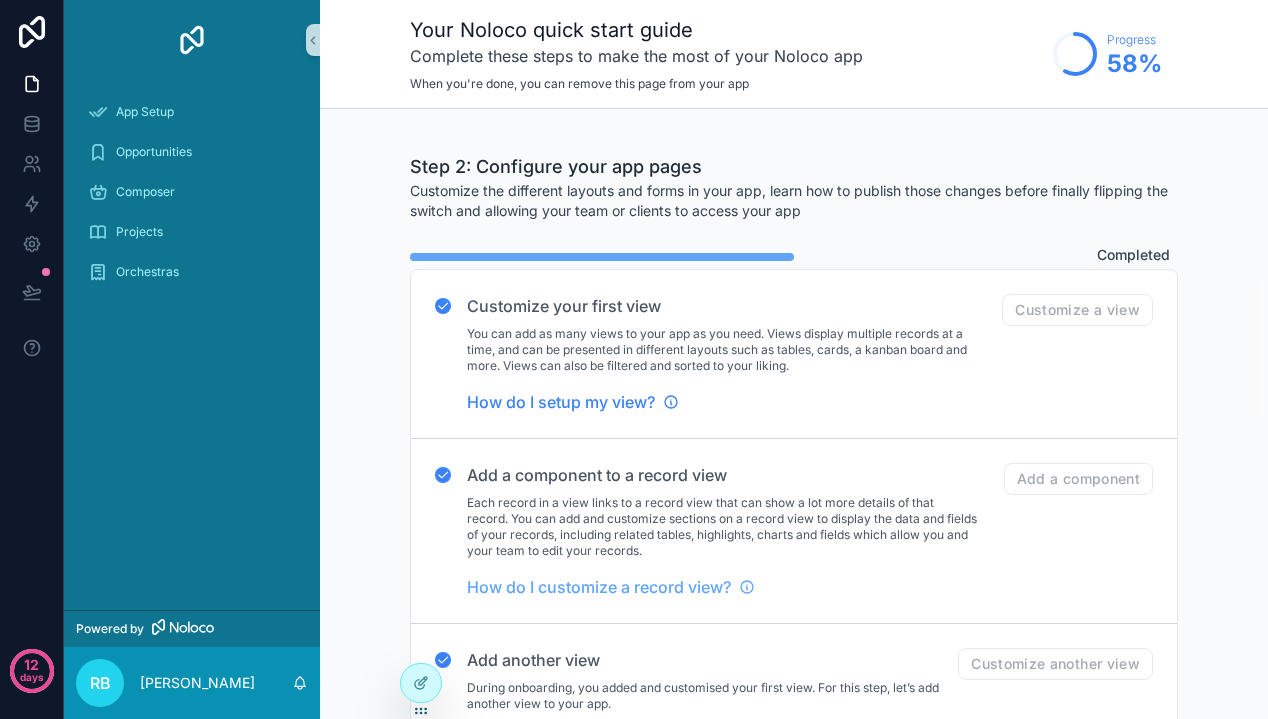 click on "How do I setup my view?" at bounding box center (561, 402) 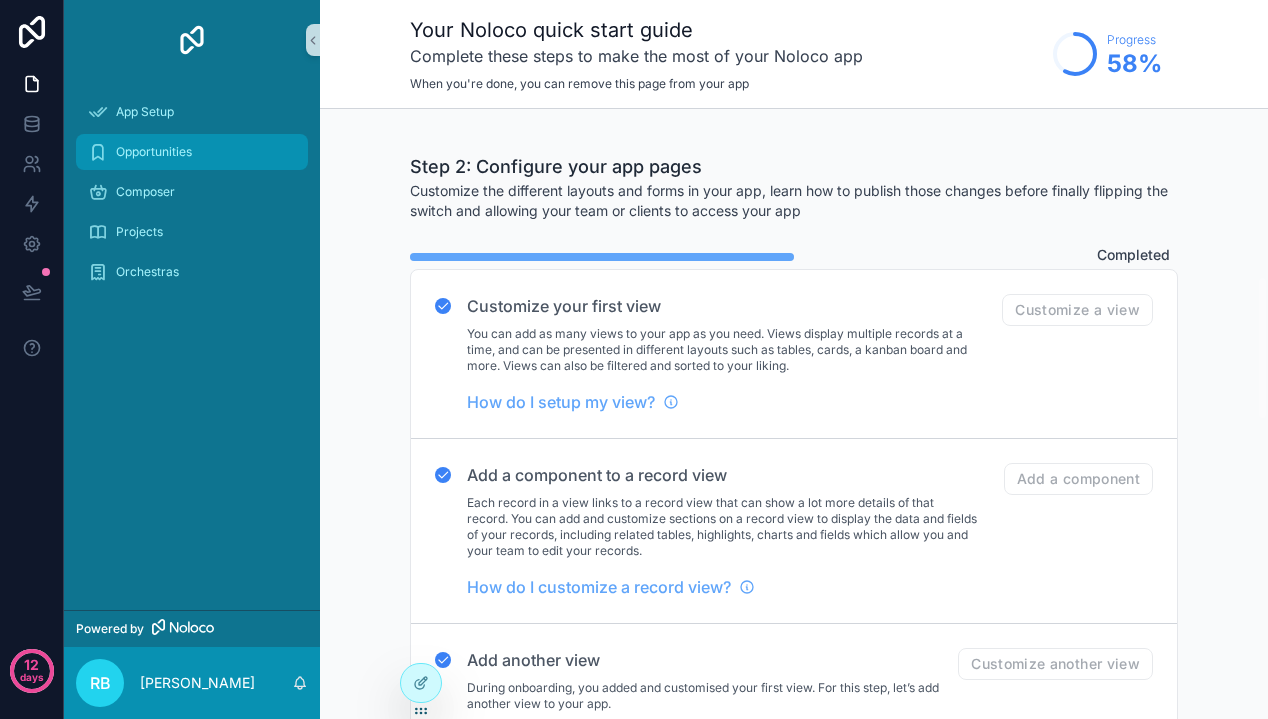 click on "Opportunities" at bounding box center [154, 152] 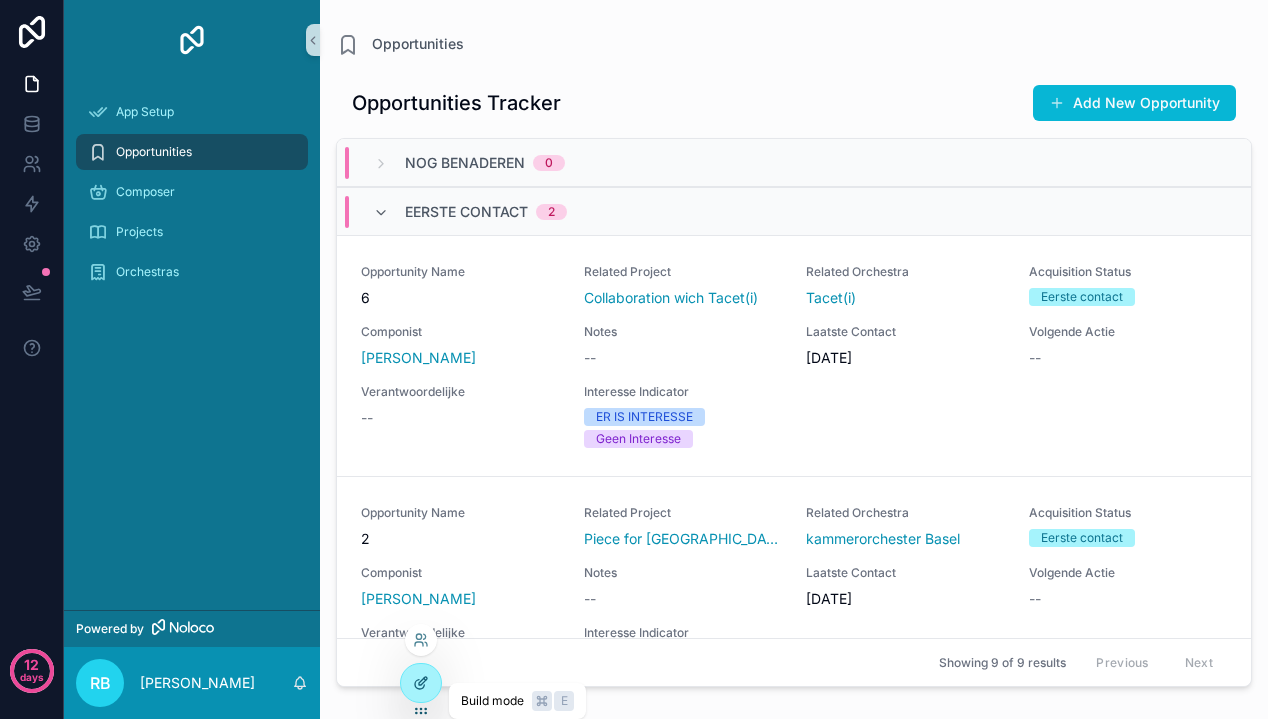 click 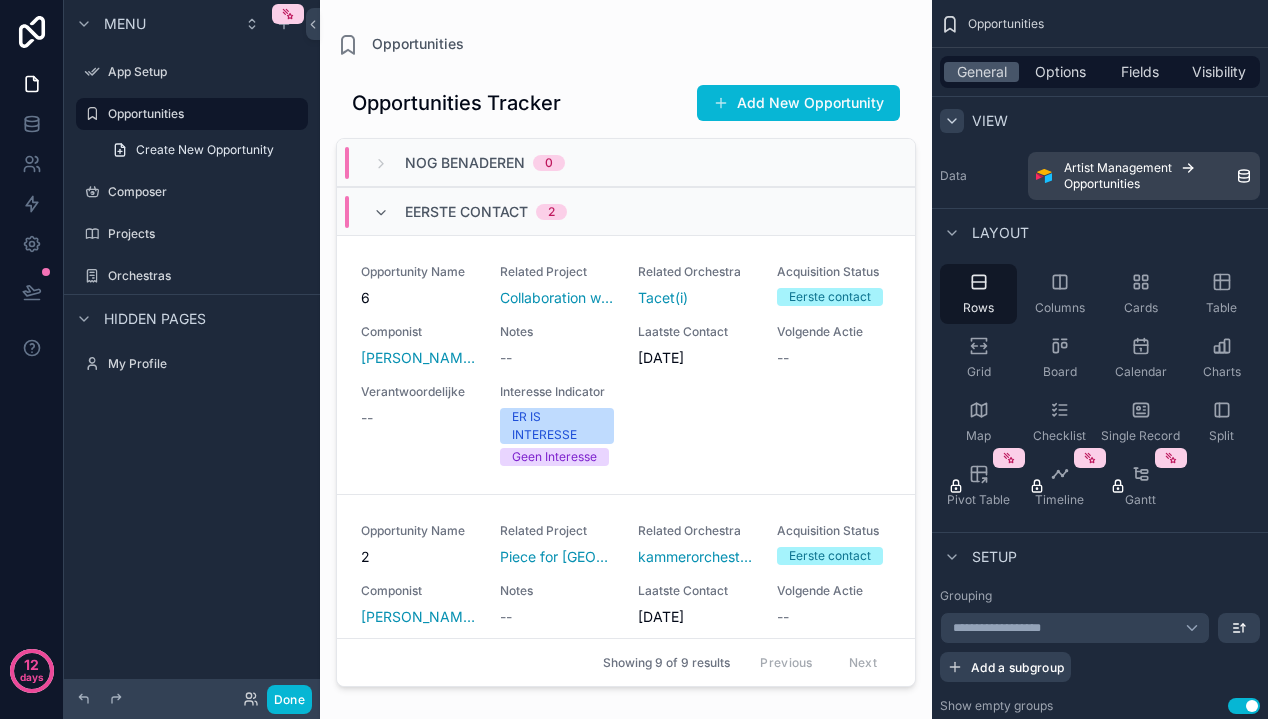 click at bounding box center [952, 121] 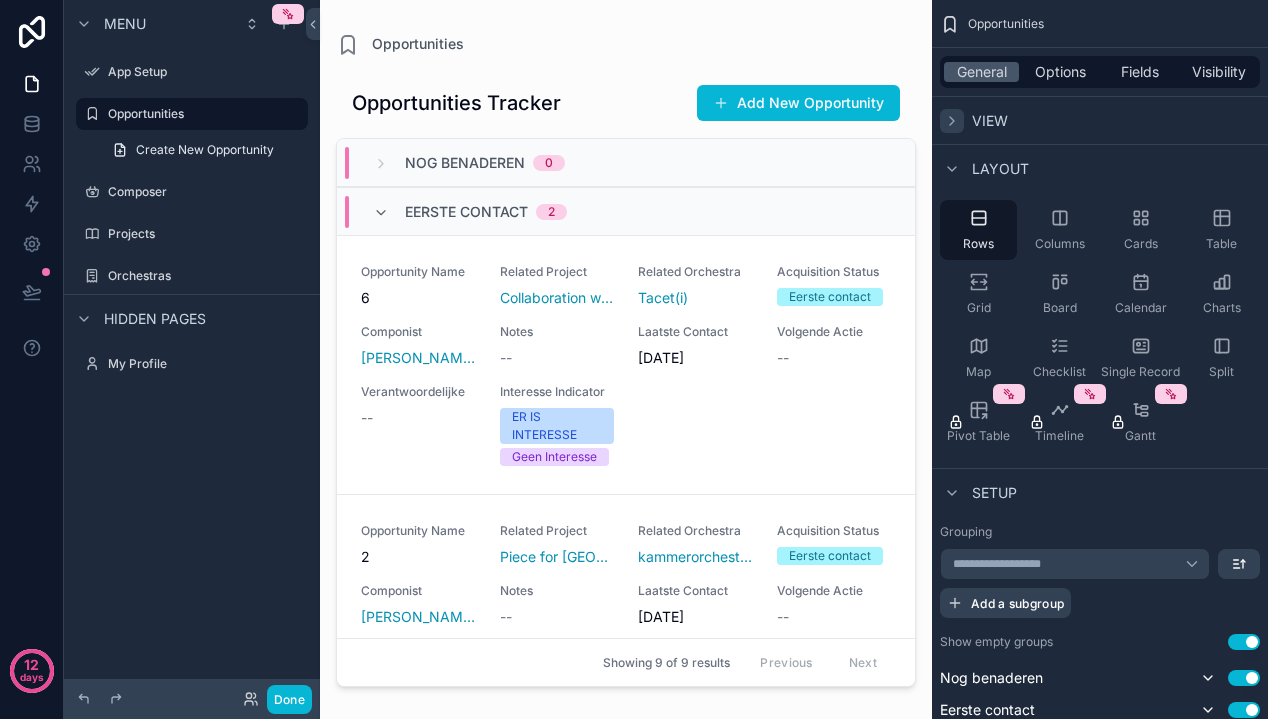 click at bounding box center (952, 121) 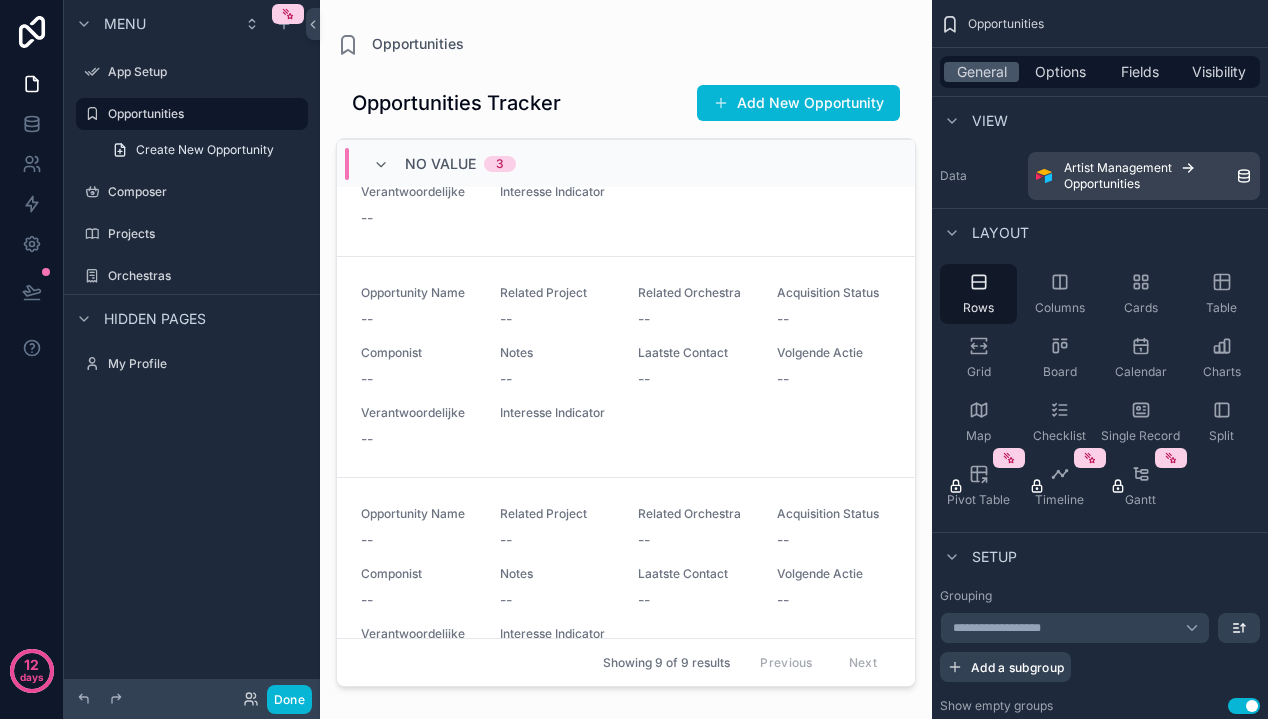 scroll, scrollTop: 1943, scrollLeft: 0, axis: vertical 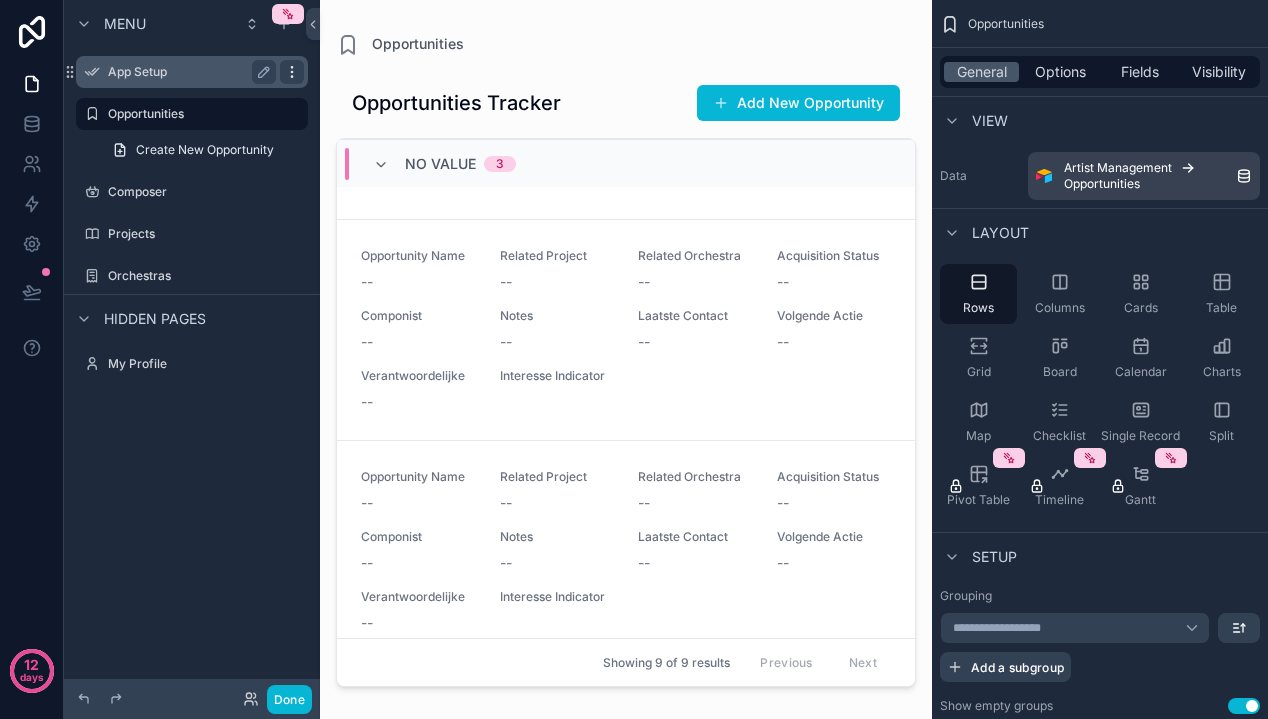 click 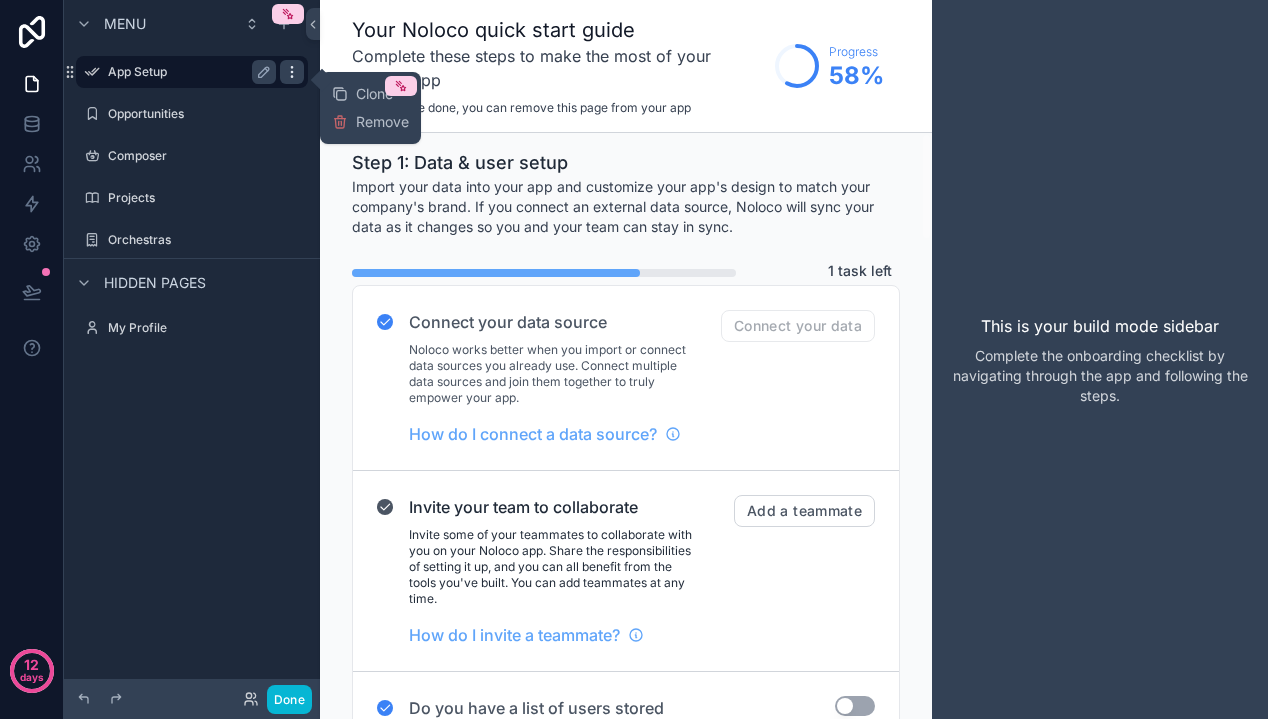 click 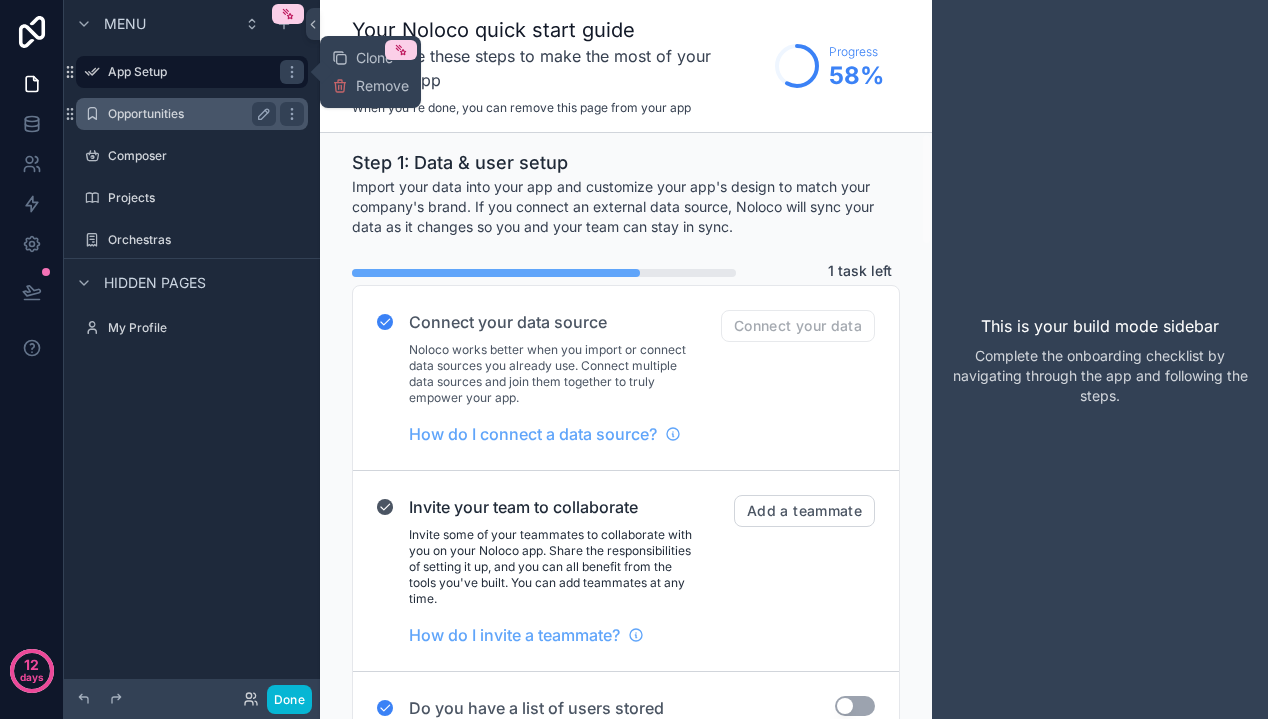 click on "Opportunities" at bounding box center (188, 114) 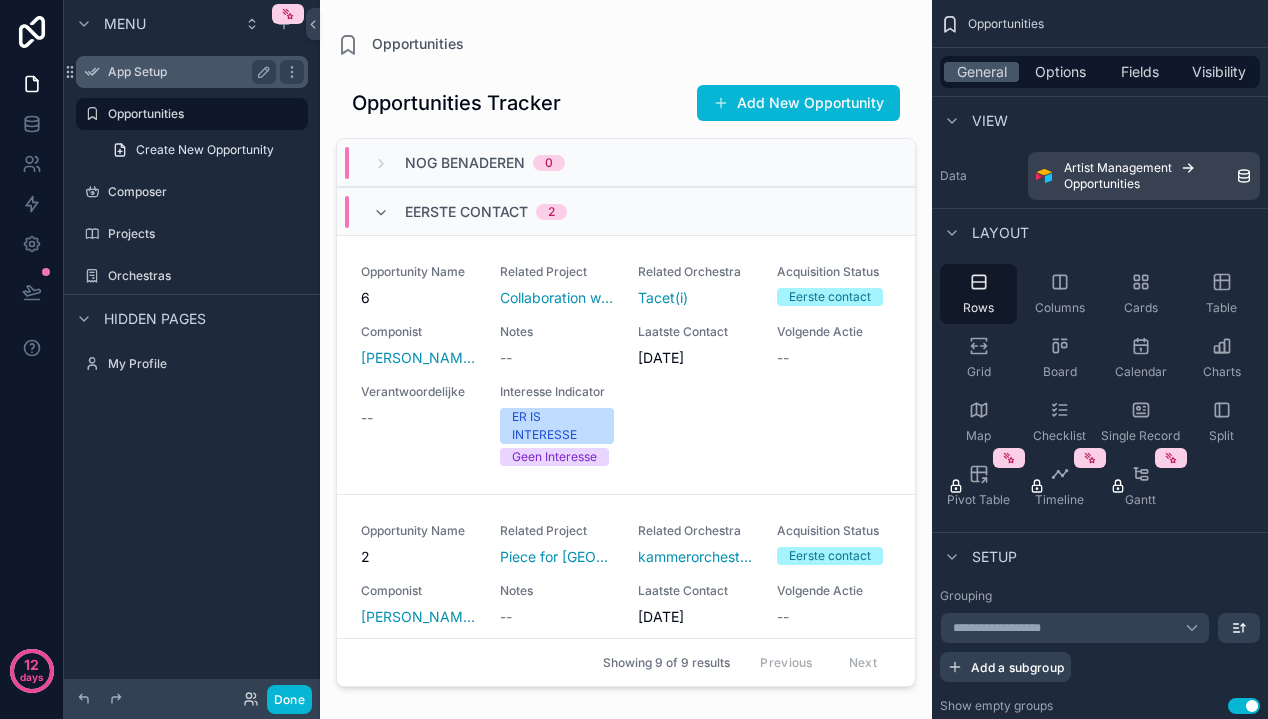 click on "App Setup" at bounding box center (192, 72) 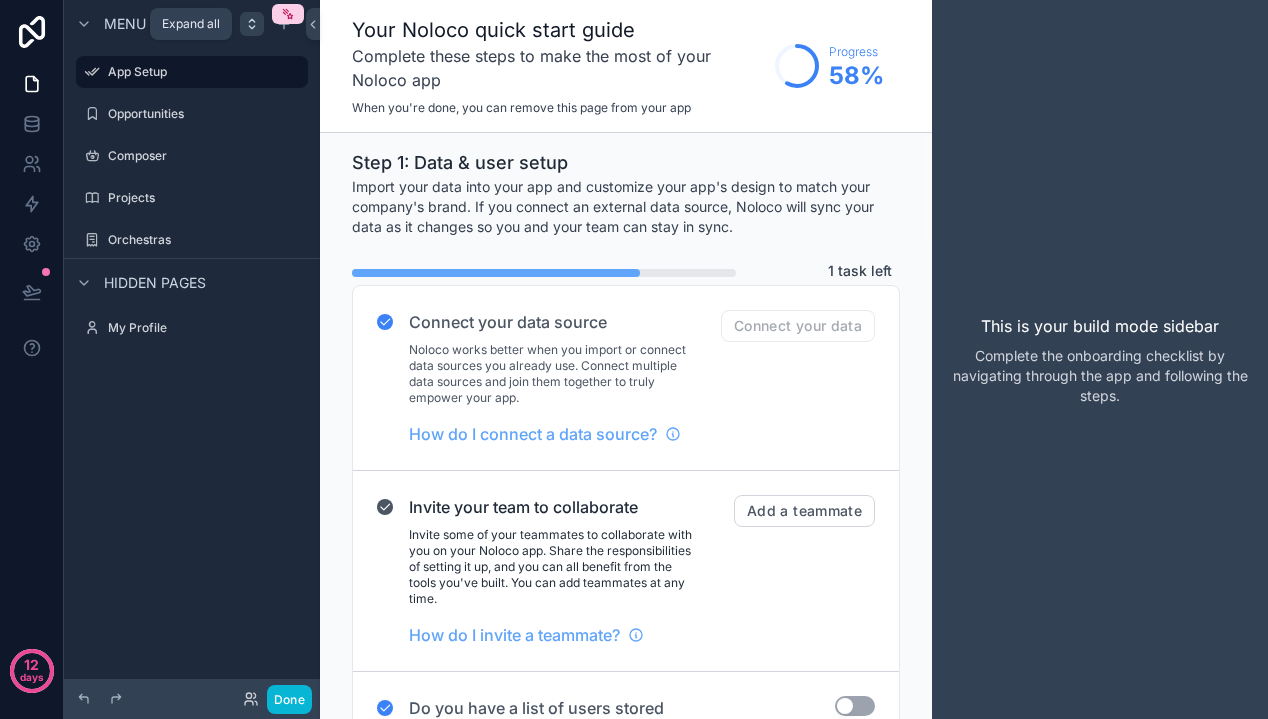click 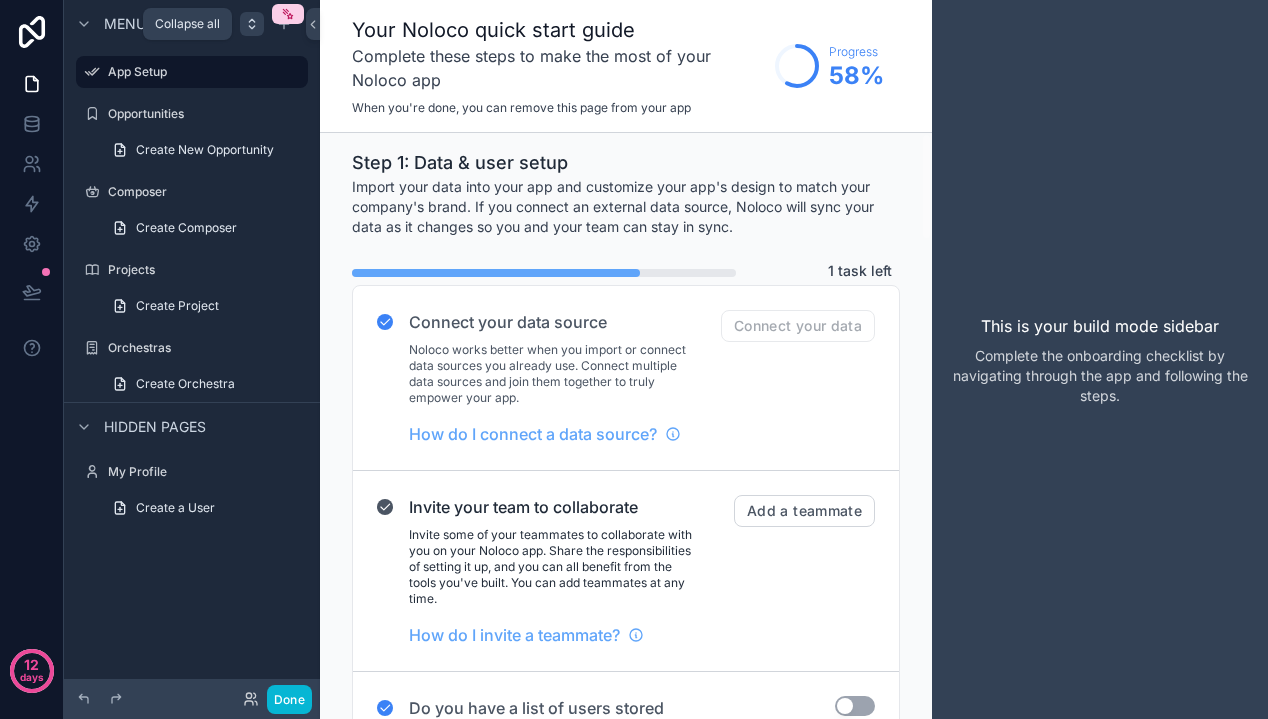 click 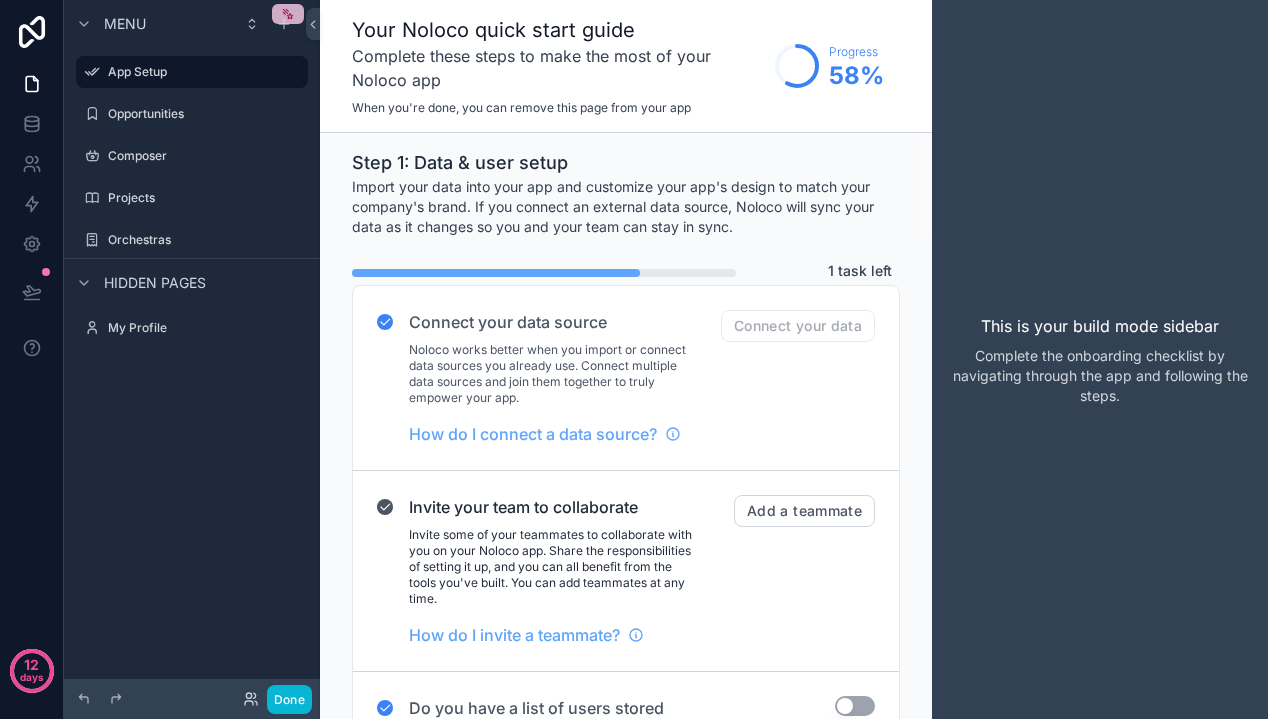 click 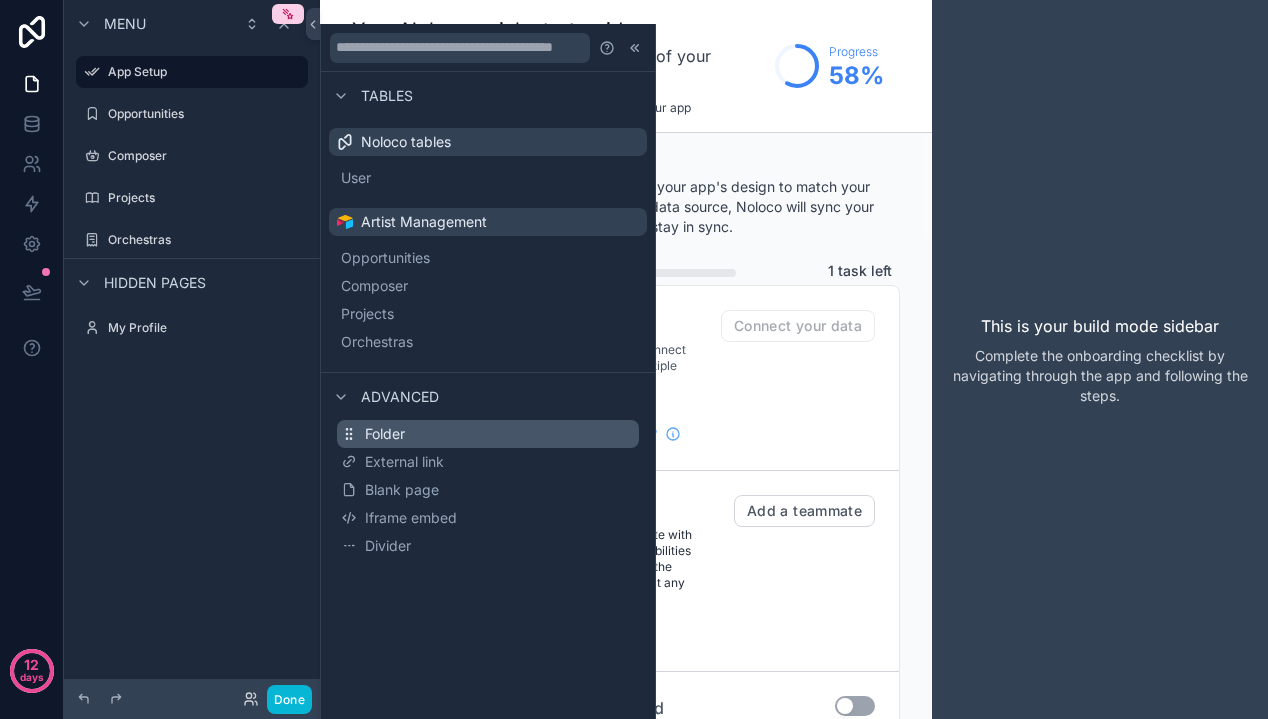 click on "Folder" at bounding box center (488, 434) 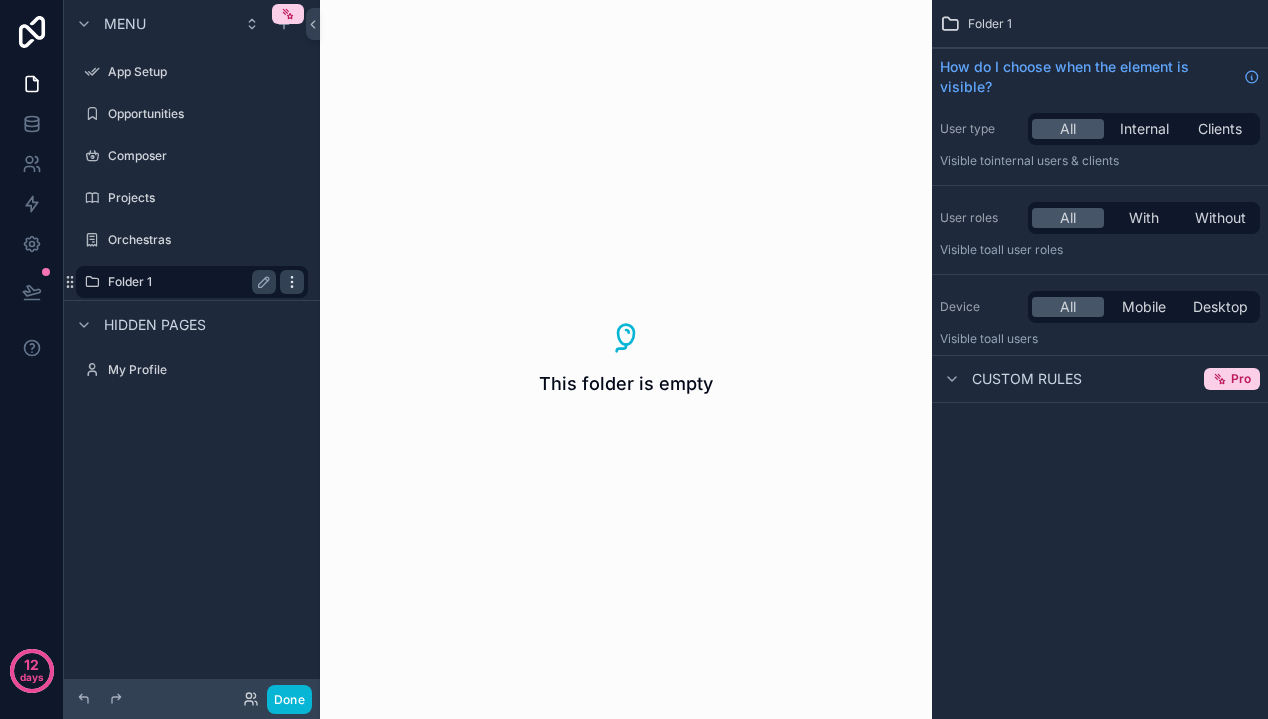 click 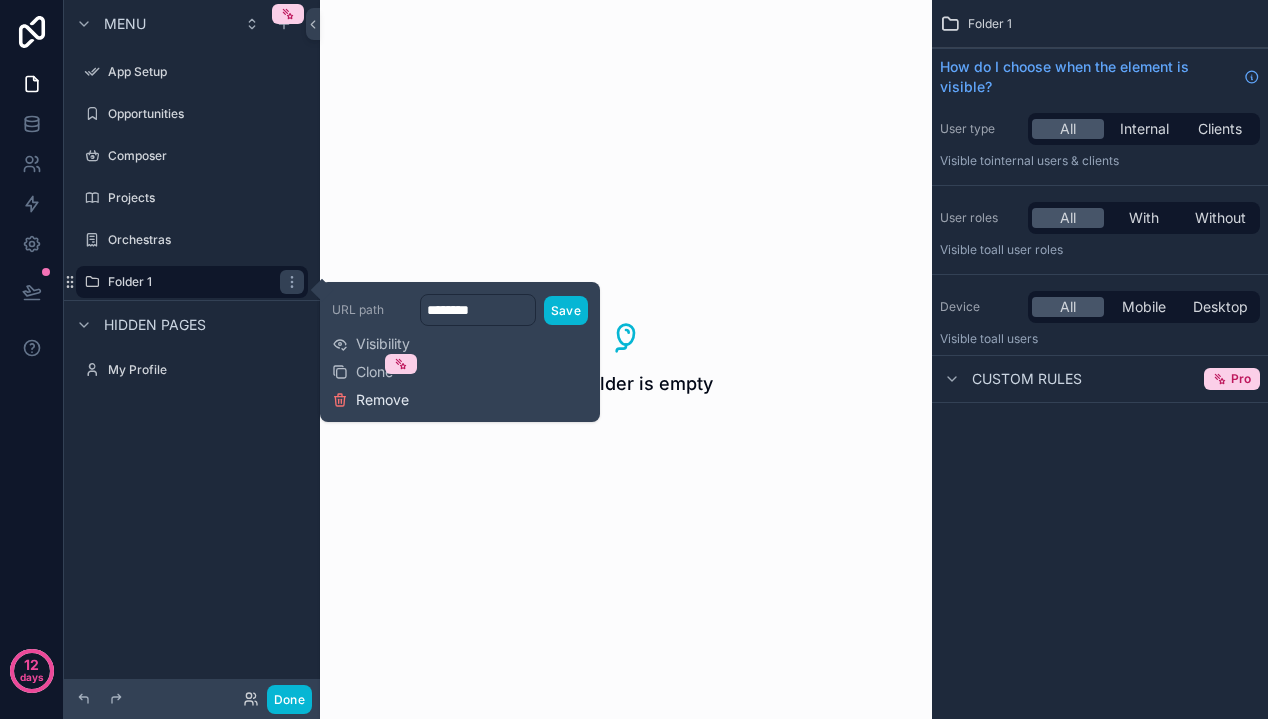 click on "Remove" at bounding box center [382, 400] 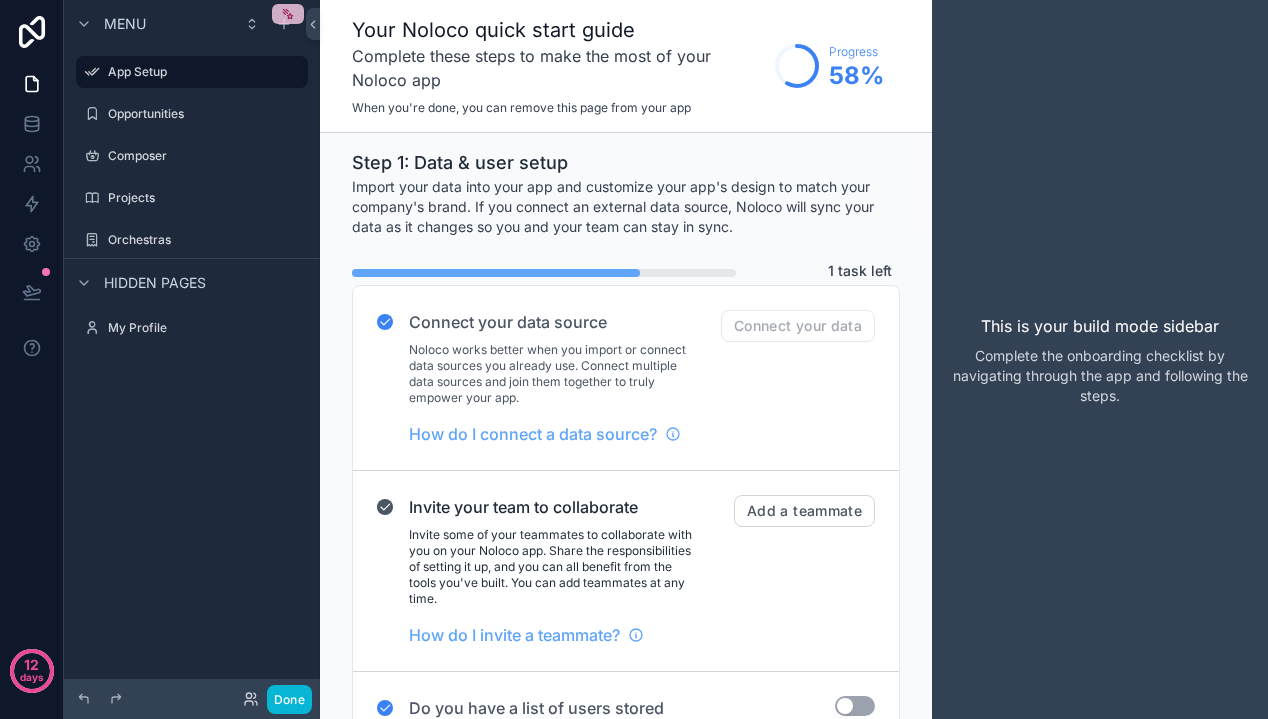 click 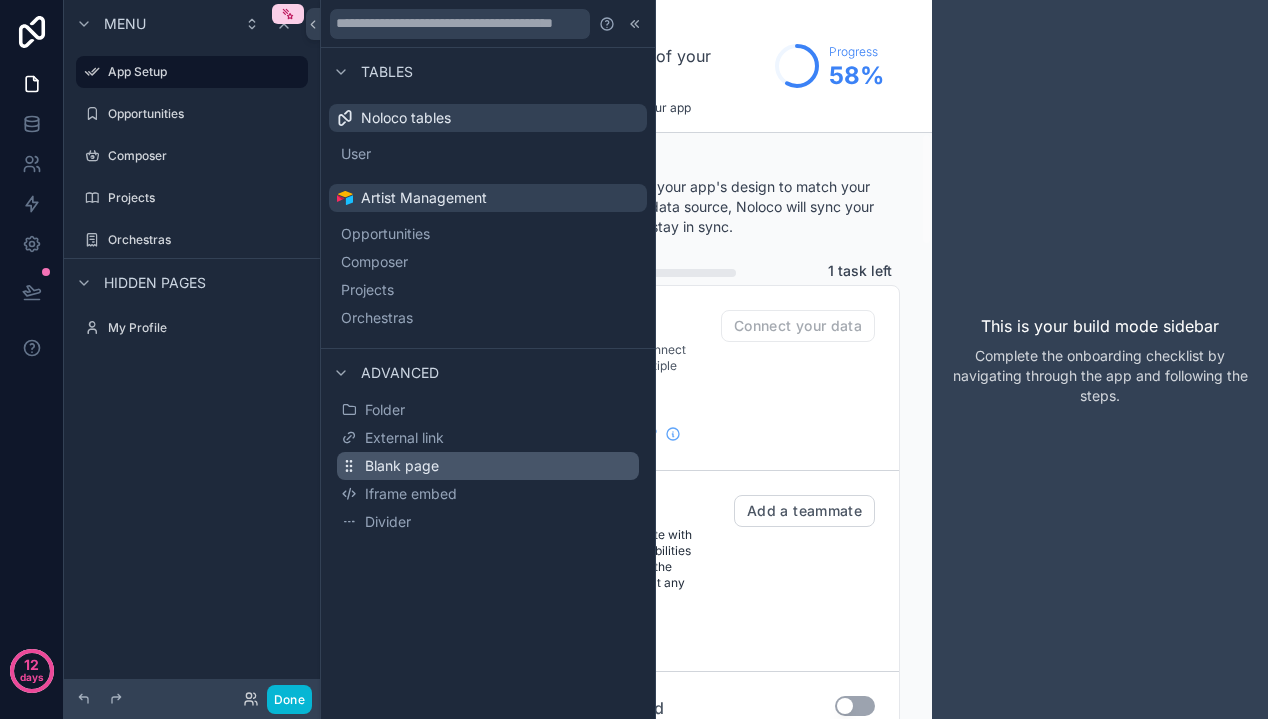 click on "Blank page" at bounding box center (402, 466) 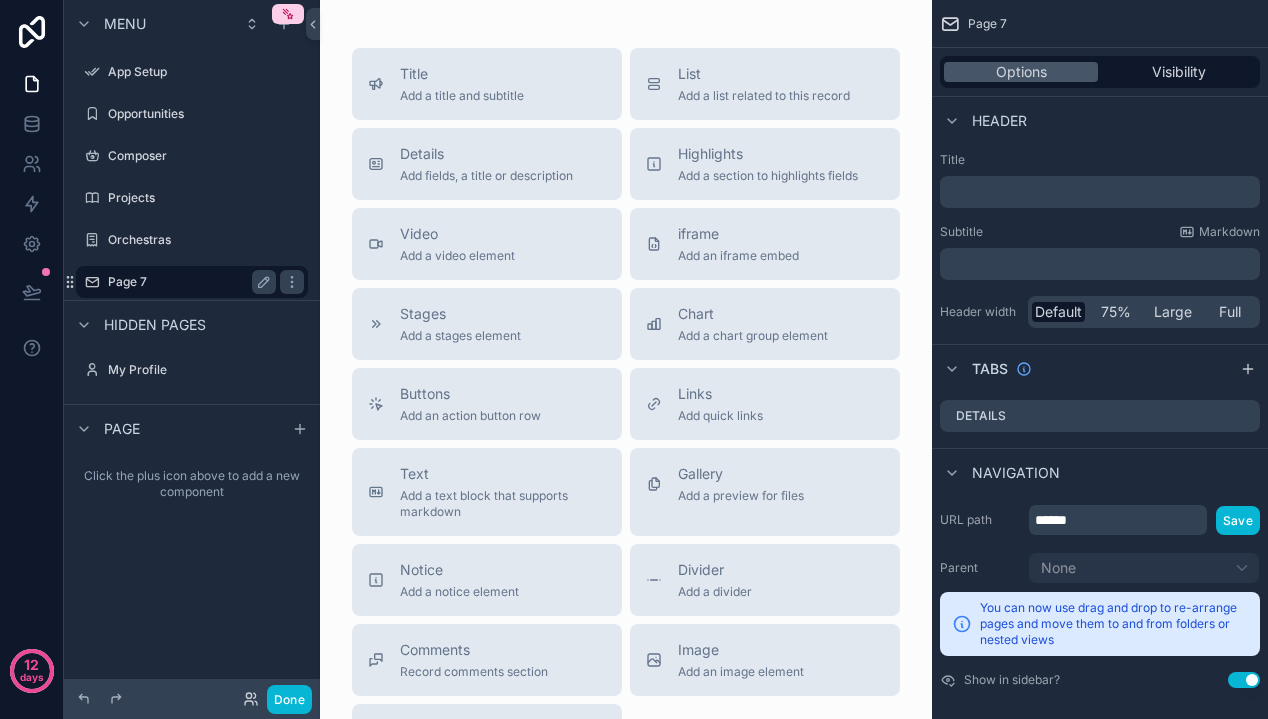 click on "Page 7" at bounding box center [188, 282] 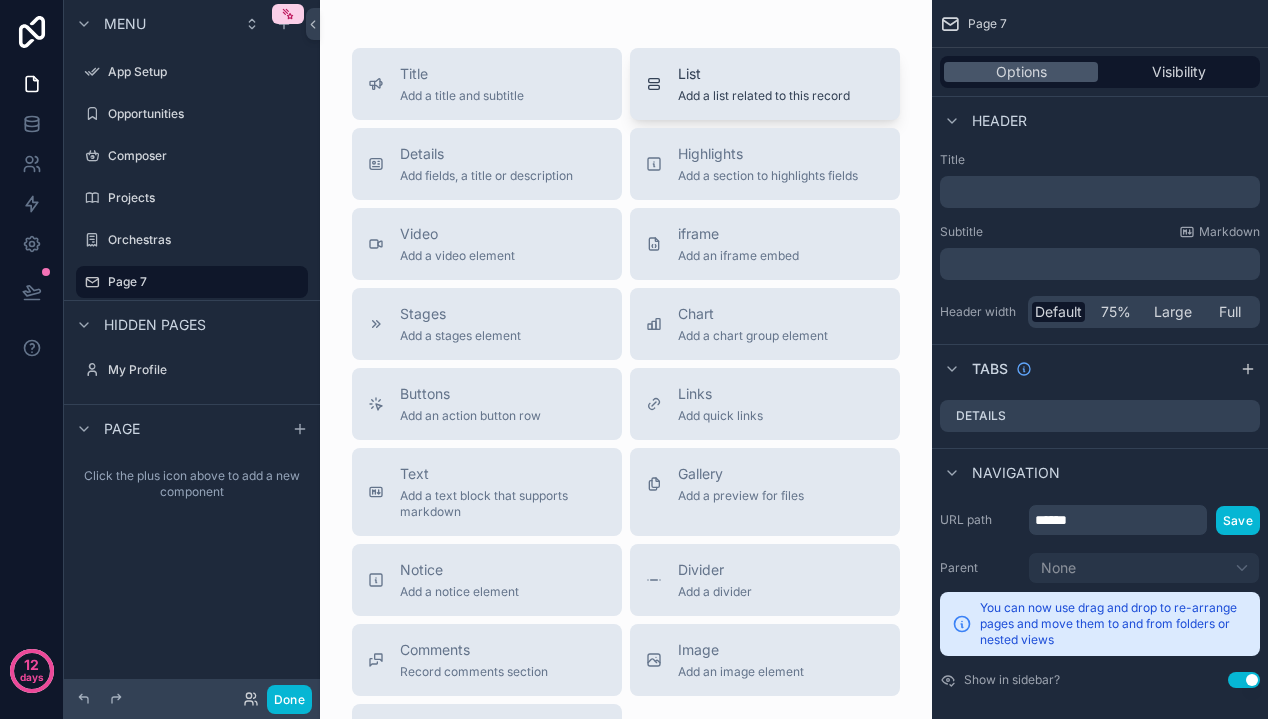 click on "Add a list related to this record" at bounding box center [764, 96] 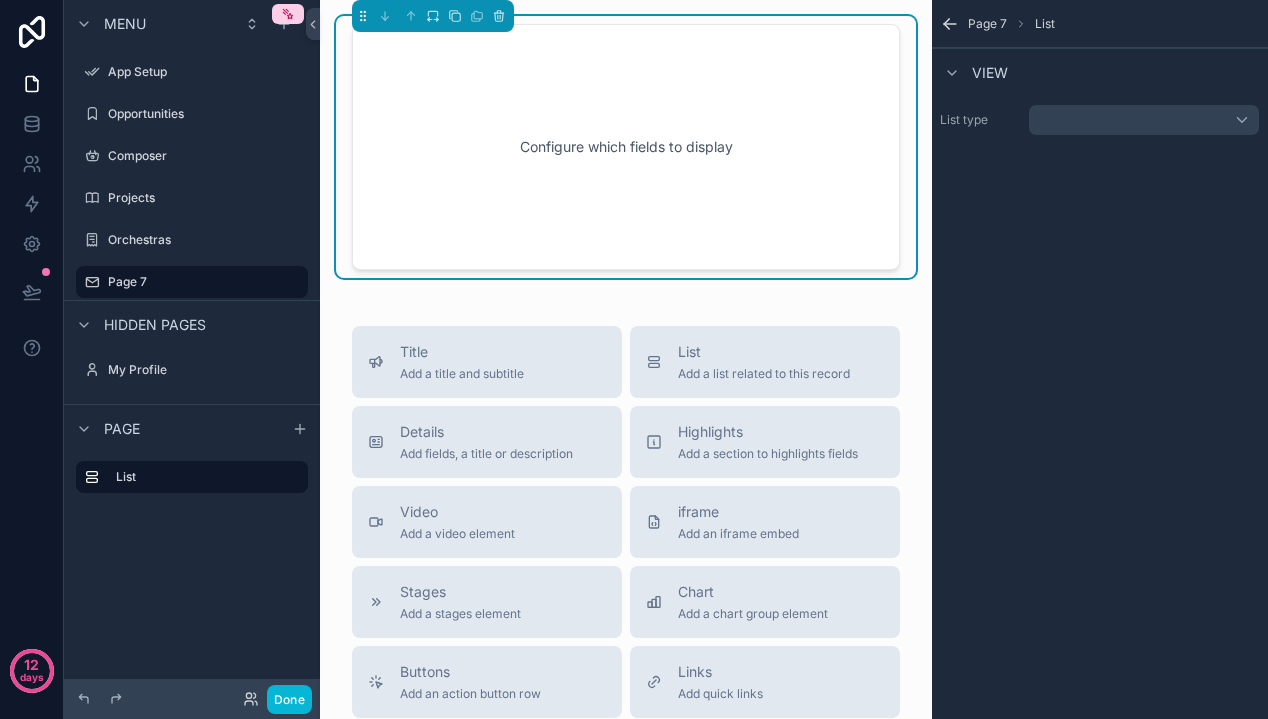 click at bounding box center (1144, 120) 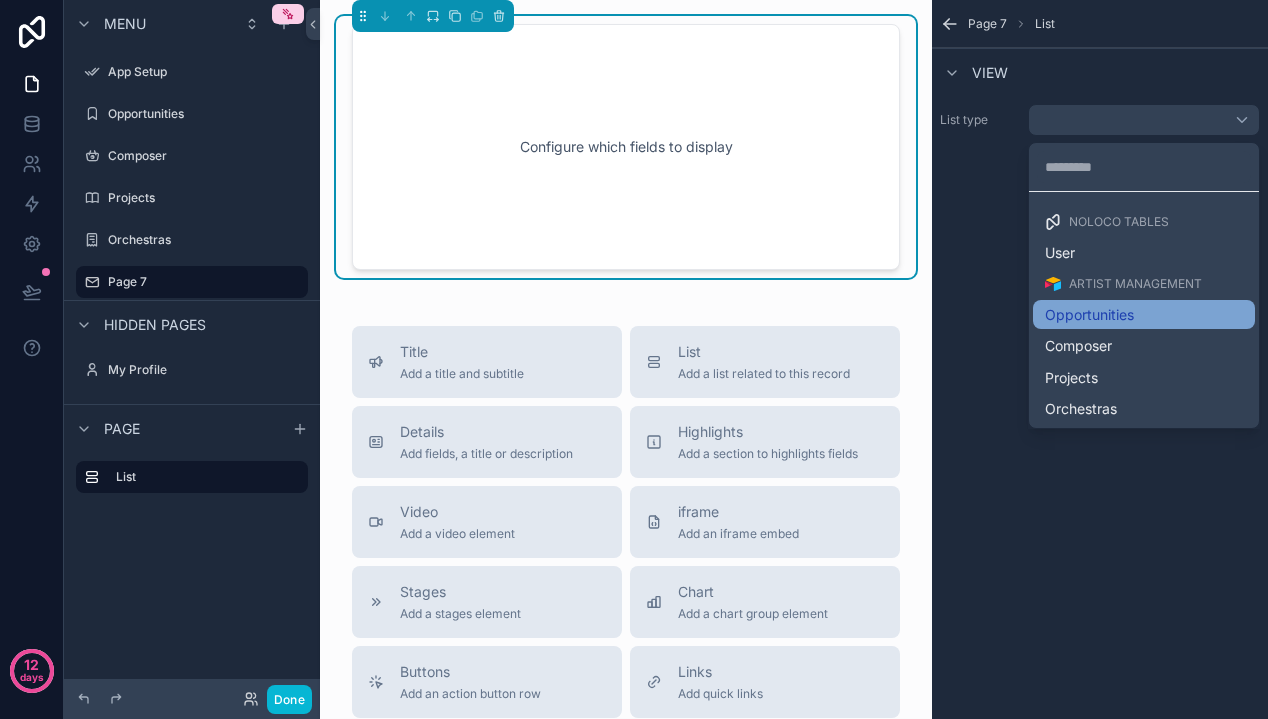 click on "Opportunities" at bounding box center (1089, 315) 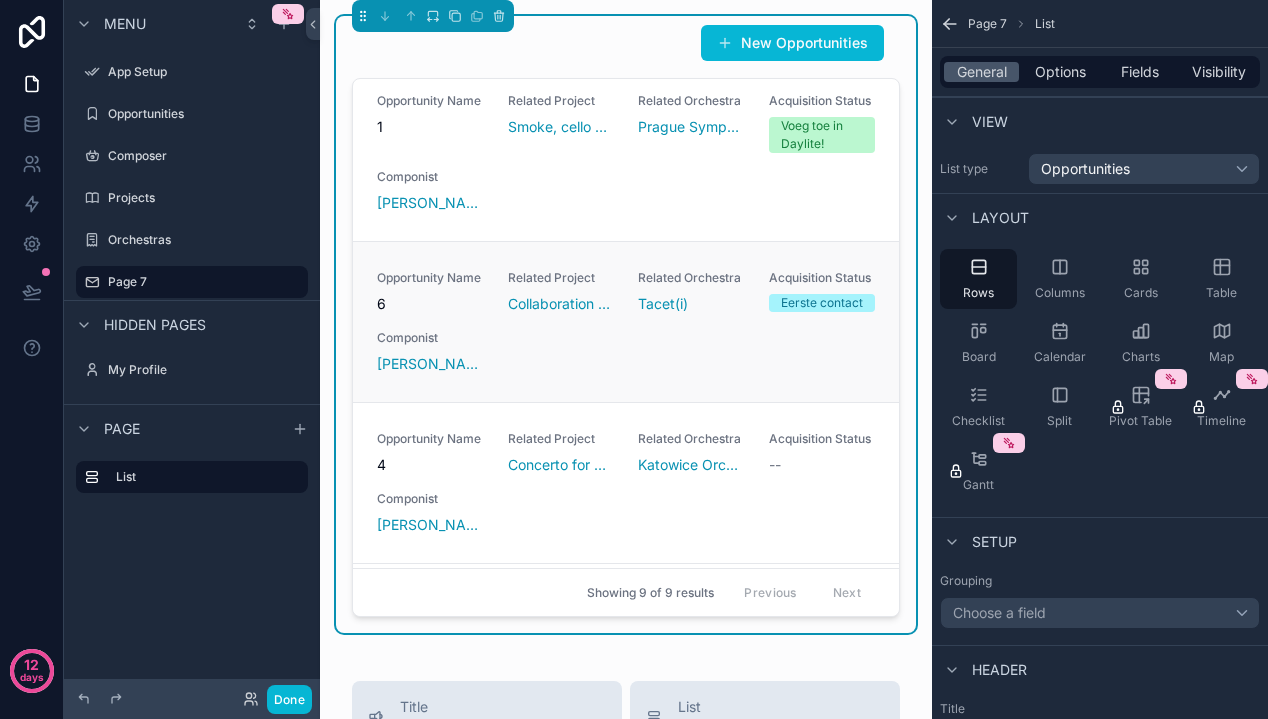 scroll, scrollTop: 0, scrollLeft: 0, axis: both 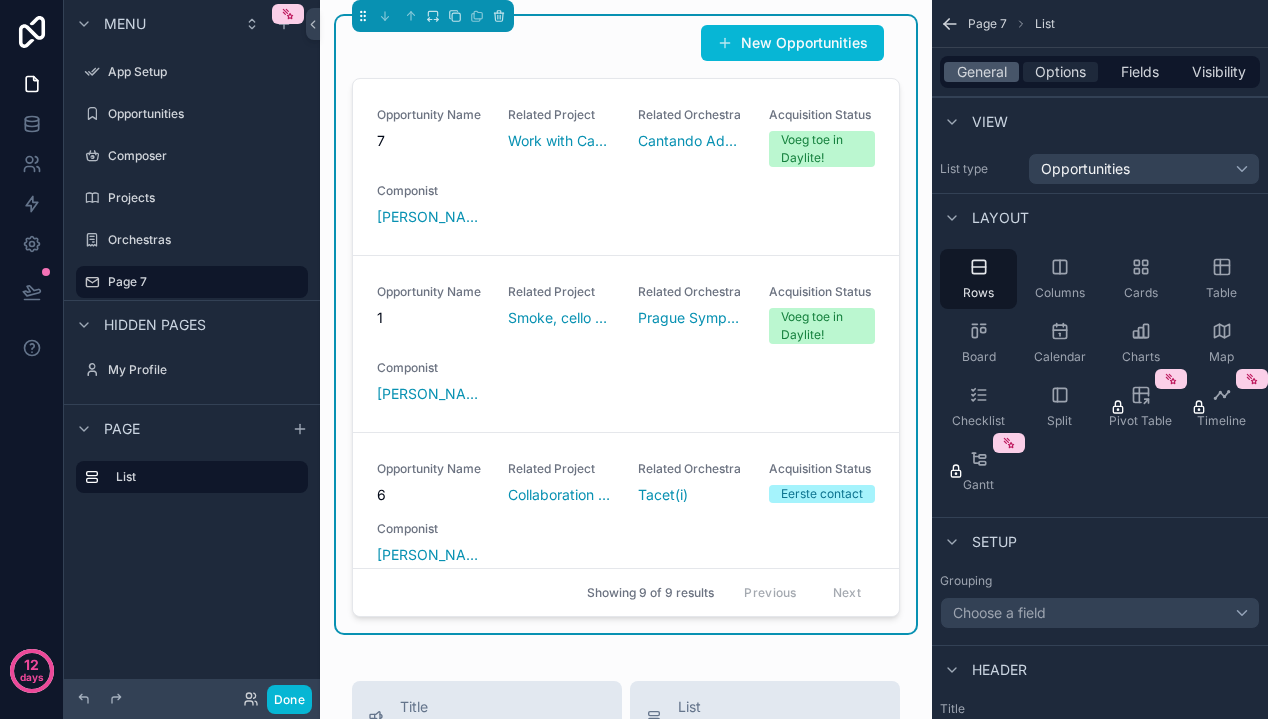 click on "Options" at bounding box center [1060, 72] 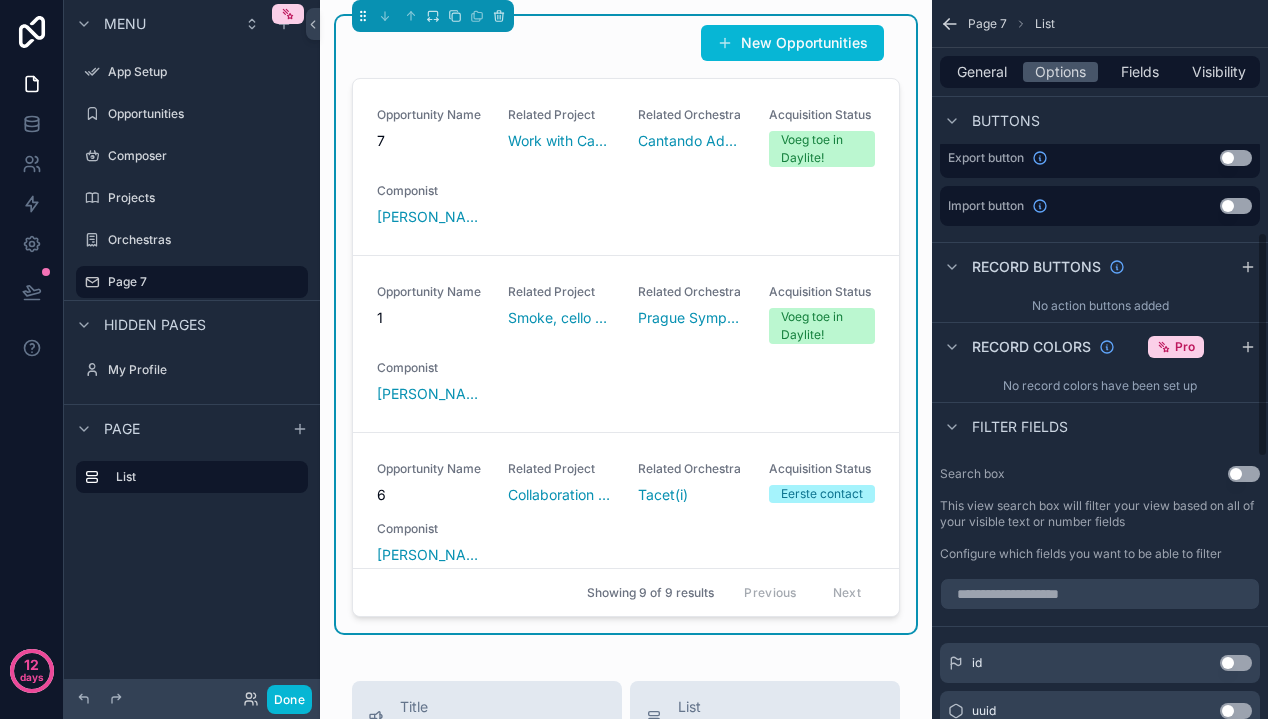 scroll, scrollTop: 966, scrollLeft: 0, axis: vertical 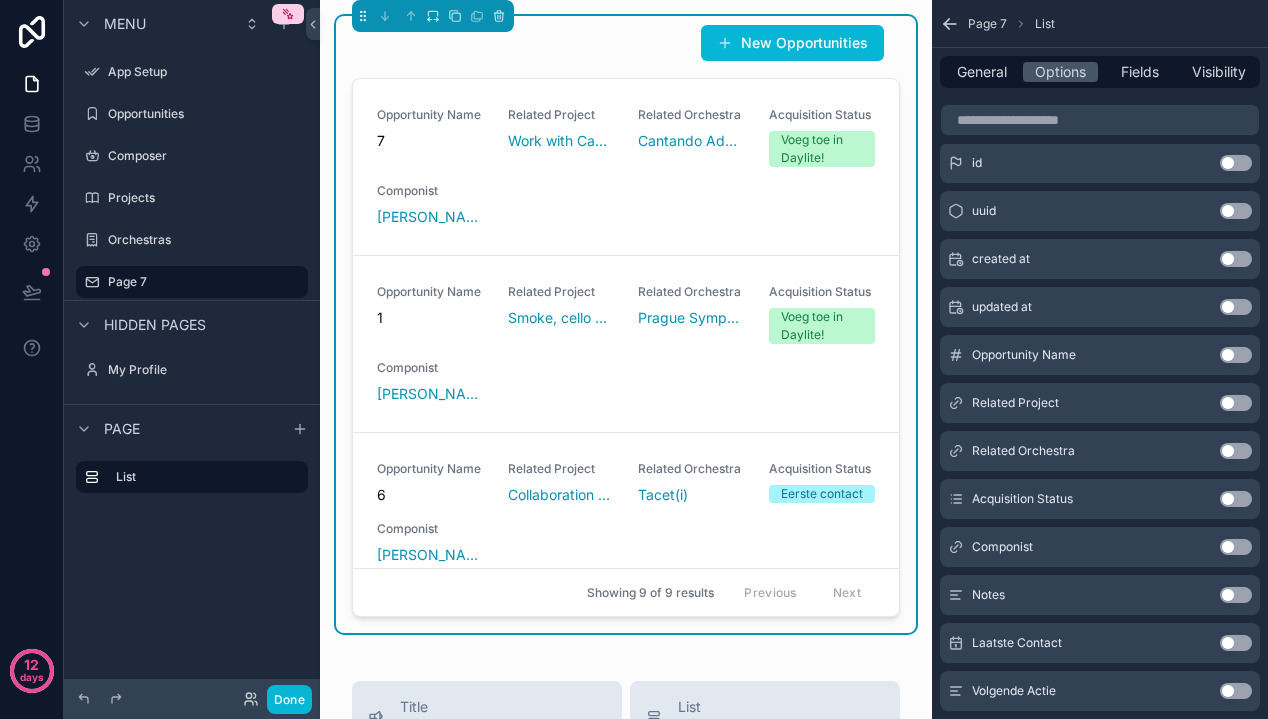 click on "Use setting" at bounding box center (1236, 643) 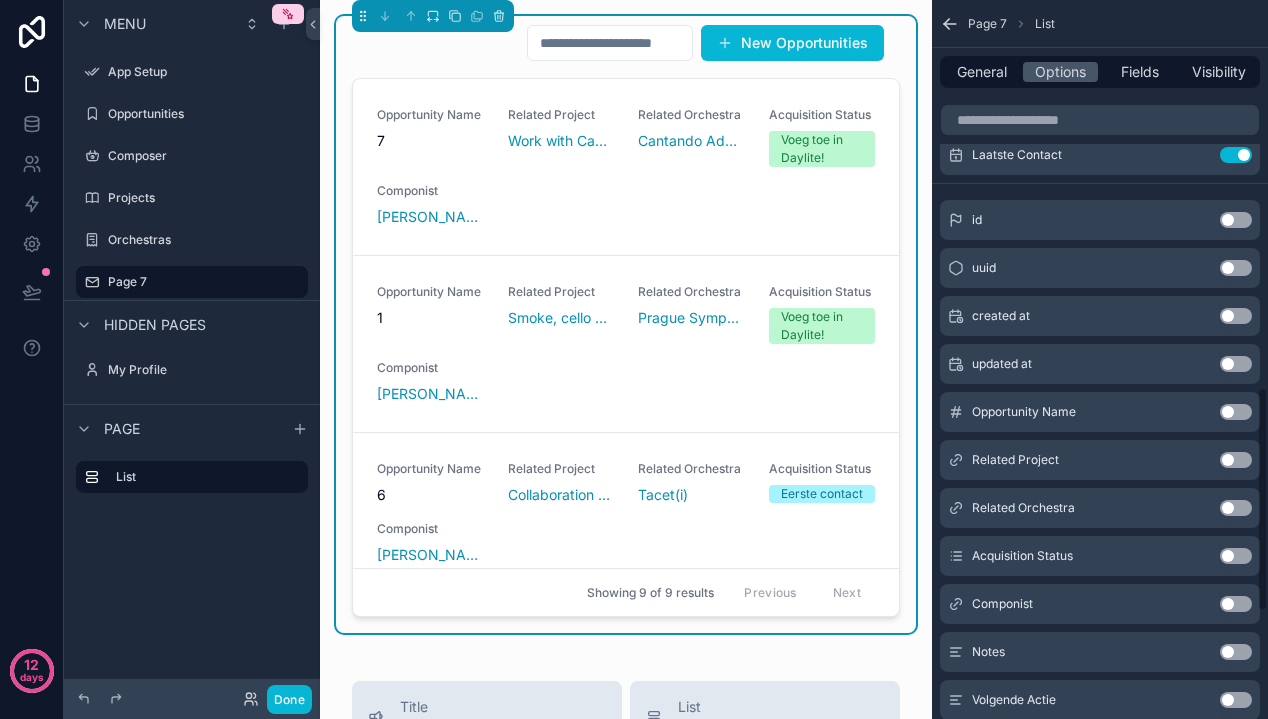 scroll, scrollTop: 969, scrollLeft: 0, axis: vertical 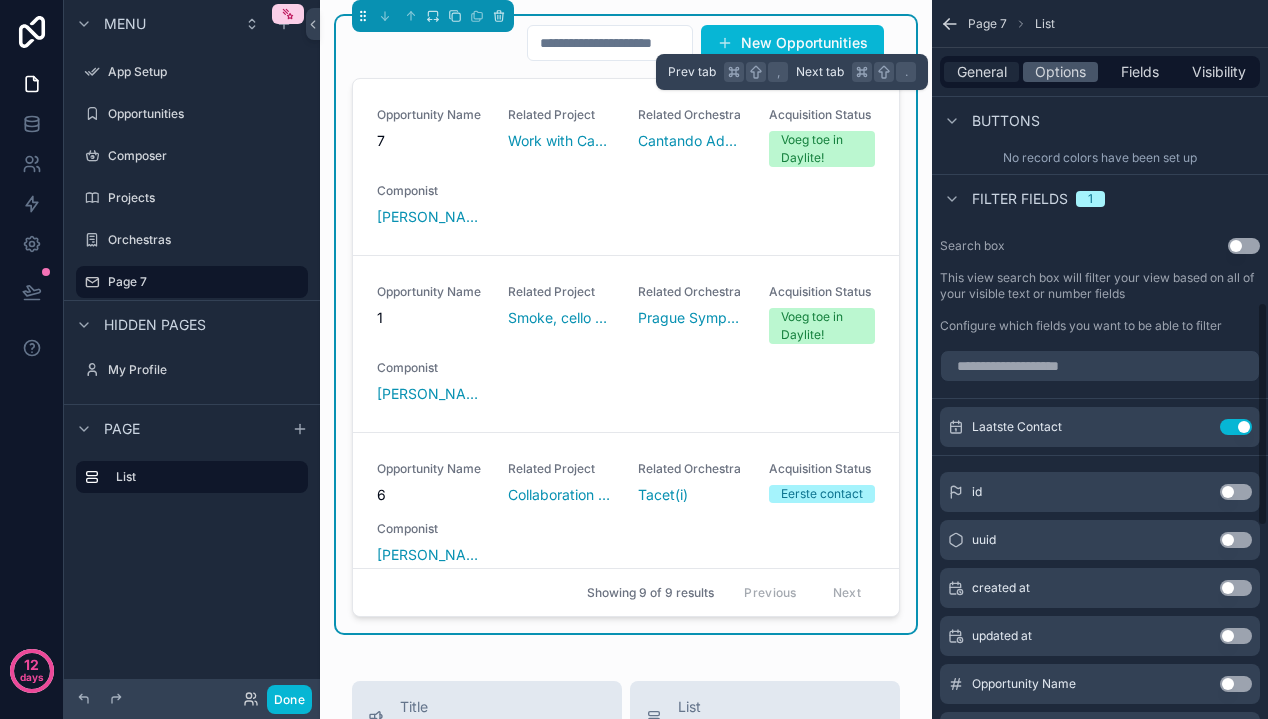 click on "General" at bounding box center (982, 72) 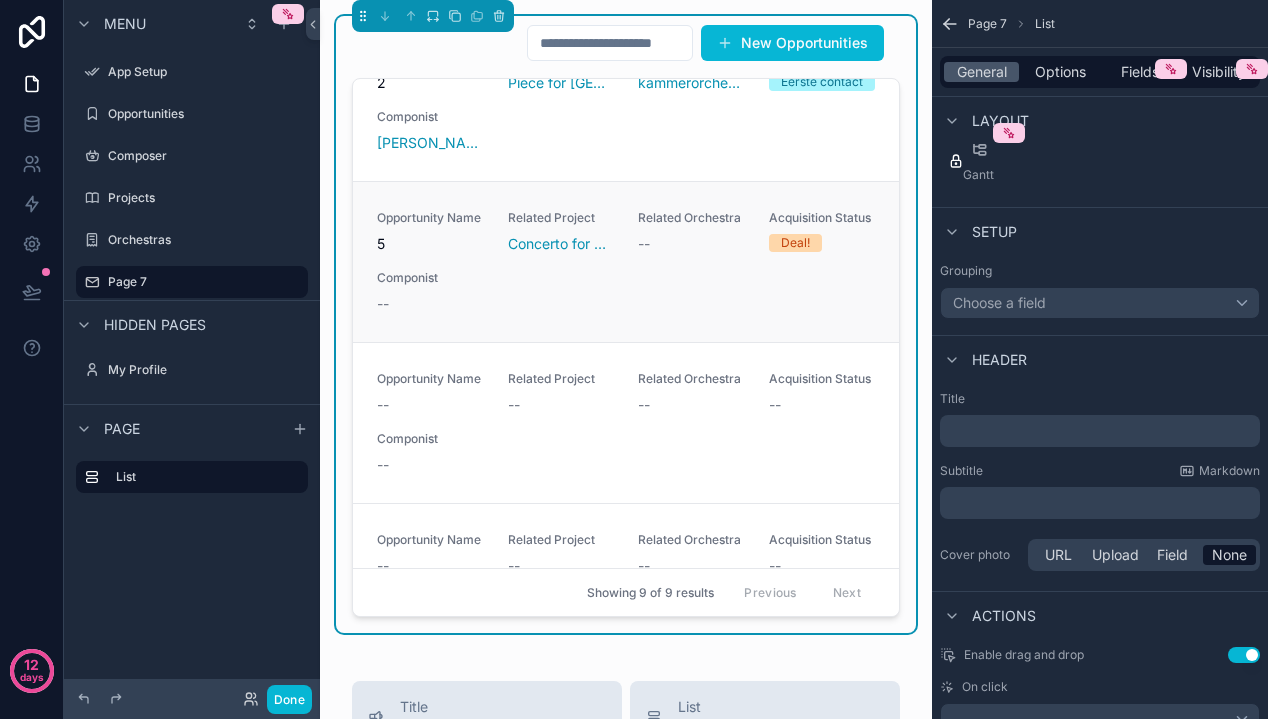 scroll, scrollTop: 1167, scrollLeft: 0, axis: vertical 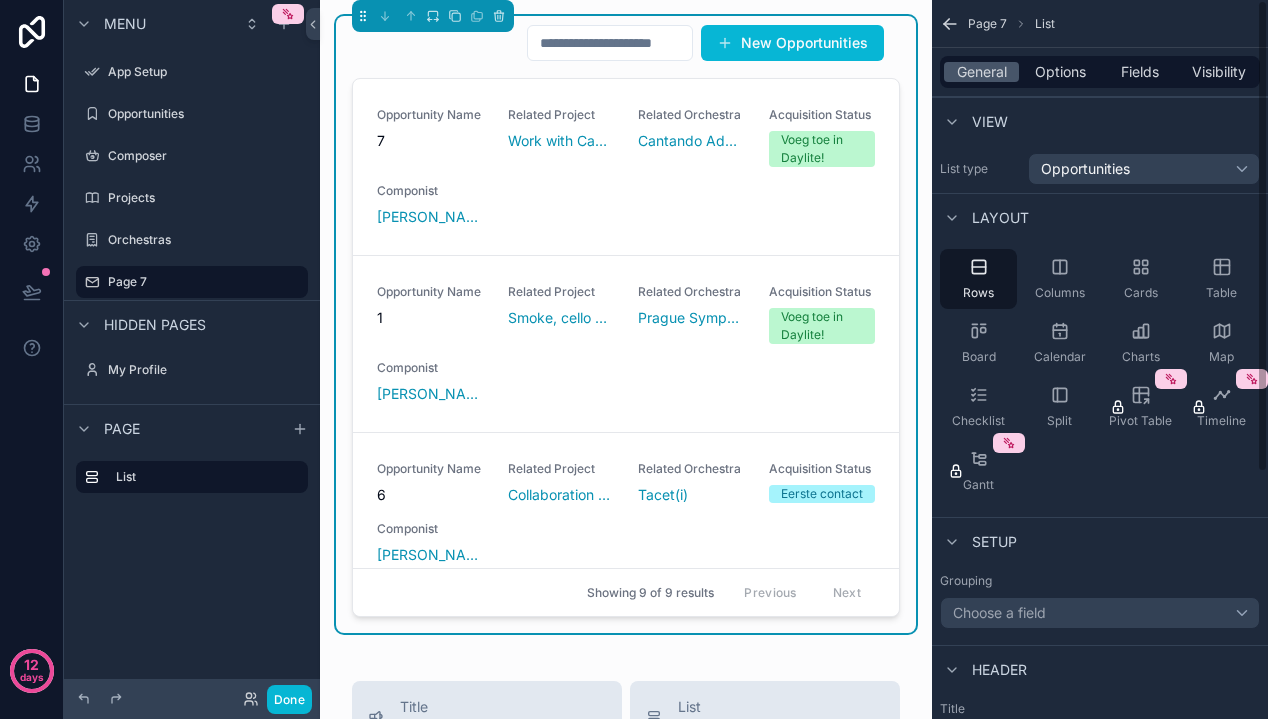 click on "General Options Fields Visibility" at bounding box center (1100, 72) 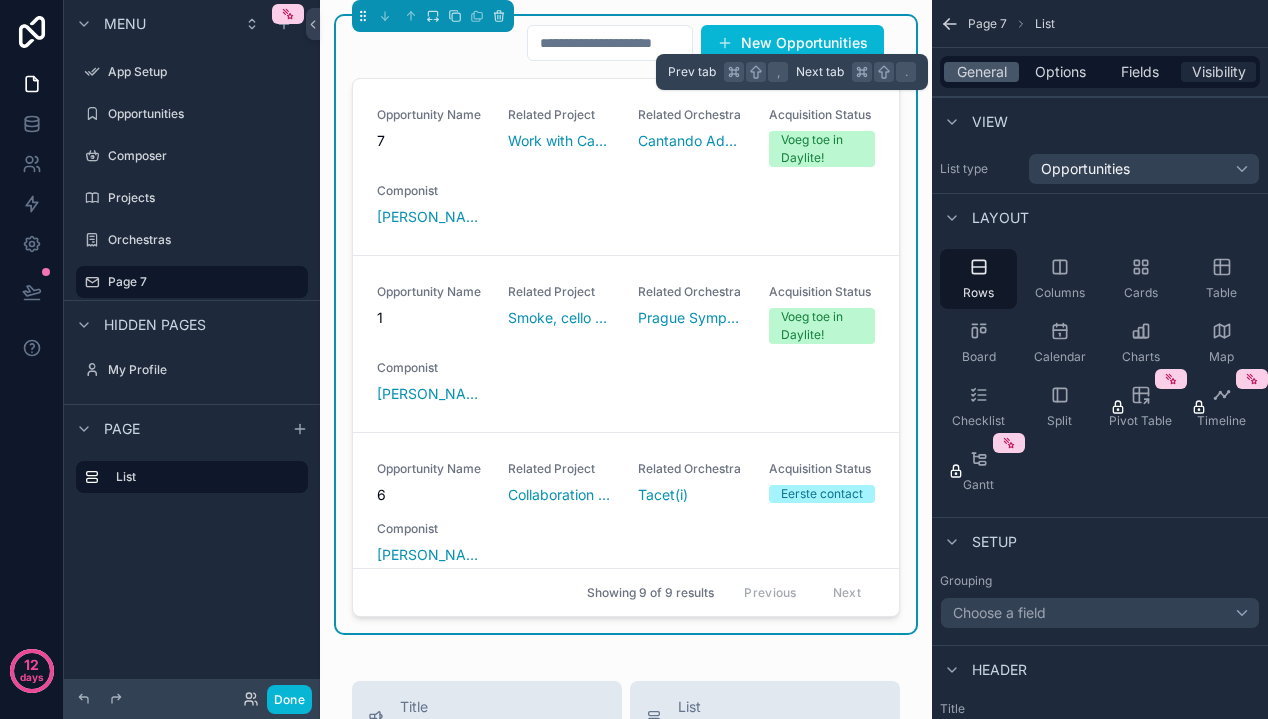 click on "Visibility" at bounding box center [1219, 72] 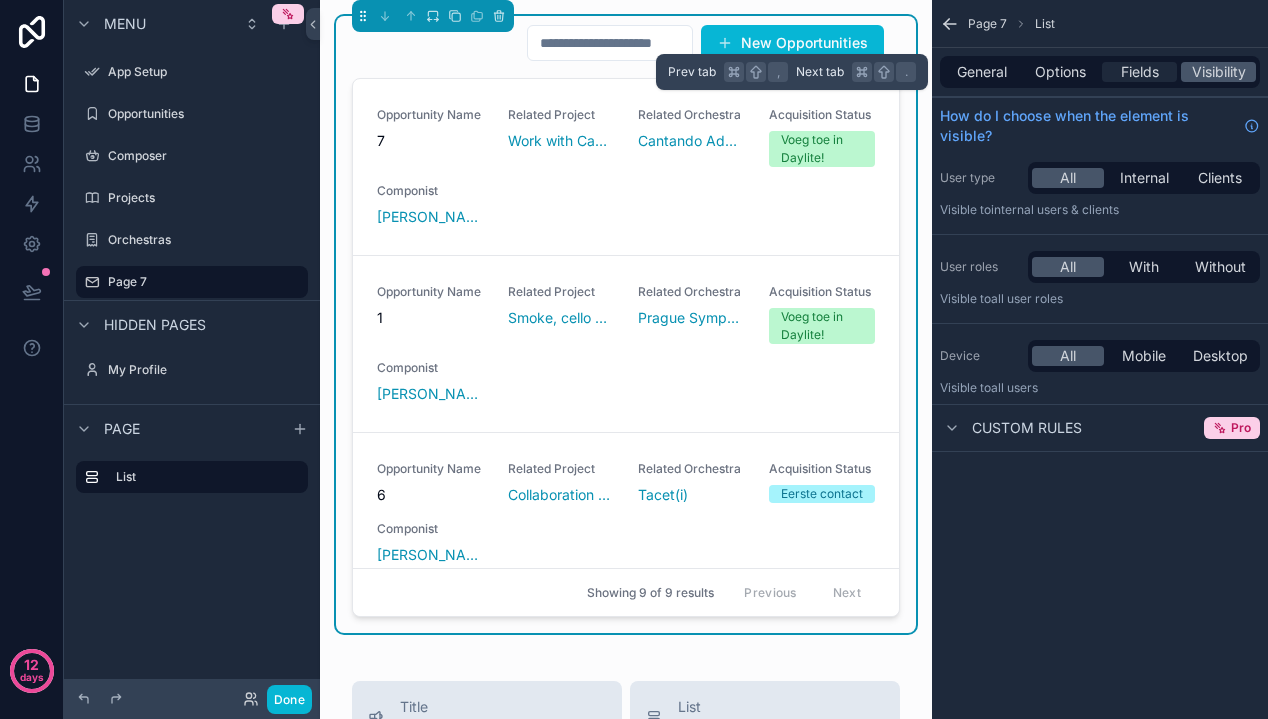 click on "Fields" at bounding box center (1139, 72) 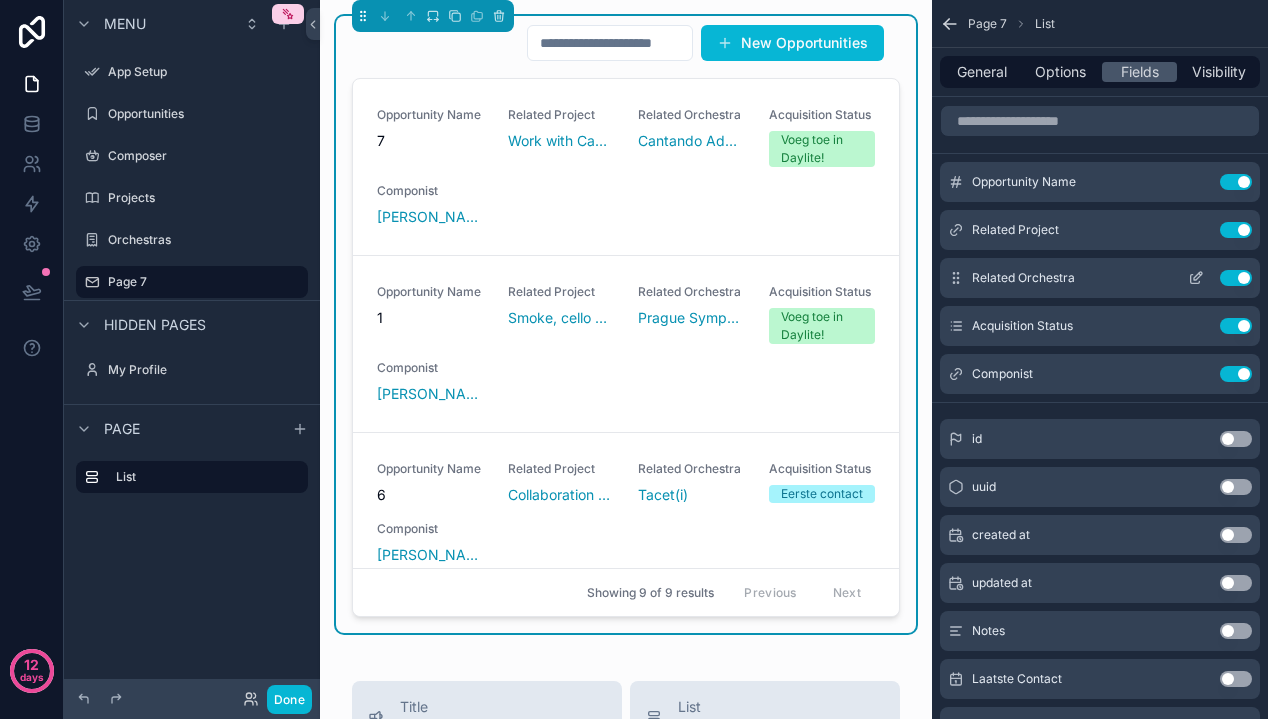 click on "Use setting" at bounding box center [1236, 278] 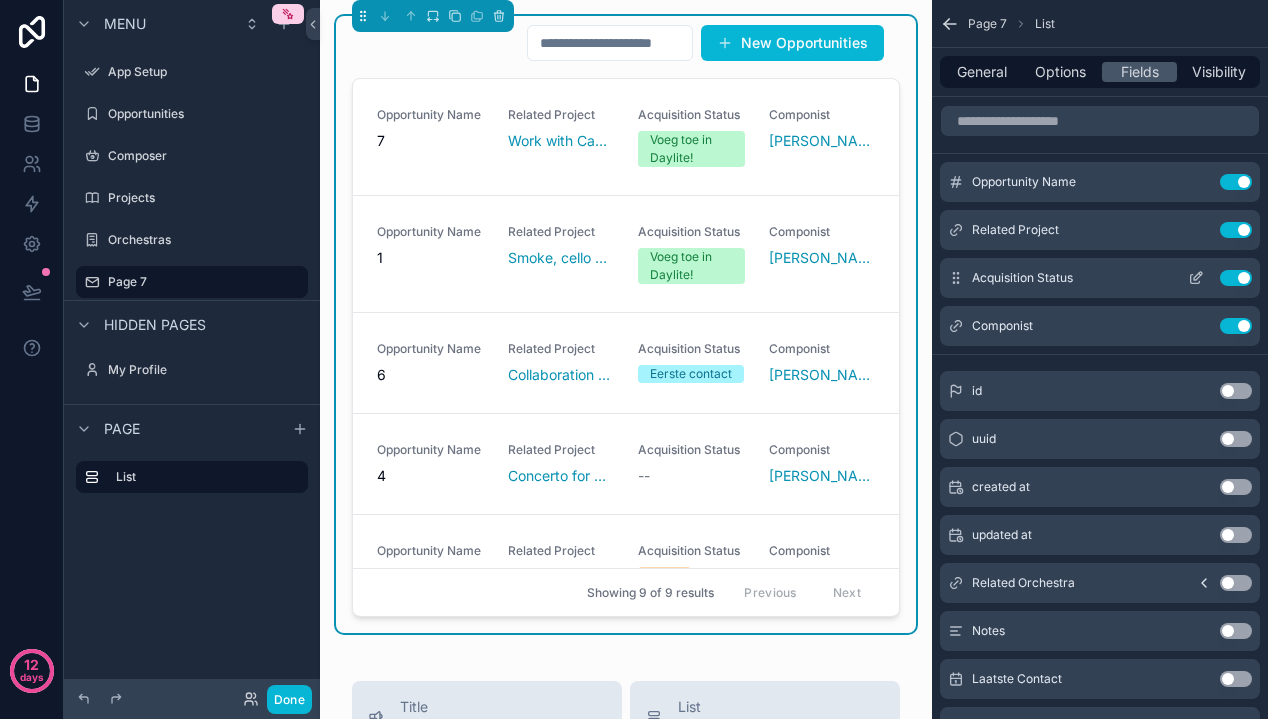 click on "Use setting" at bounding box center [1236, 278] 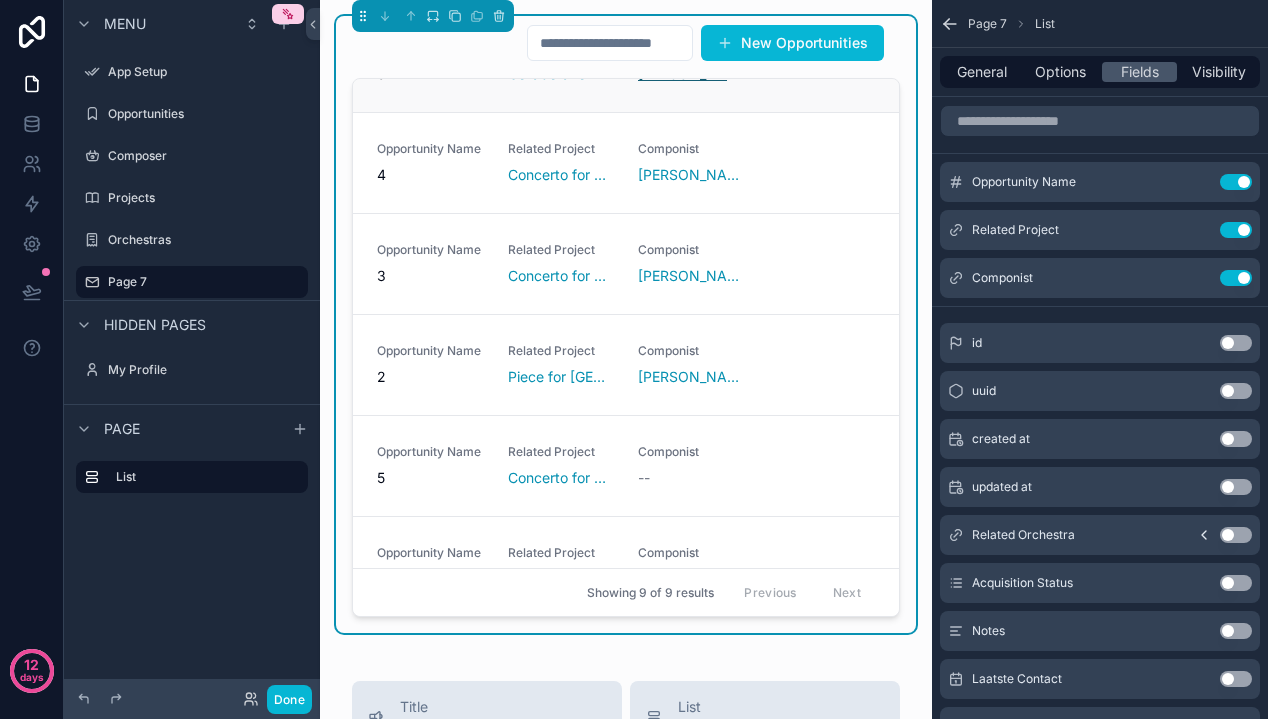 scroll, scrollTop: 545, scrollLeft: 0, axis: vertical 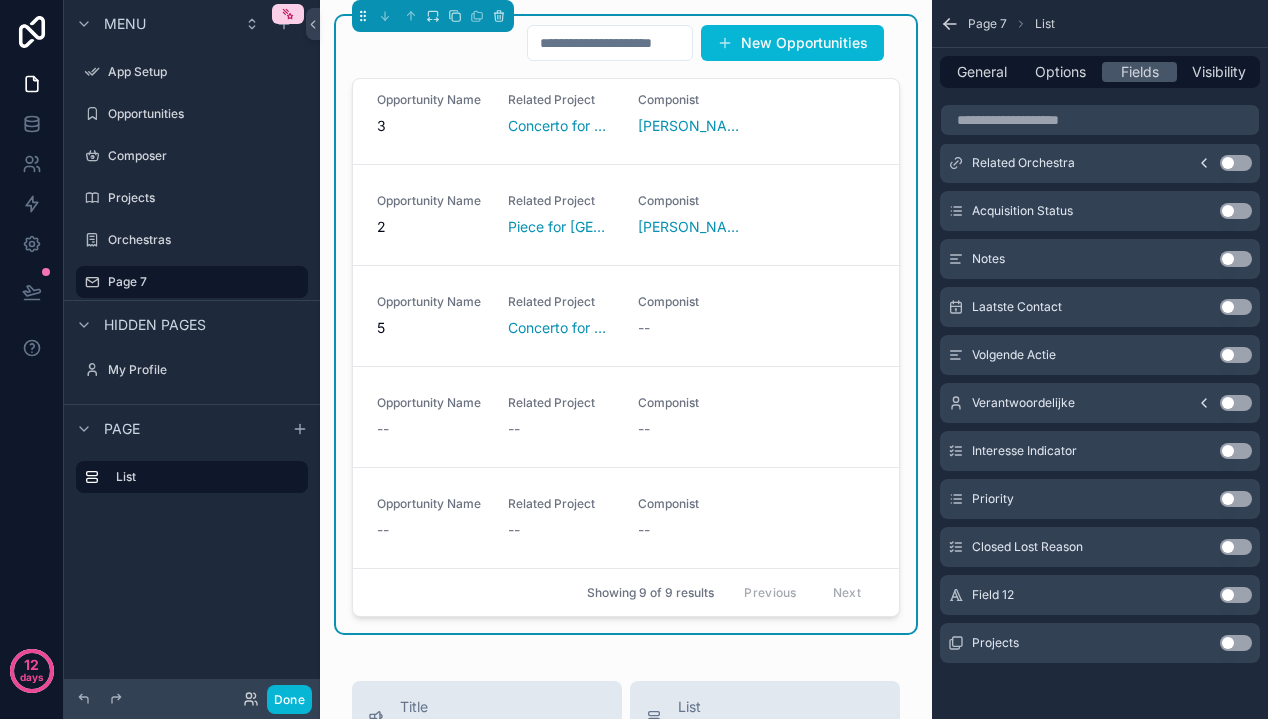 click on "Use setting" at bounding box center (1236, 307) 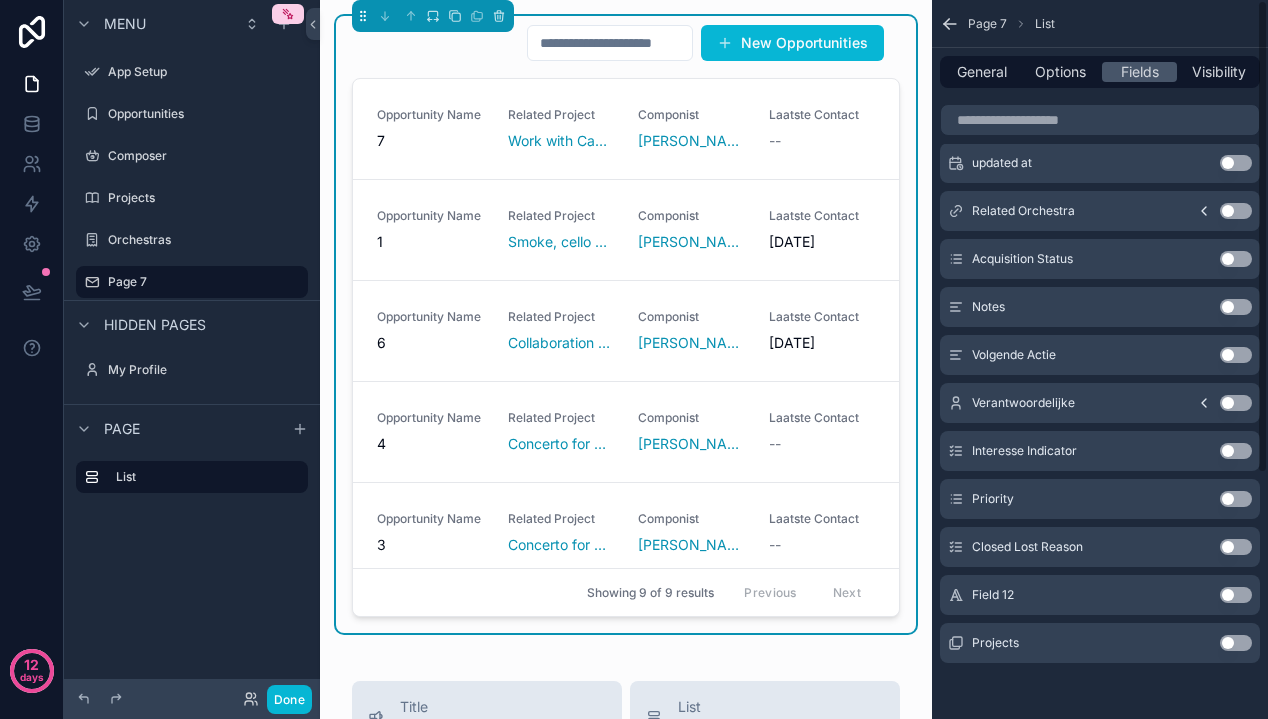 scroll, scrollTop: 0, scrollLeft: 0, axis: both 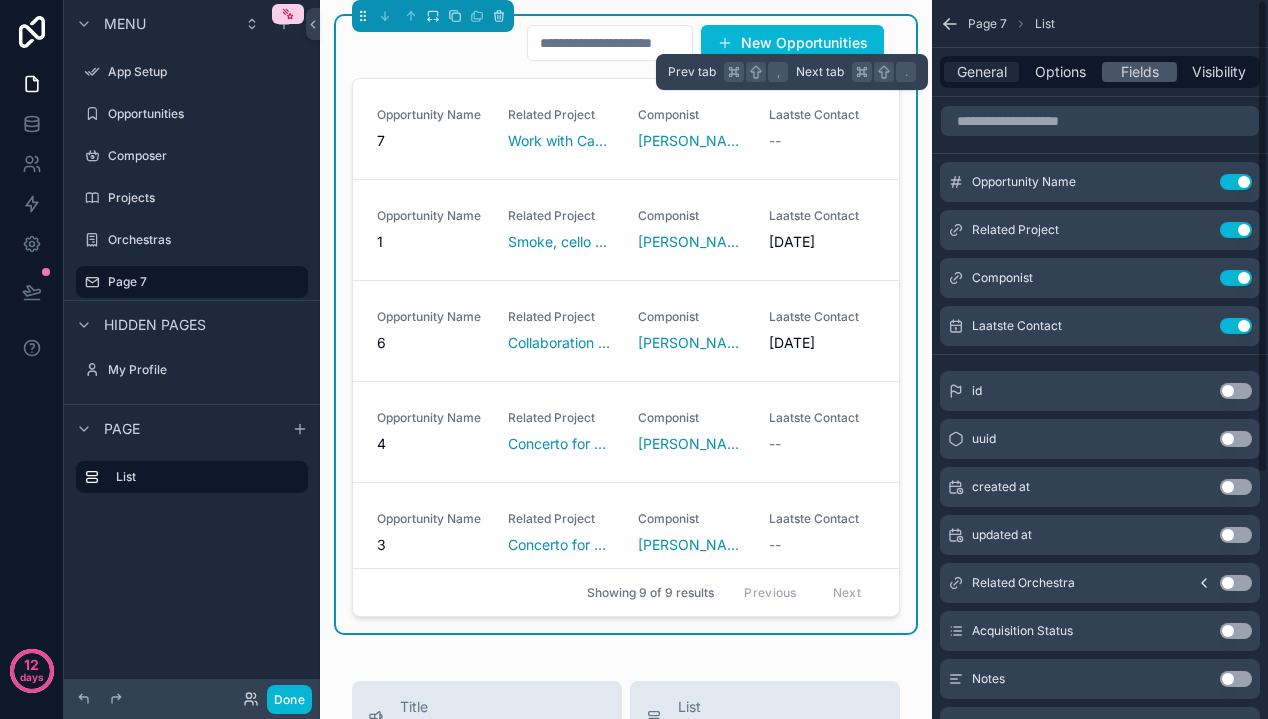 click on "General" at bounding box center (982, 72) 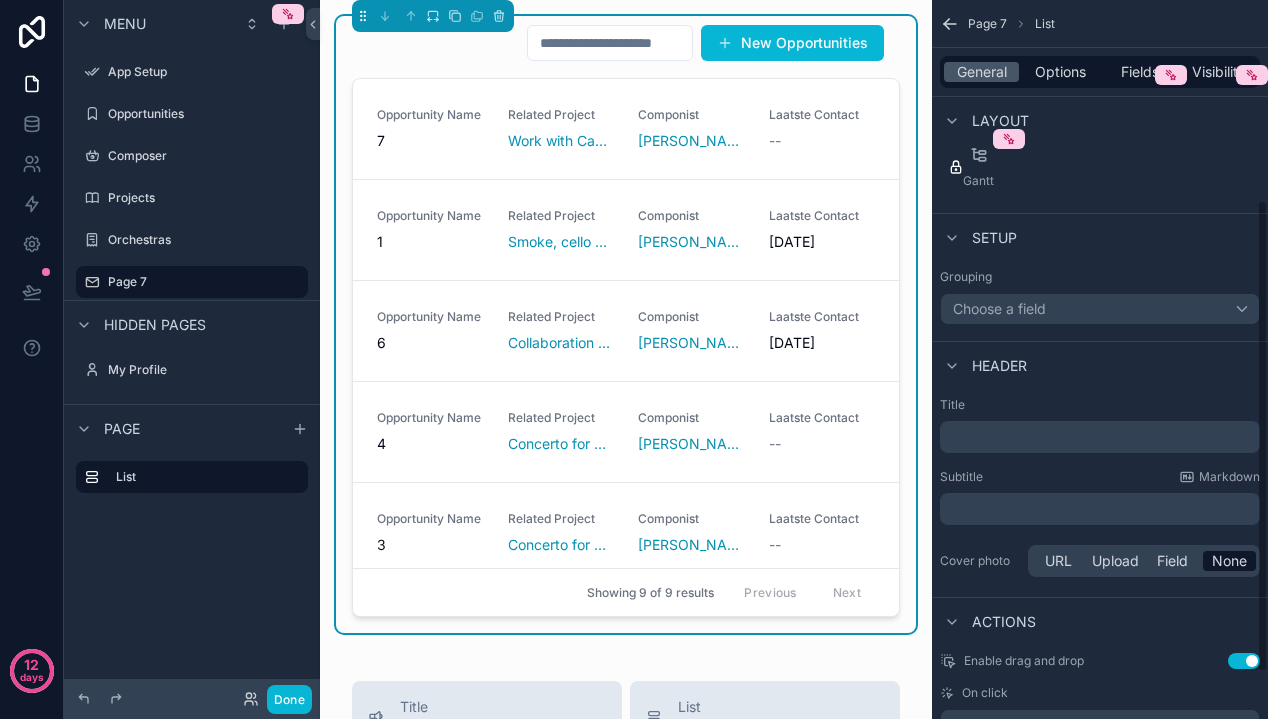 scroll, scrollTop: 354, scrollLeft: 0, axis: vertical 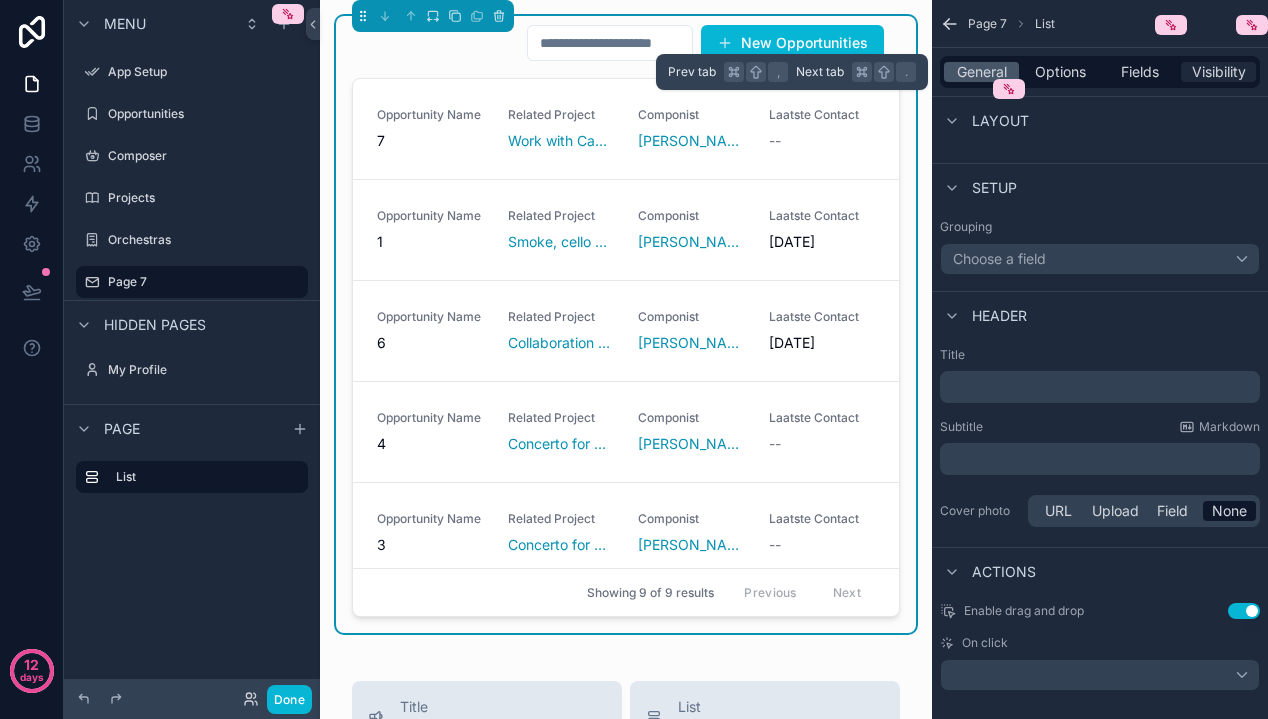 click on "Visibility" at bounding box center [1219, 72] 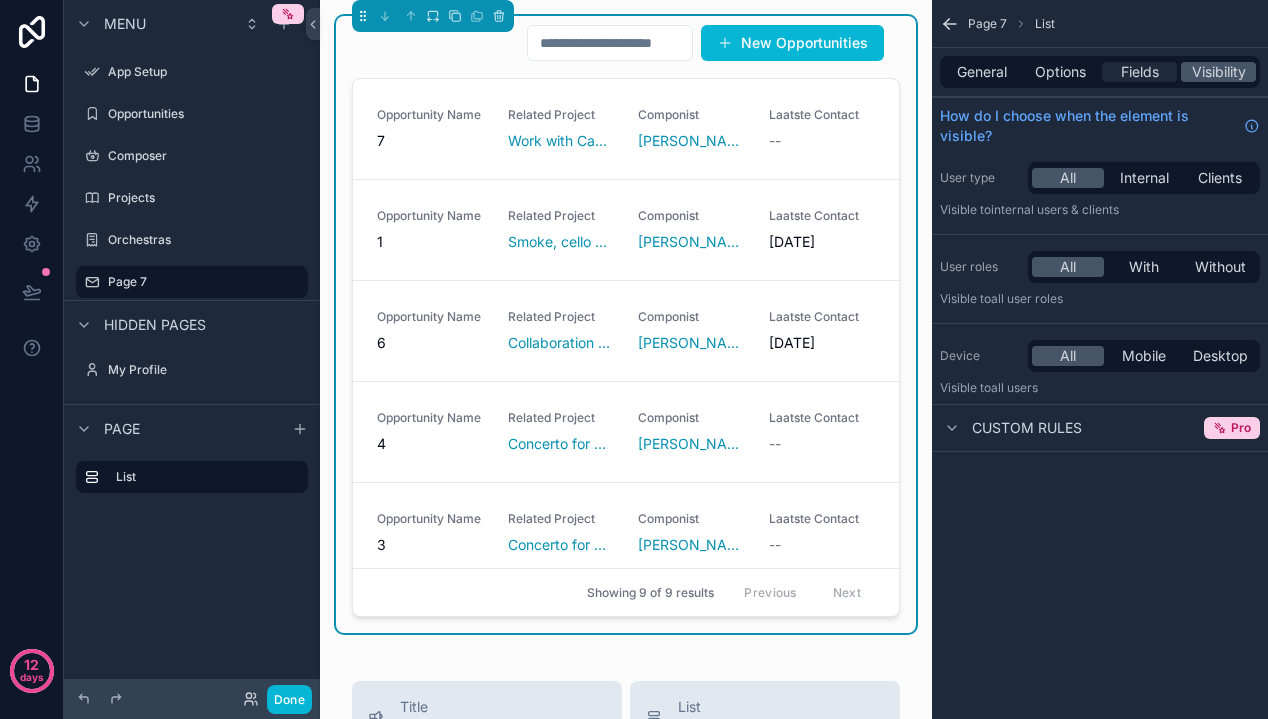 click on "Fields" at bounding box center (1140, 72) 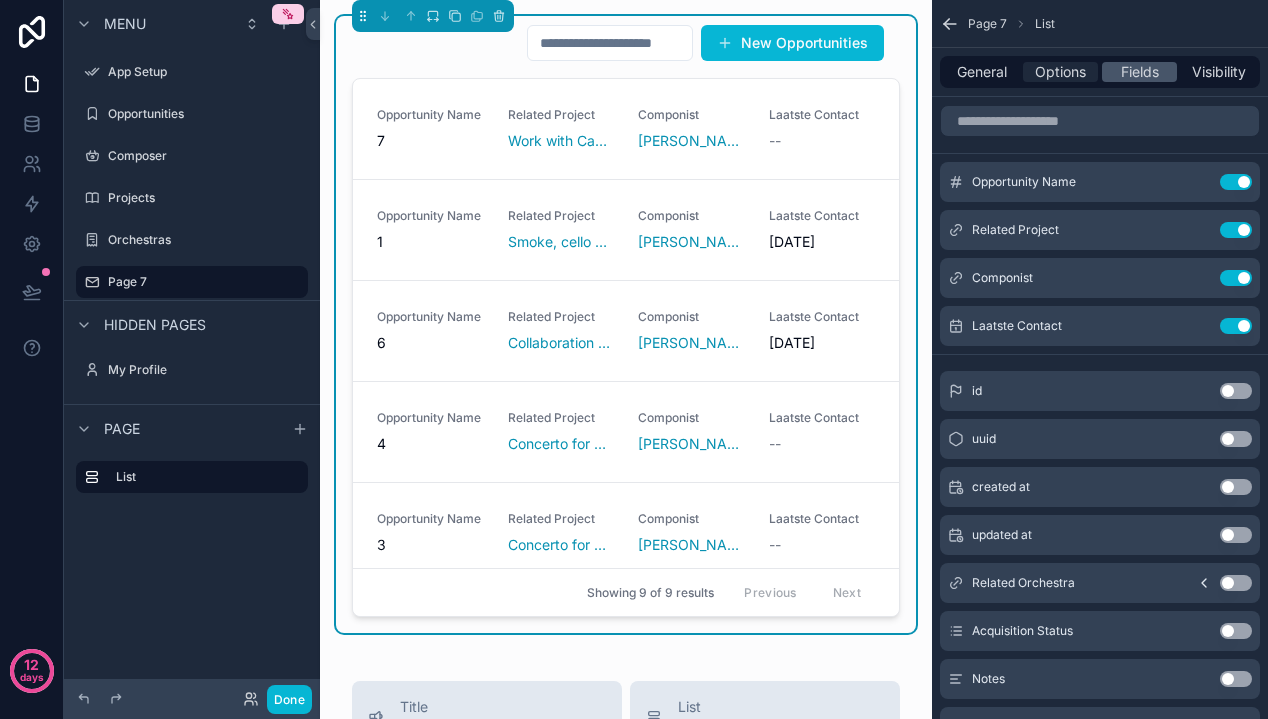 click on "Options" at bounding box center [1060, 72] 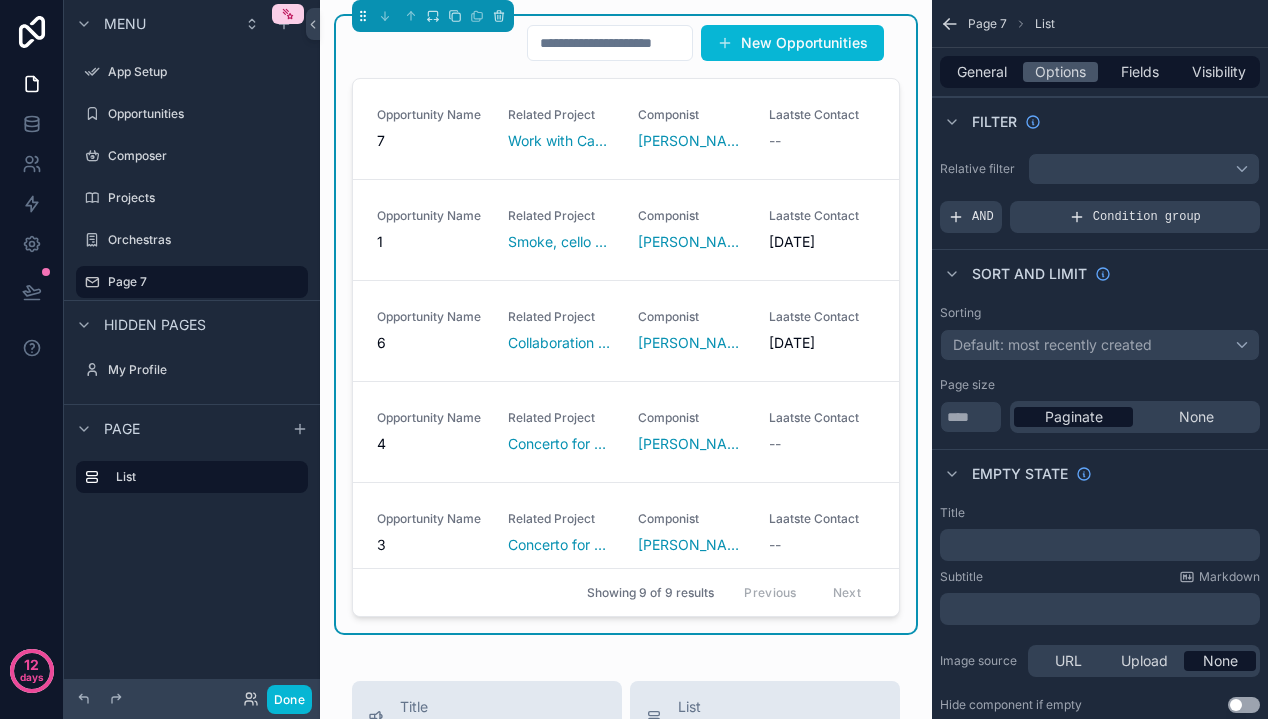 click at bounding box center [1144, 169] 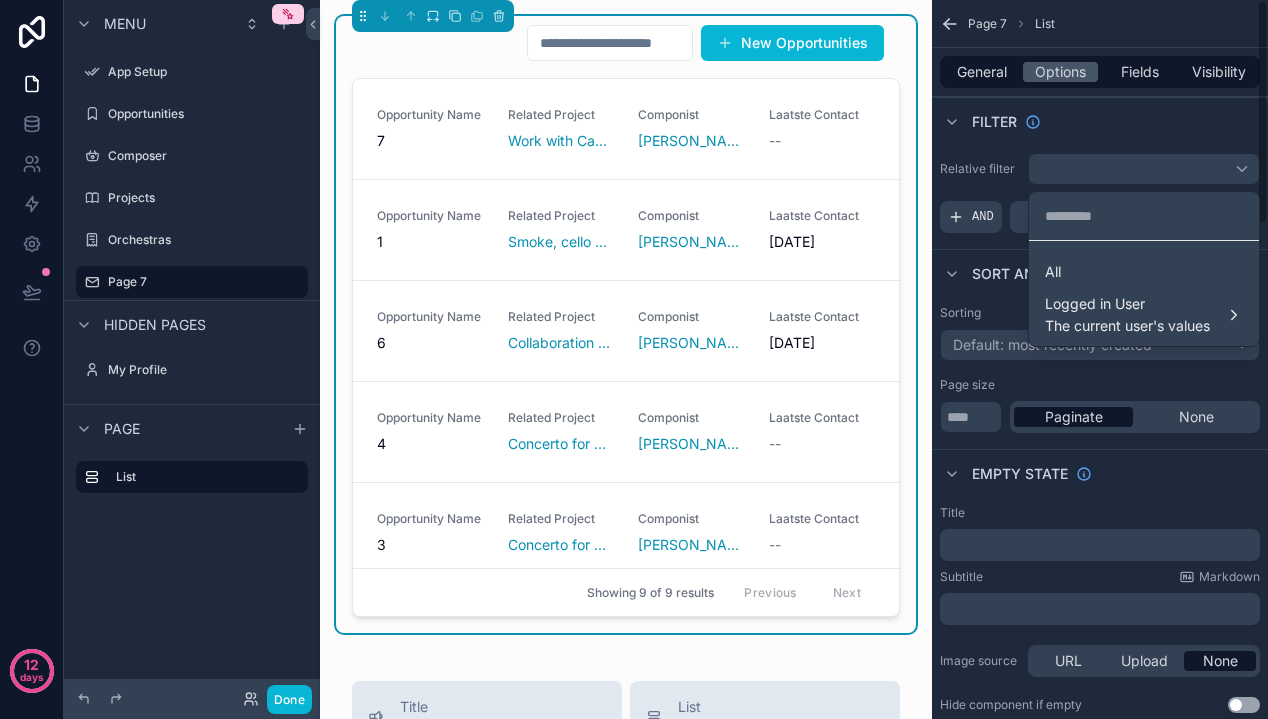 click at bounding box center [634, 359] 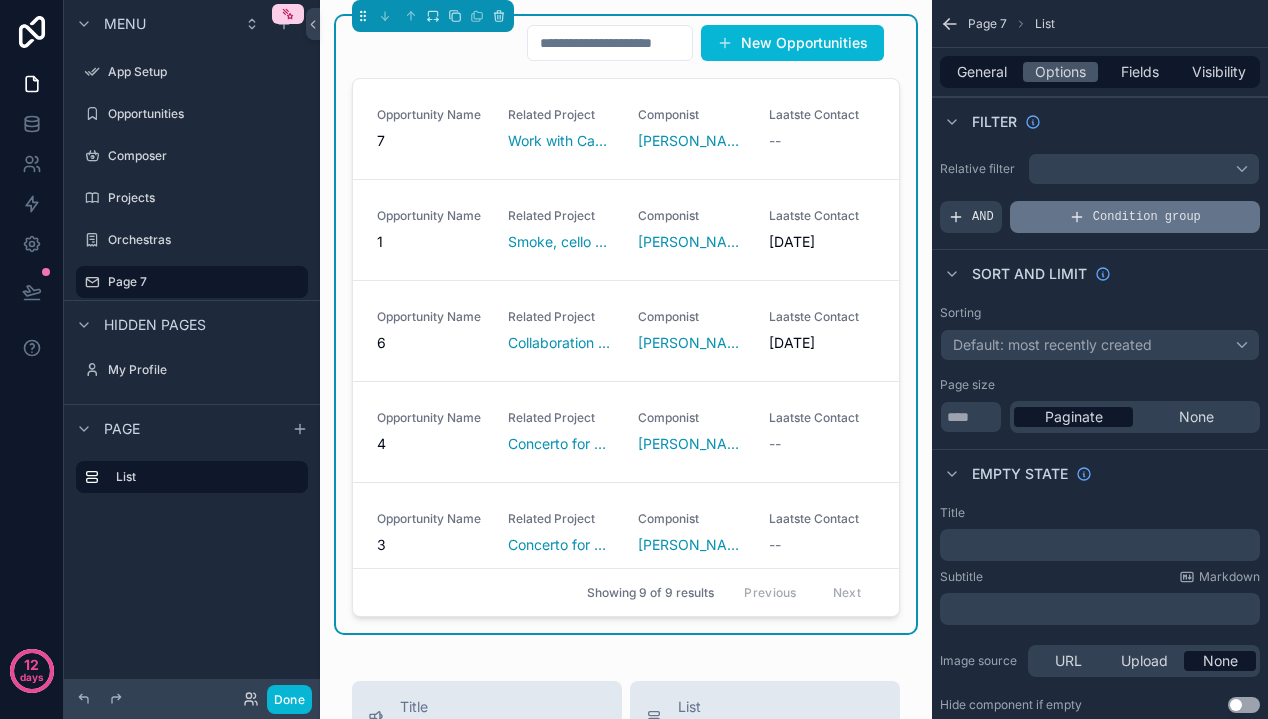 click on "Condition group" at bounding box center [1147, 217] 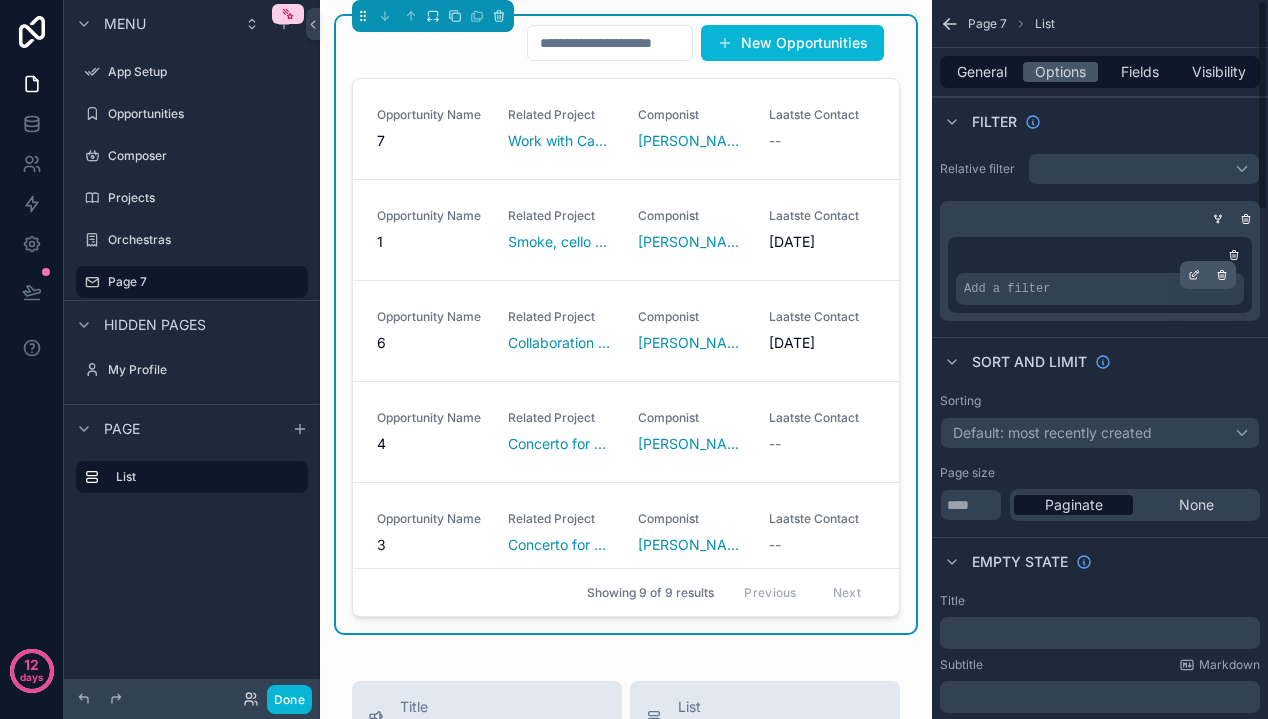 click on "Add a filter" at bounding box center [1100, 289] 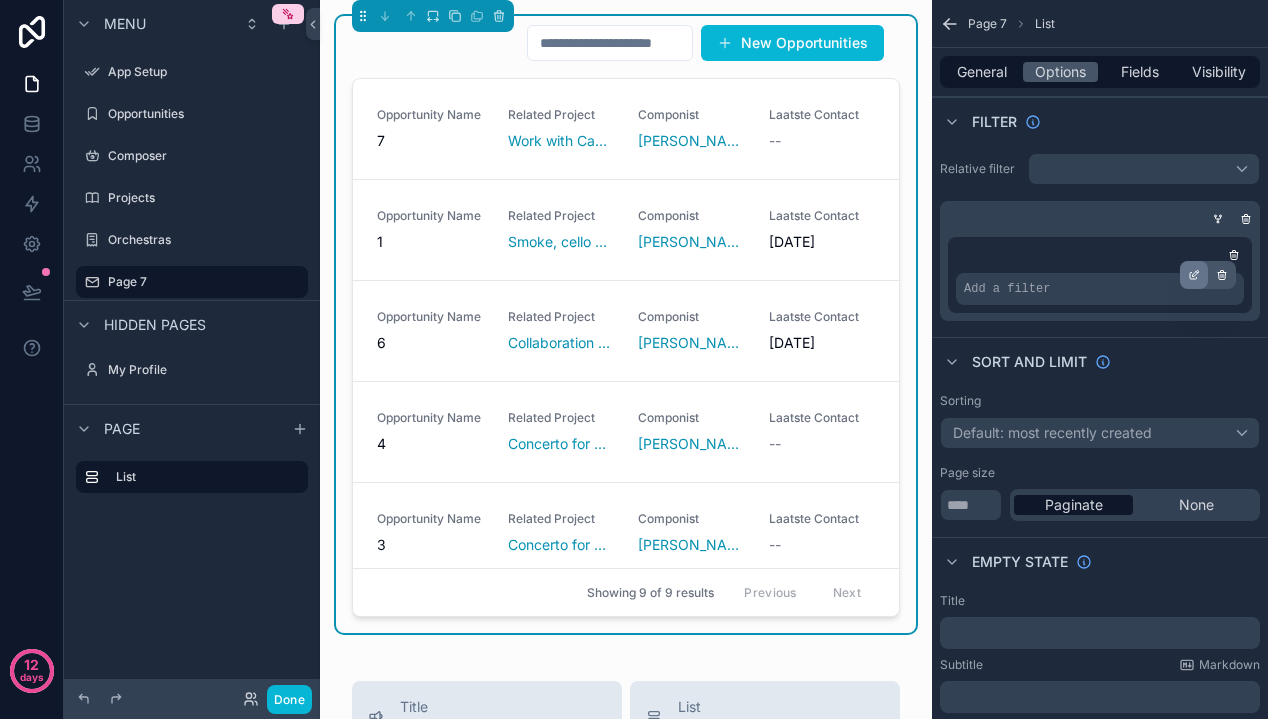 click 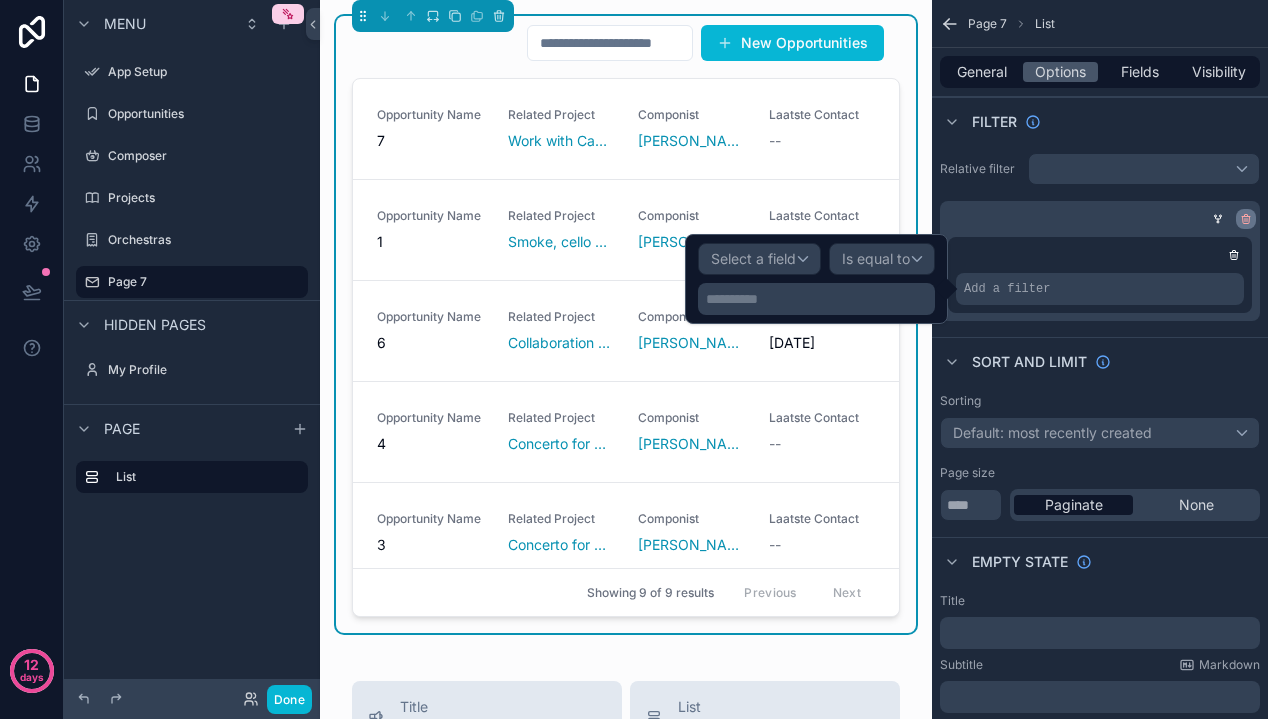 click 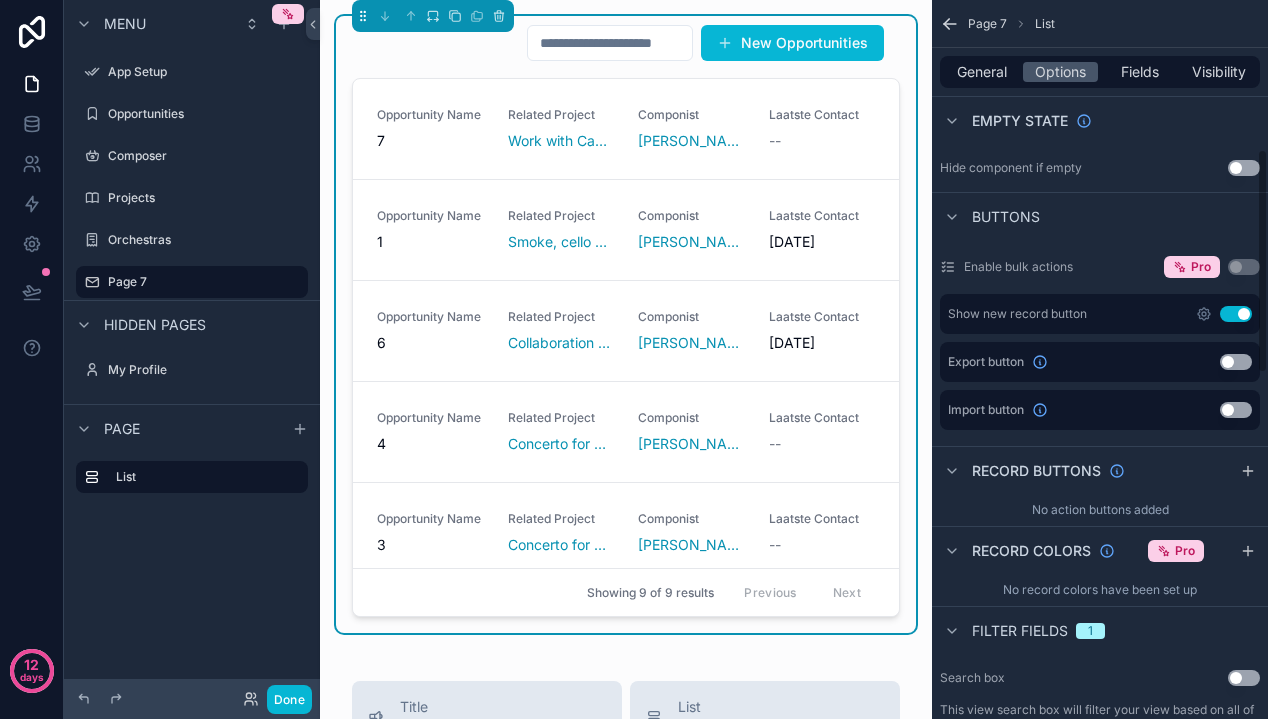 scroll, scrollTop: 0, scrollLeft: 0, axis: both 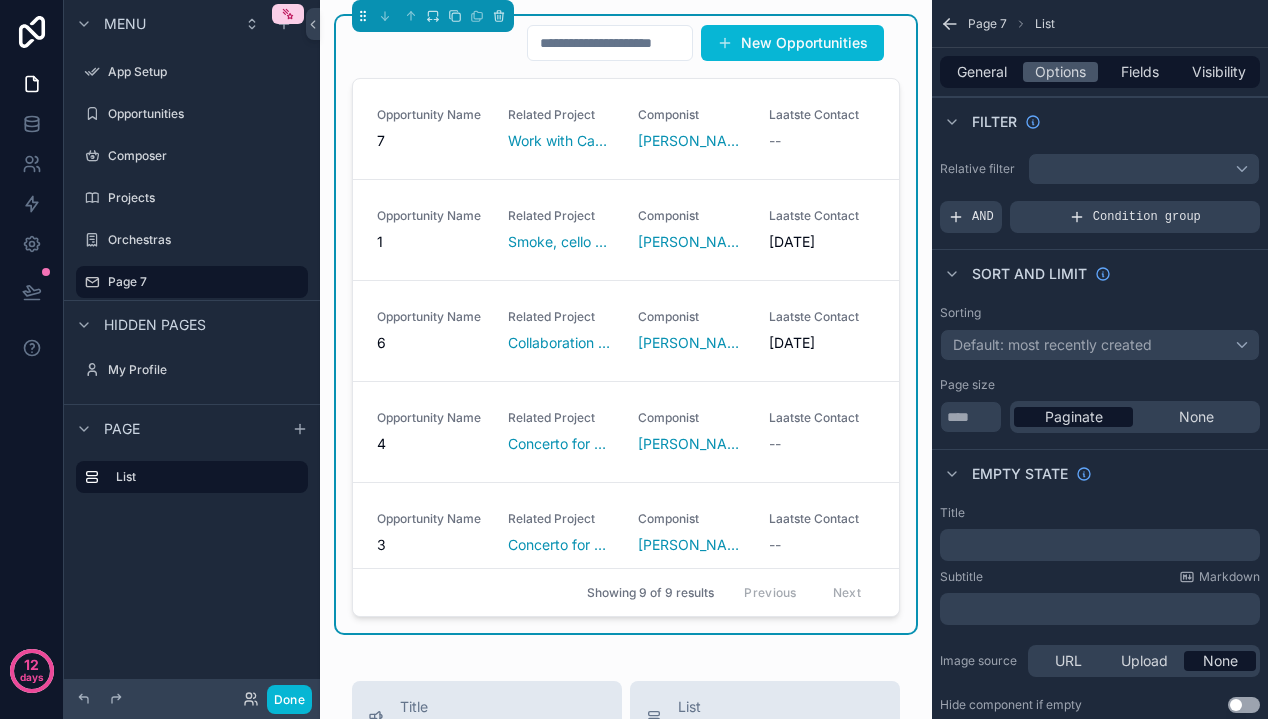 click at bounding box center [1144, 169] 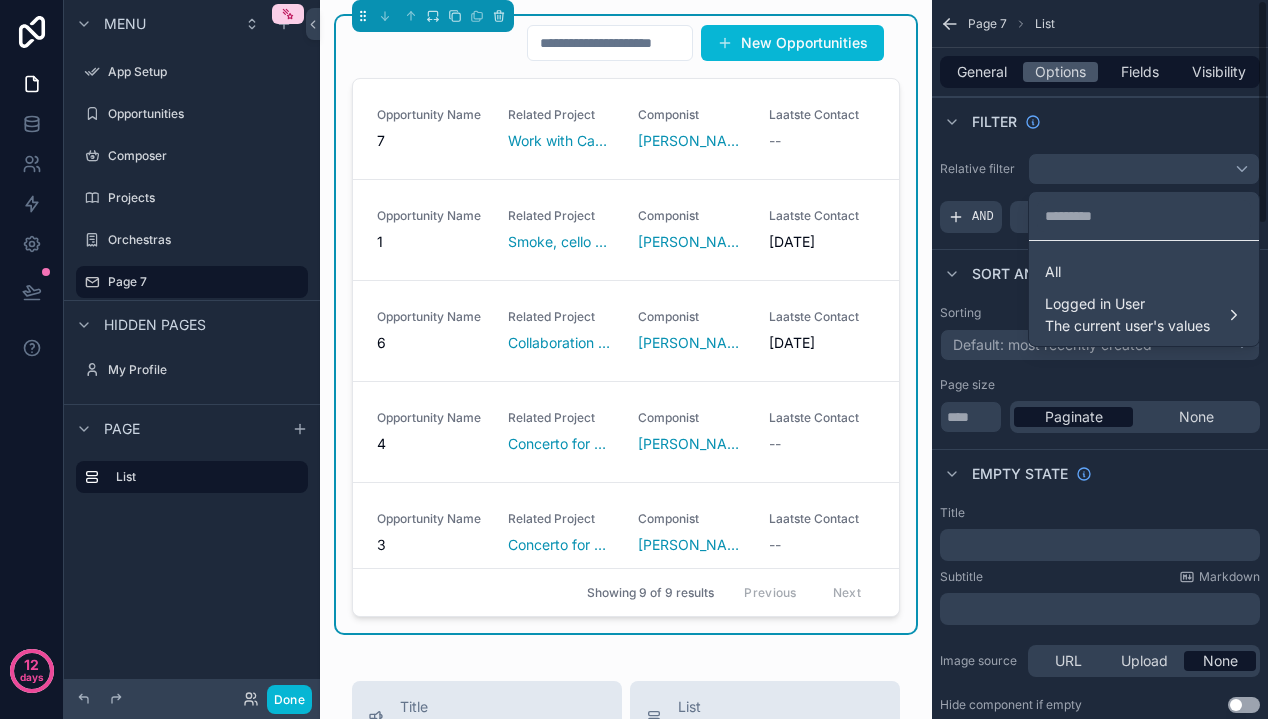click at bounding box center (634, 359) 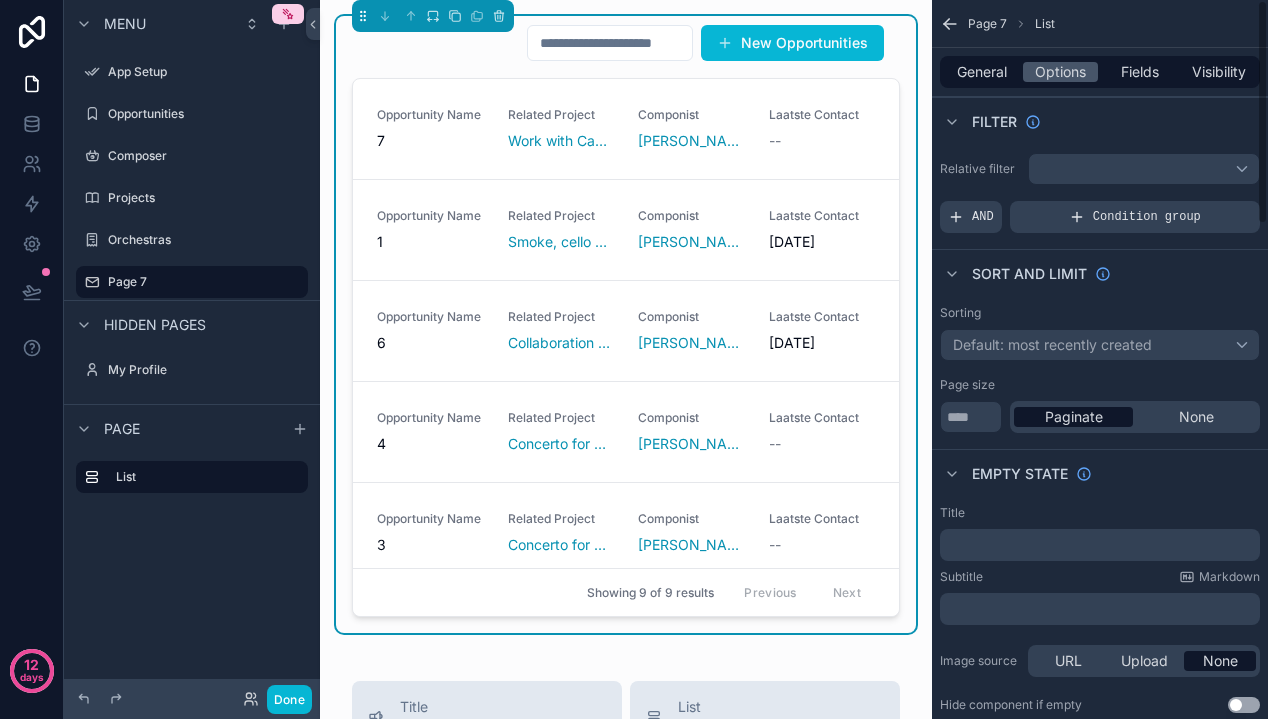 click at bounding box center (1144, 169) 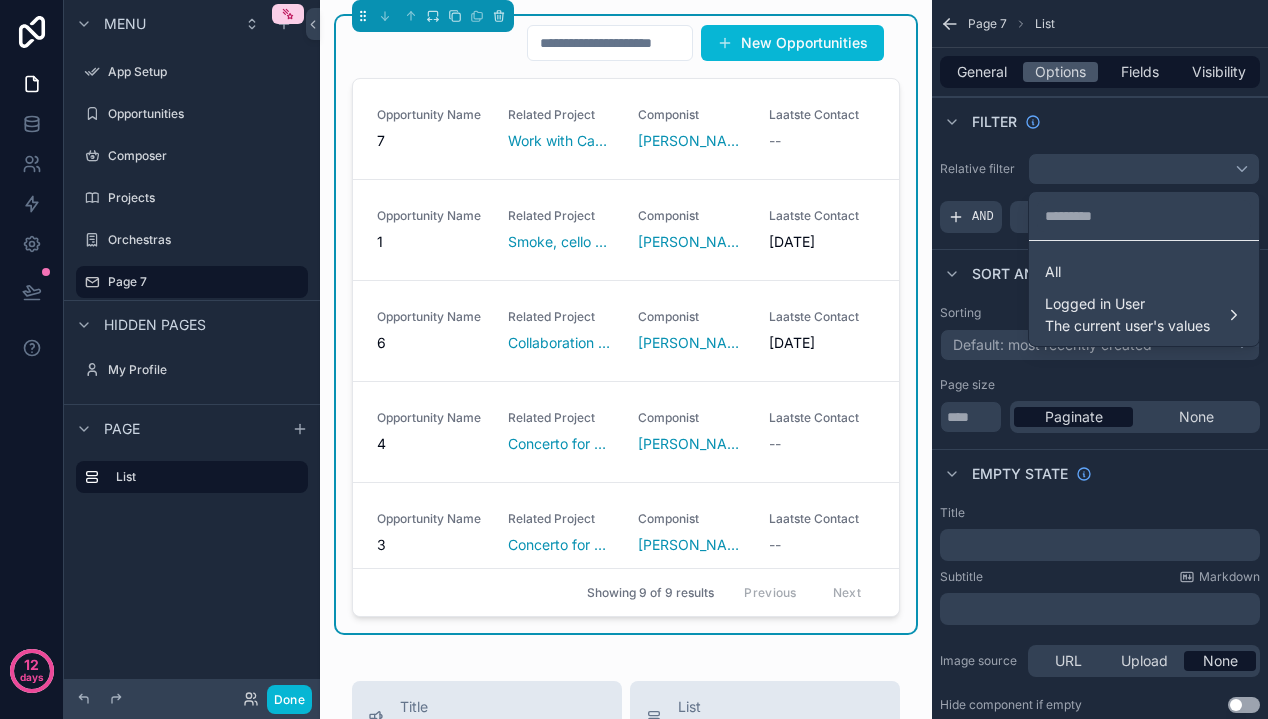 click on "All Logged in User The current user's values" at bounding box center [1144, 293] 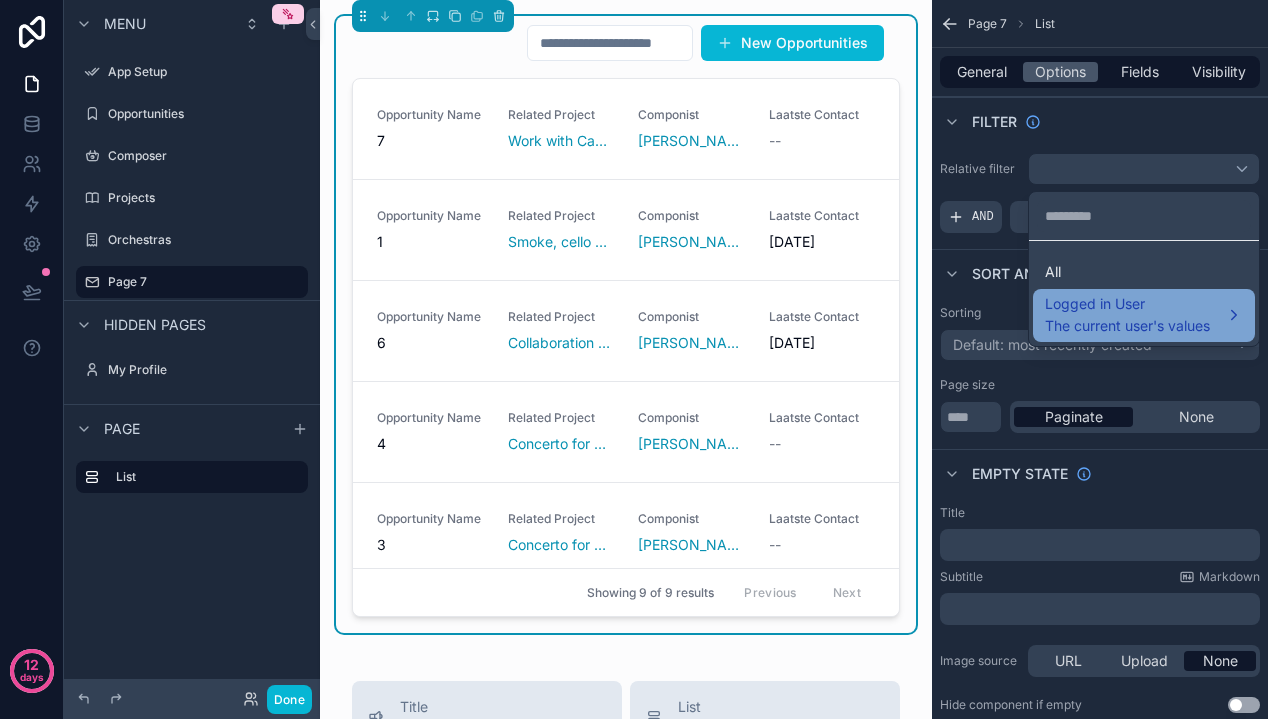 click on "The current user's values" at bounding box center (1127, 326) 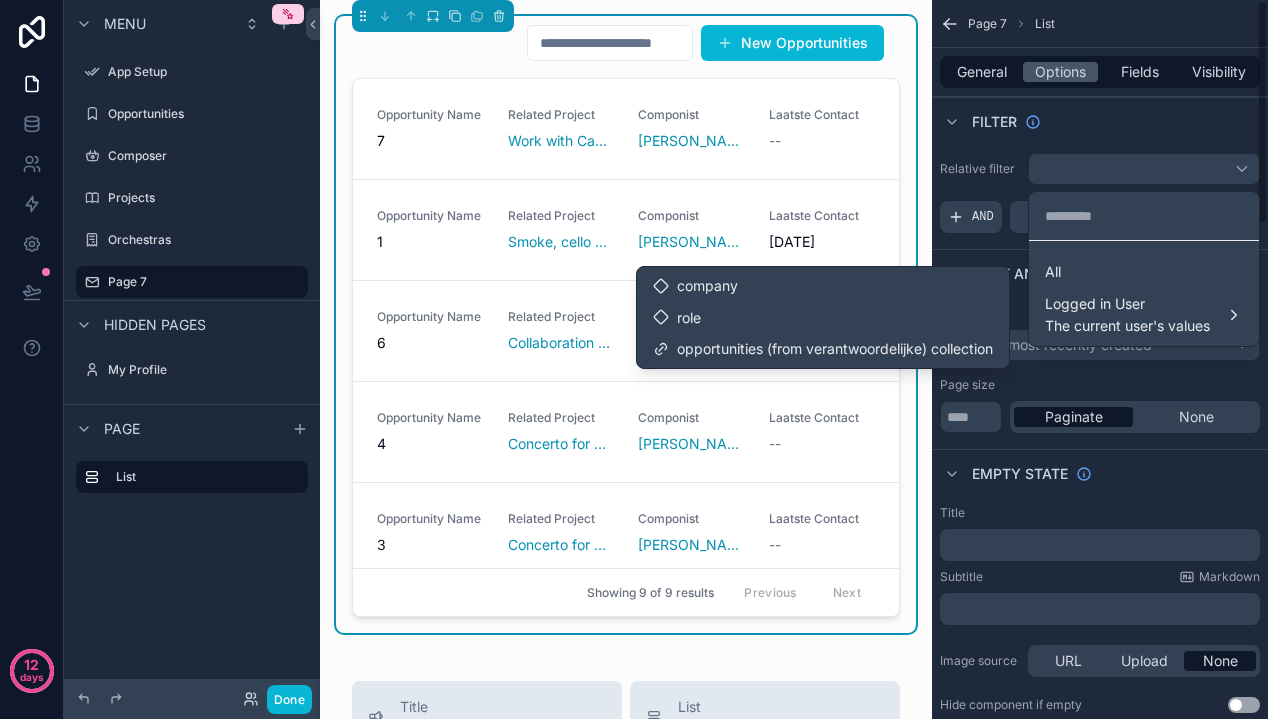 click at bounding box center (634, 359) 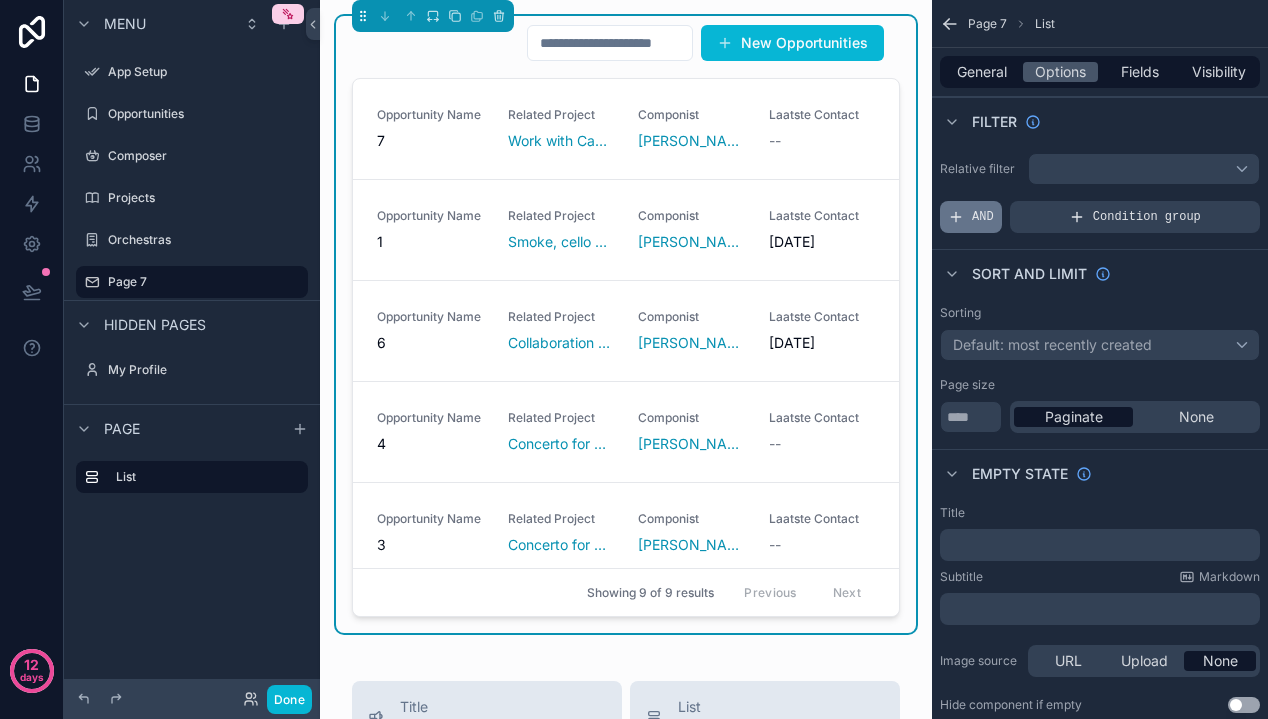 click 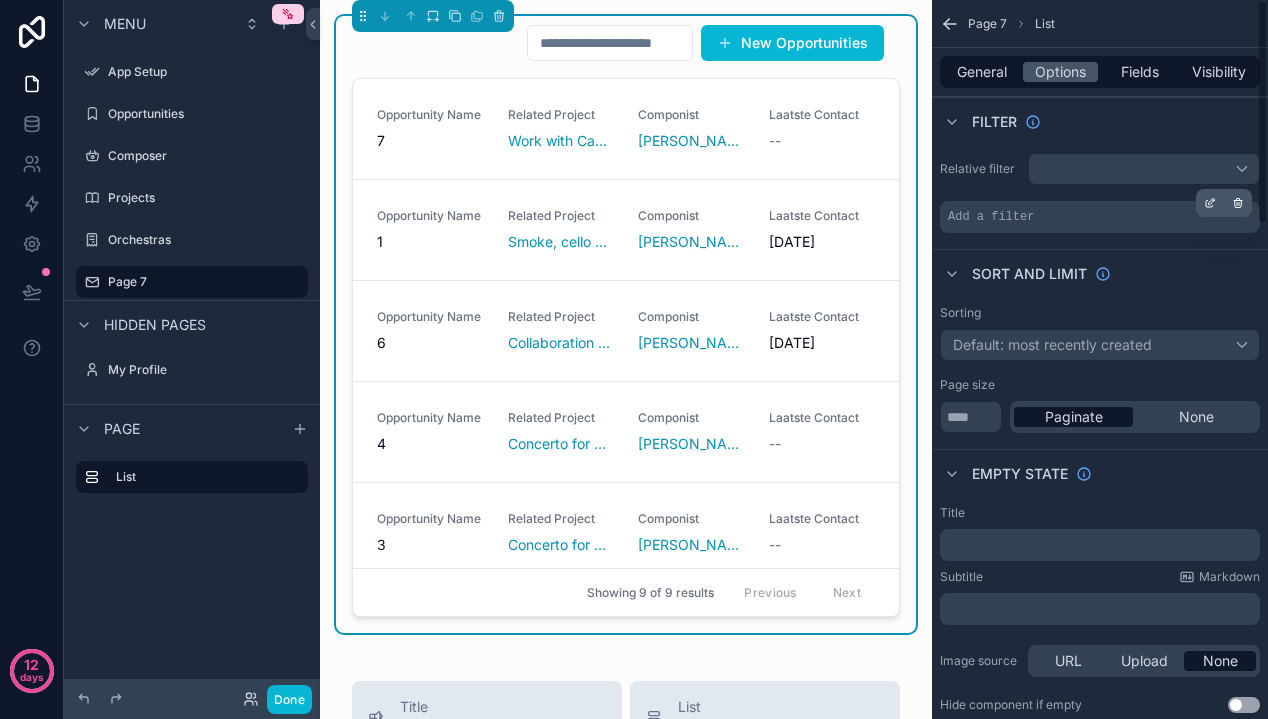 click on "Add a filter" at bounding box center [1100, 217] 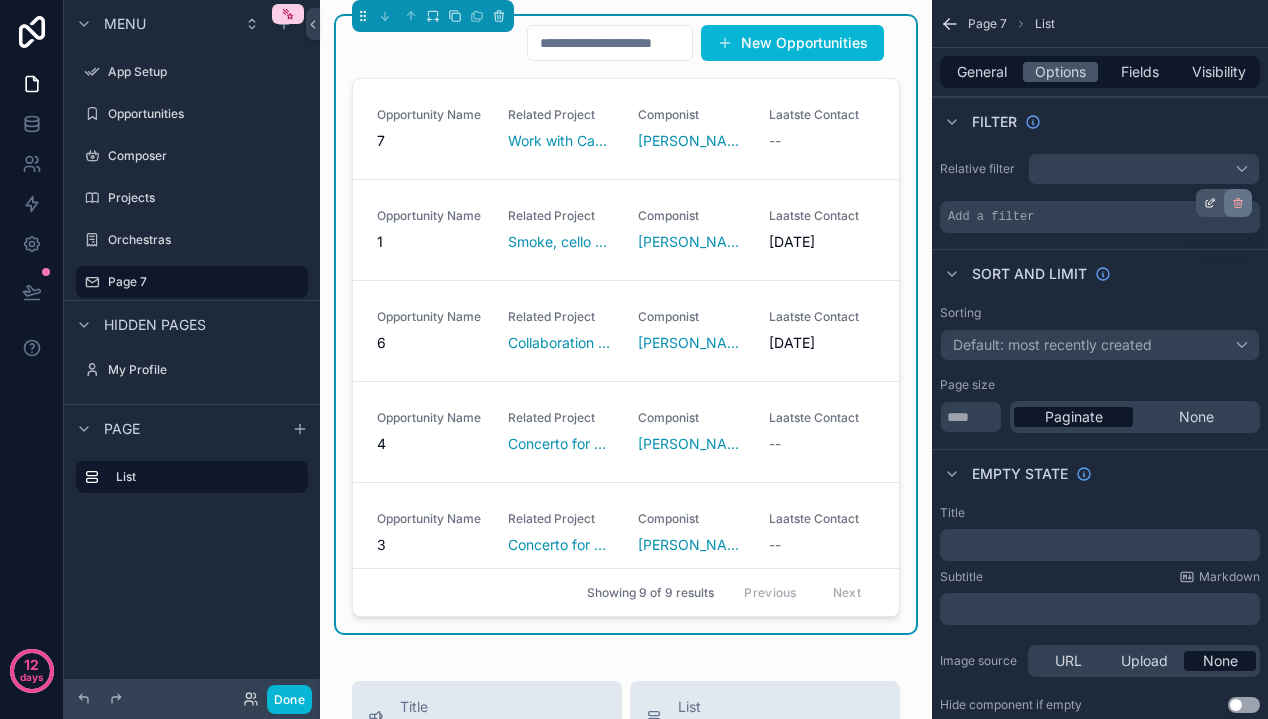click 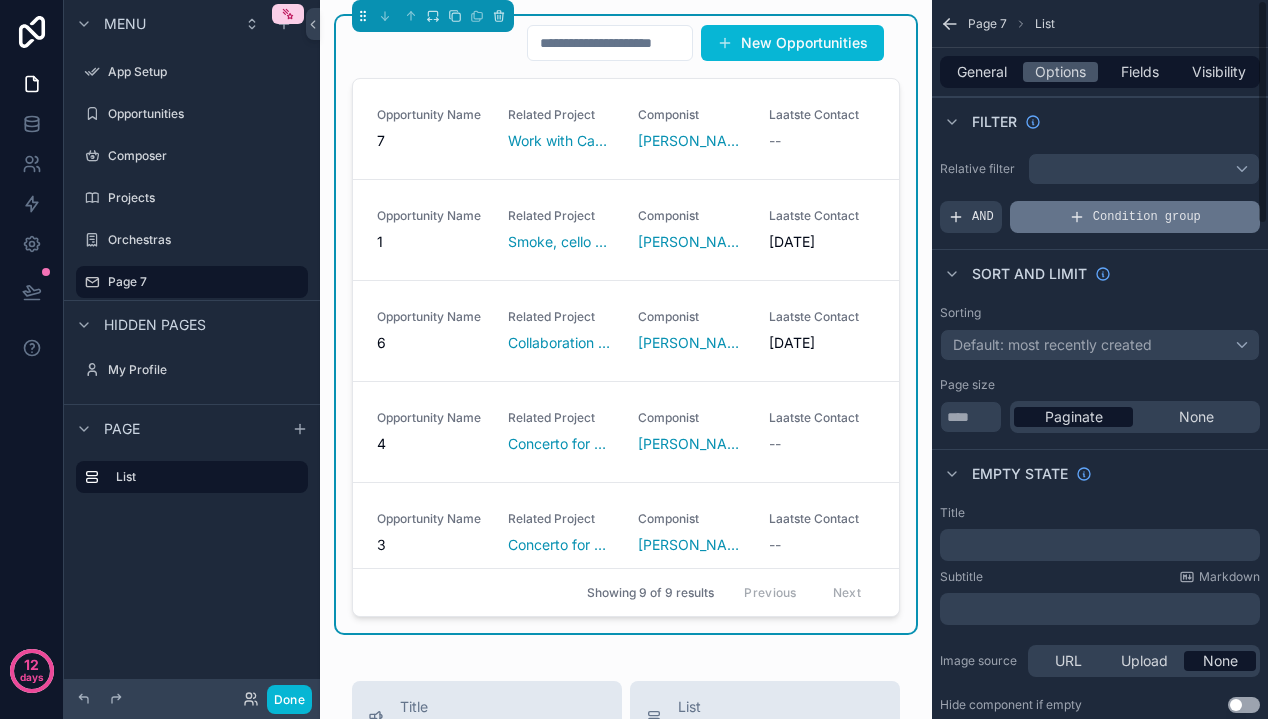 click on "Condition group" at bounding box center (1147, 217) 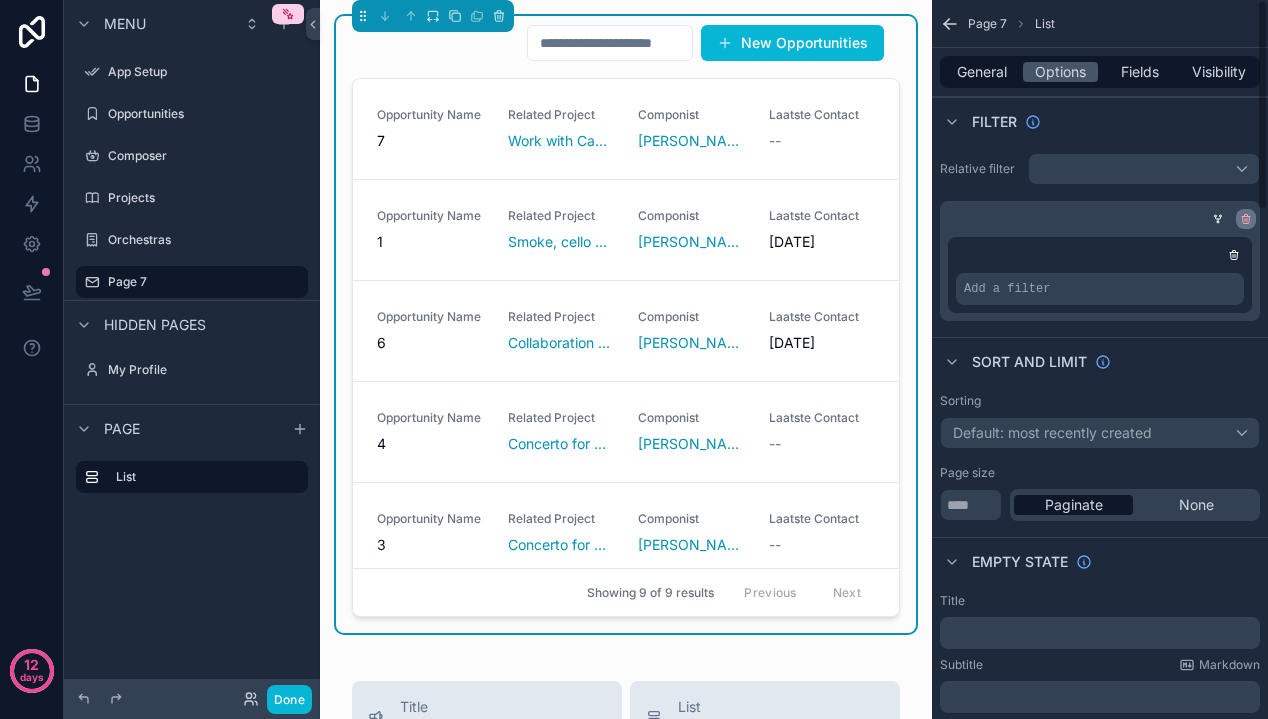 click 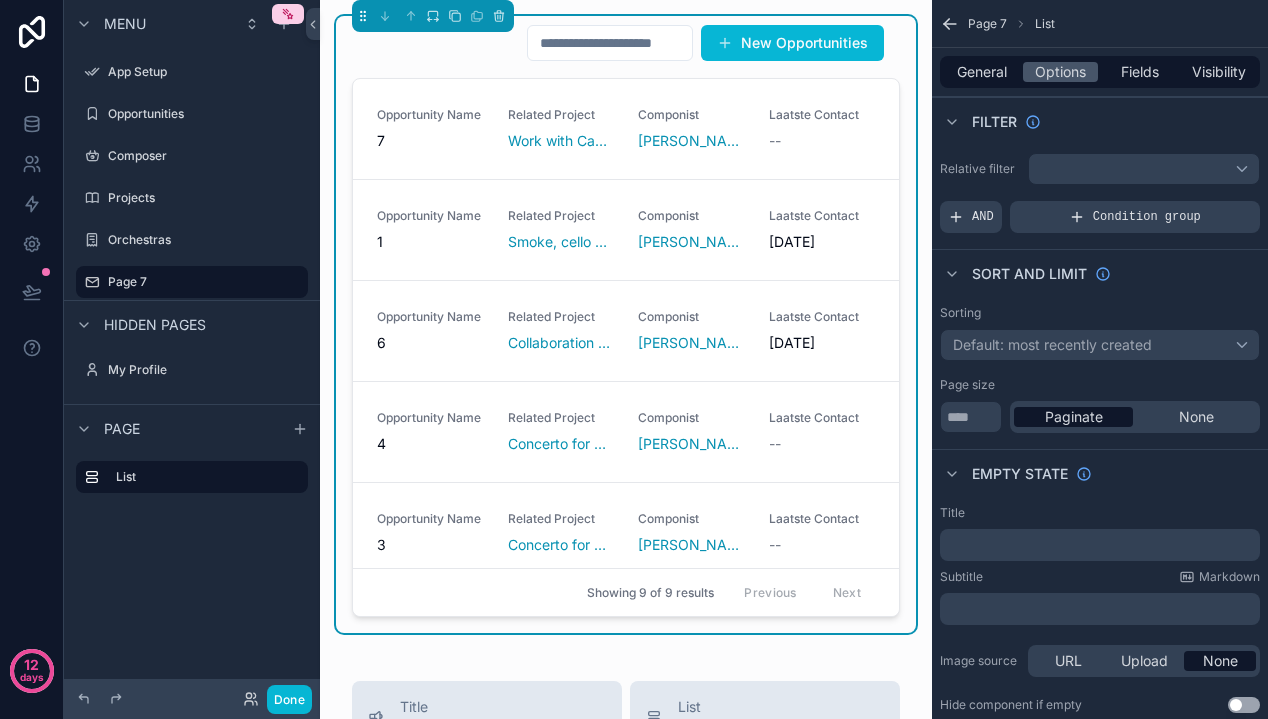 click on "Default: most recently created" at bounding box center (1100, 345) 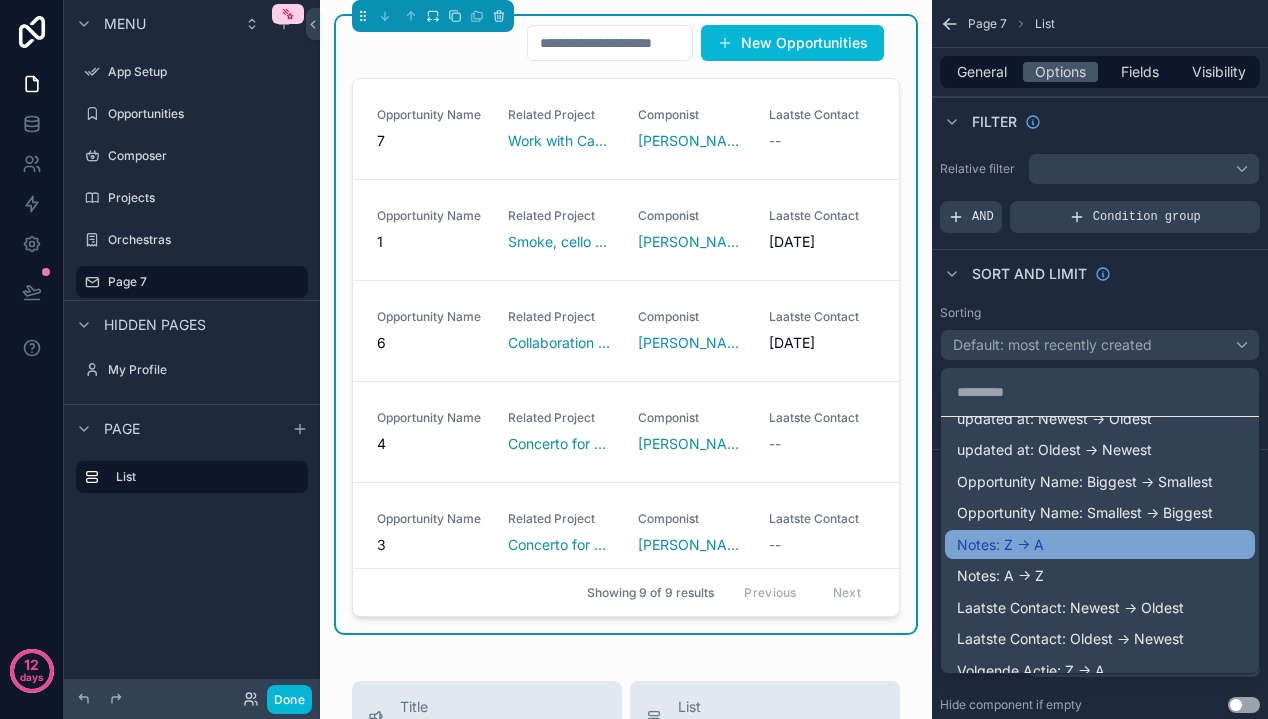 scroll, scrollTop: 169, scrollLeft: 0, axis: vertical 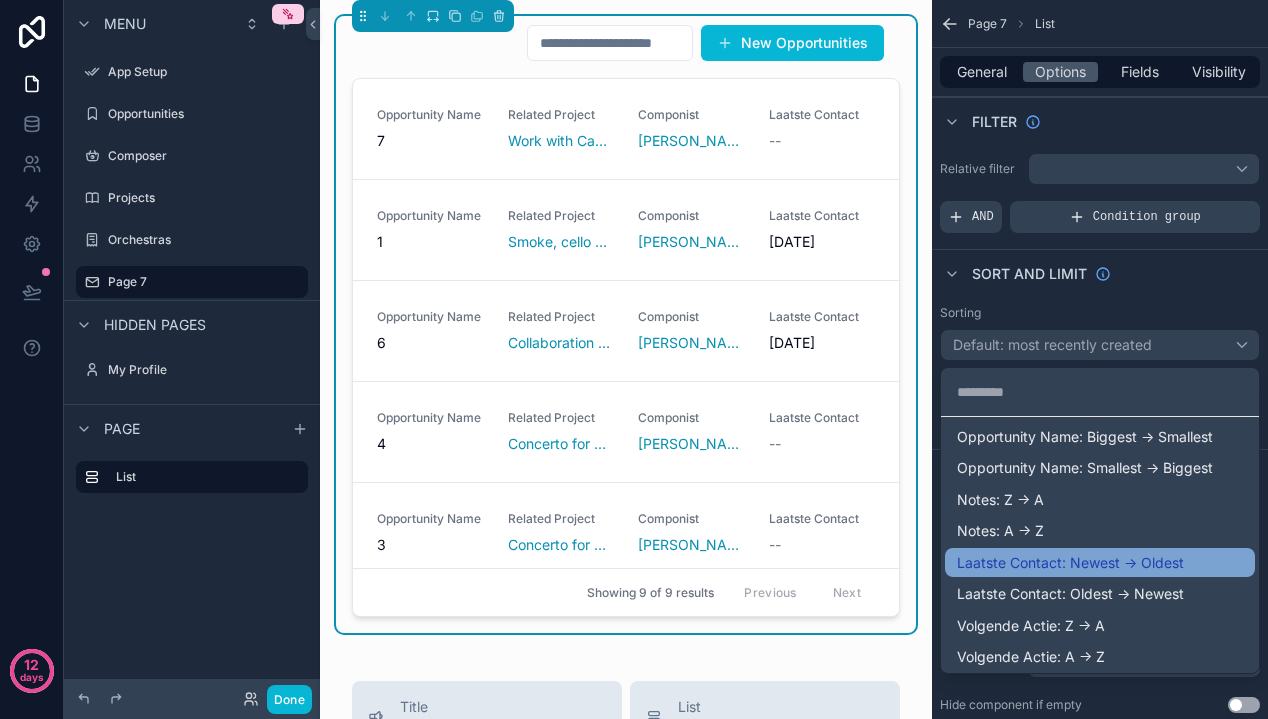 click on "Laatste Contact: Newest -> Oldest" at bounding box center (1070, 563) 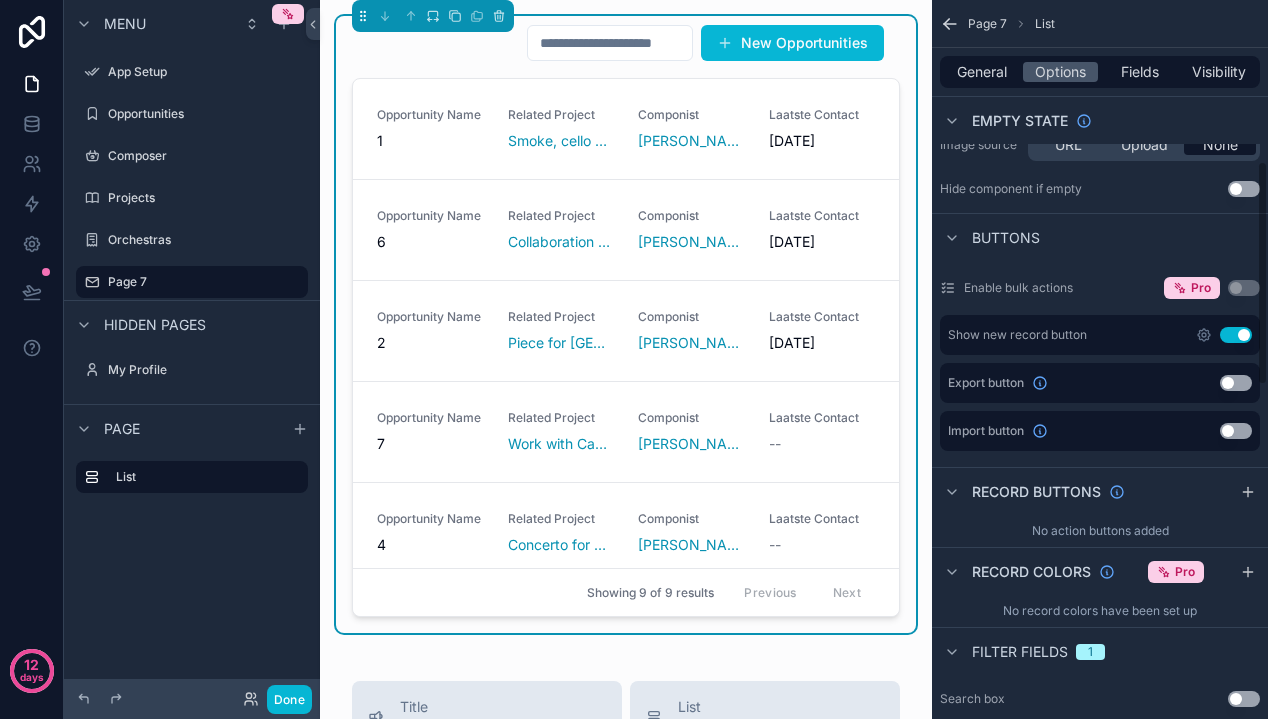 scroll, scrollTop: 759, scrollLeft: 0, axis: vertical 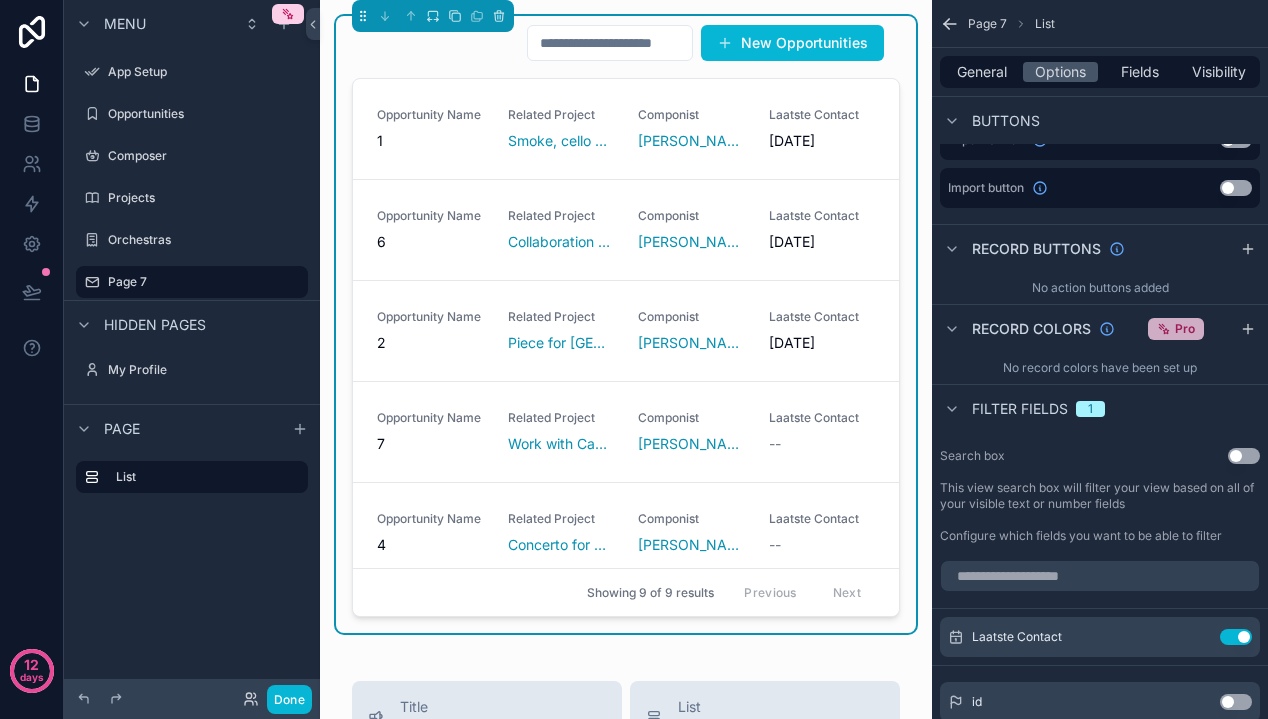 click on "Pro" at bounding box center (1176, 329) 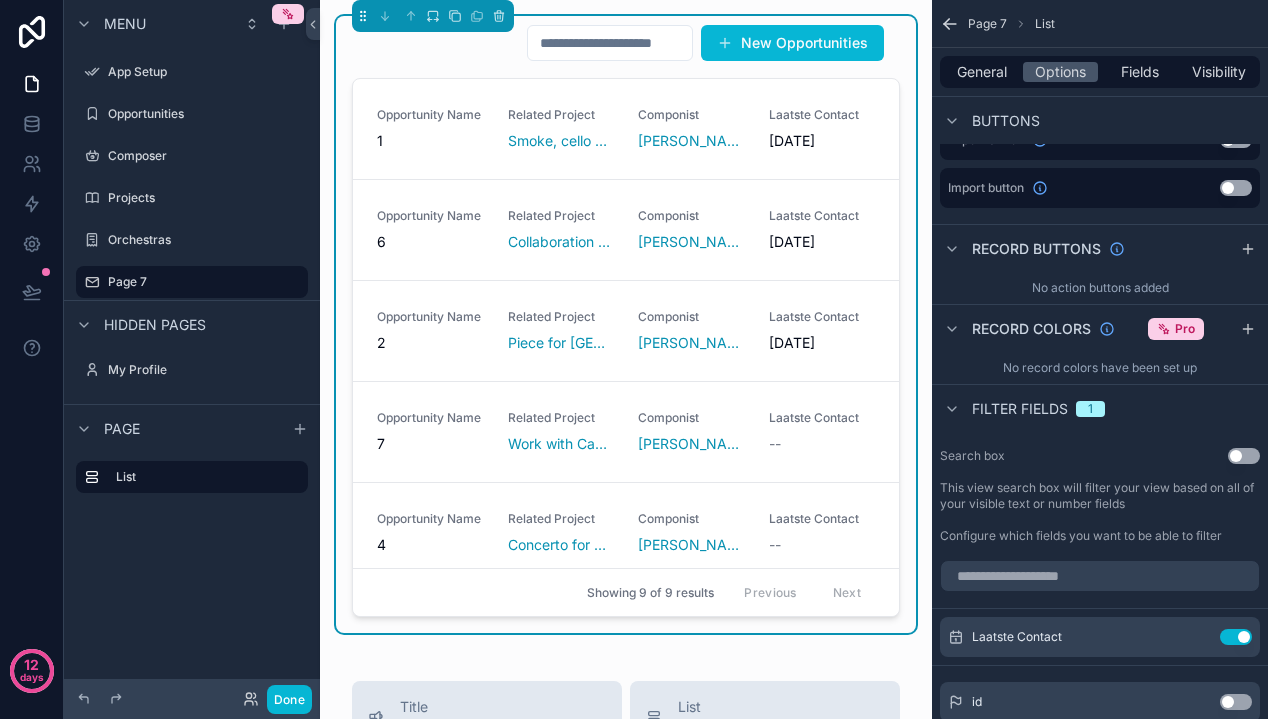 click on "No record colors have been set up" at bounding box center [1100, 368] 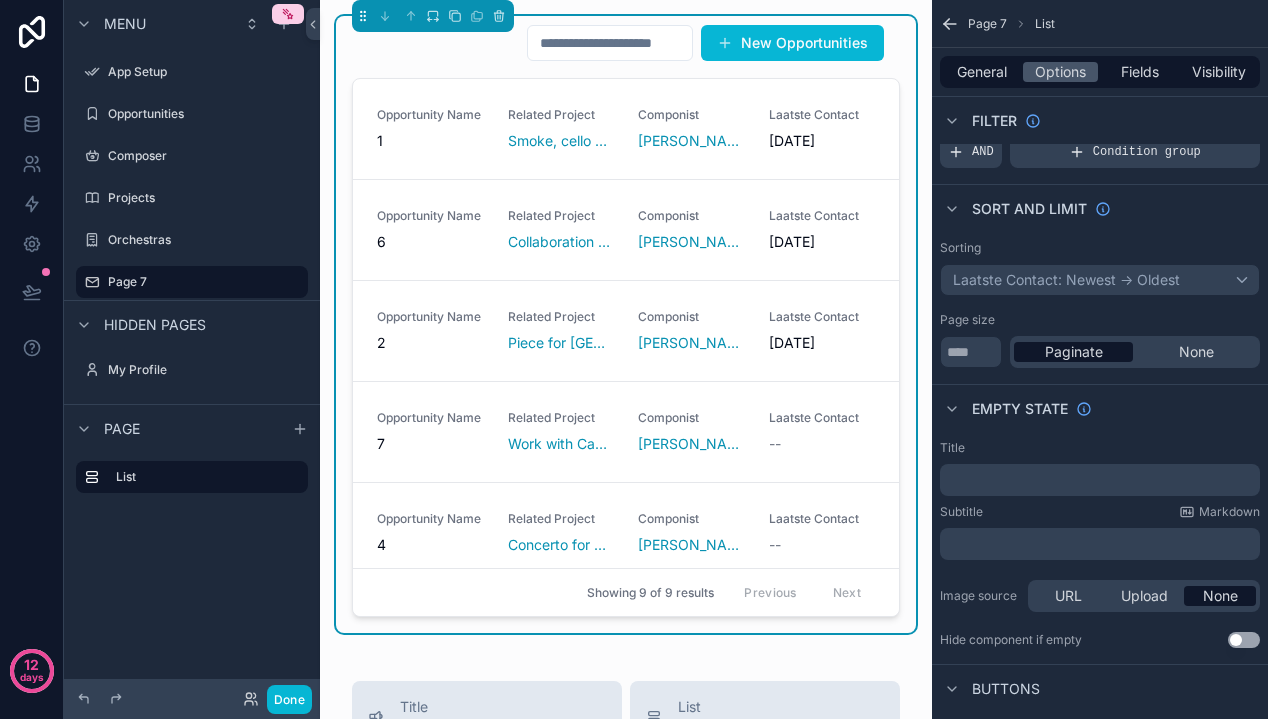 scroll, scrollTop: 24, scrollLeft: 0, axis: vertical 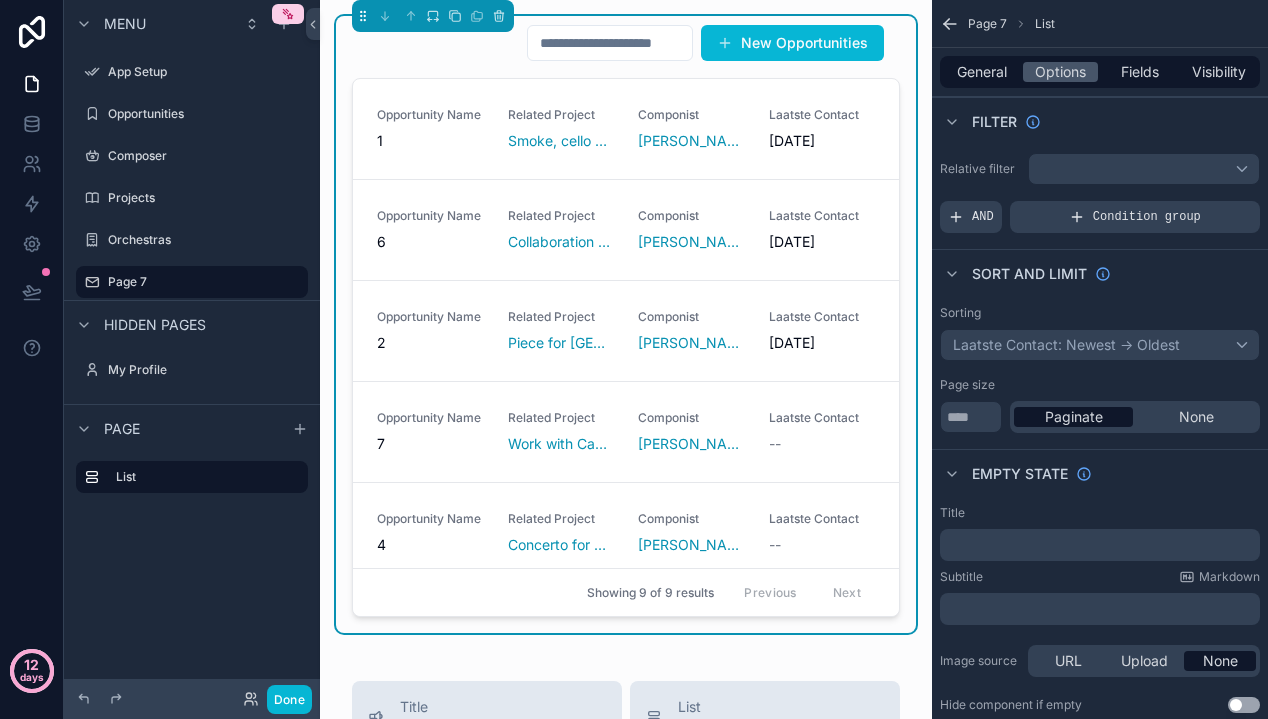 click on "days" at bounding box center (32, 677) 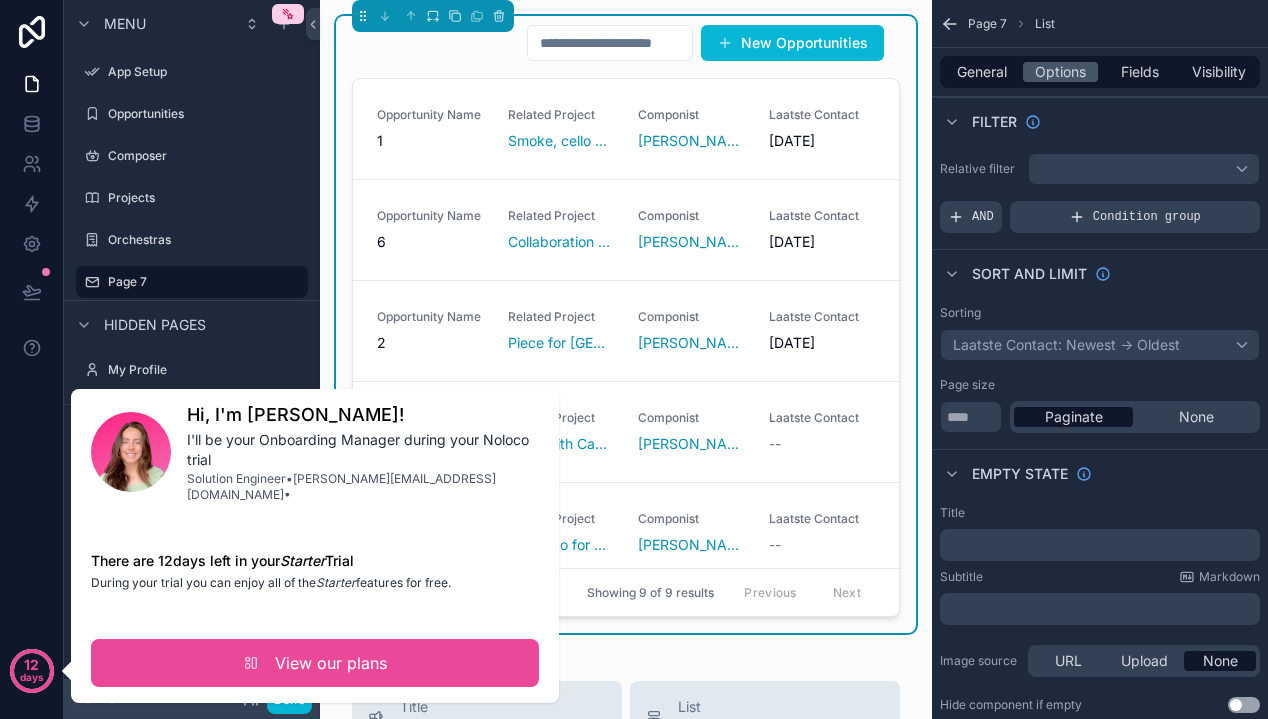 click on "New Opportunities Opportunity Name 1 Related Project Smoke, cello concerto  Componist [PERSON_NAME]  Laatste Contact [DATE] Opportunity Name 6 Related Project Collaboration wich Tacet(i) Componist [PERSON_NAME] Contact [DATE] Opportunity Name 2 Related Project Piece for [GEOGRAPHIC_DATA]  Componist Lubica Cekovska Laatste Contact [DATE] Opportunity Name 7 Related Project Work with Cantando Admont Componist Vykintas Baltakas Laatste Contact -- Opportunity Name 4 Related Project Concerto for Ottensamer Componist [PERSON_NAME] Laatste Contact -- Opportunity Name 3 Related Project Concerto for Ottensamer Componist Lubica Cekovska Laatste Contact -- Opportunity Name 5 Related Project Concerto for Ottensamer Componist -- Laatste Contact -- Opportunity Name -- Related Project -- Componist -- Laatste Contact -- Opportunity Name -- Related Project -- Componist -- Laatste Contact -- Showing 9 of 9 results Previous Next" at bounding box center [626, 320] 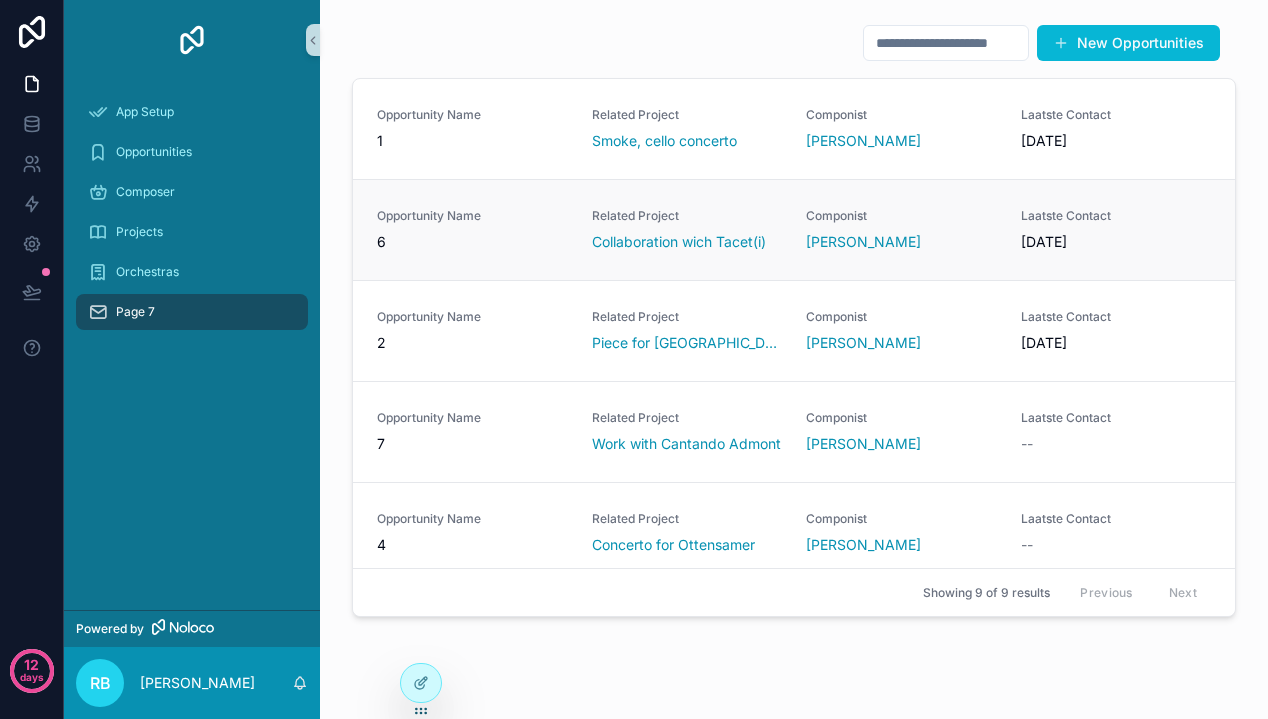 scroll, scrollTop: 0, scrollLeft: 0, axis: both 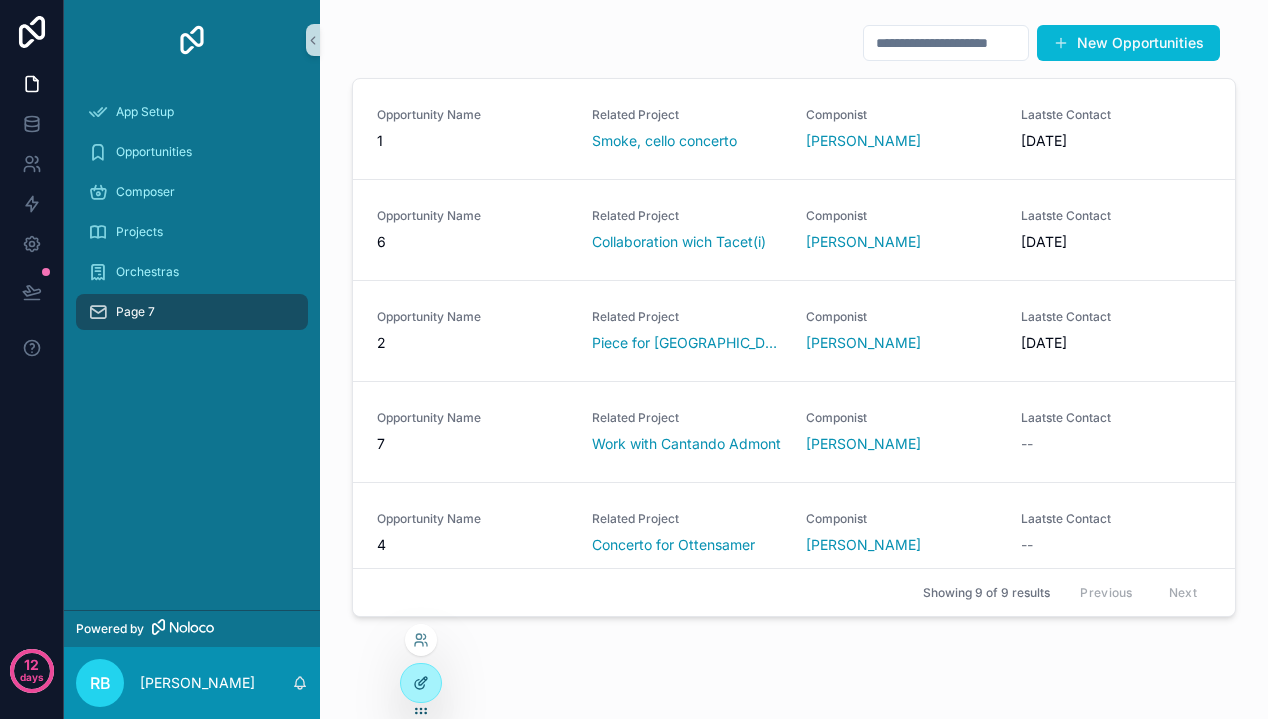 click 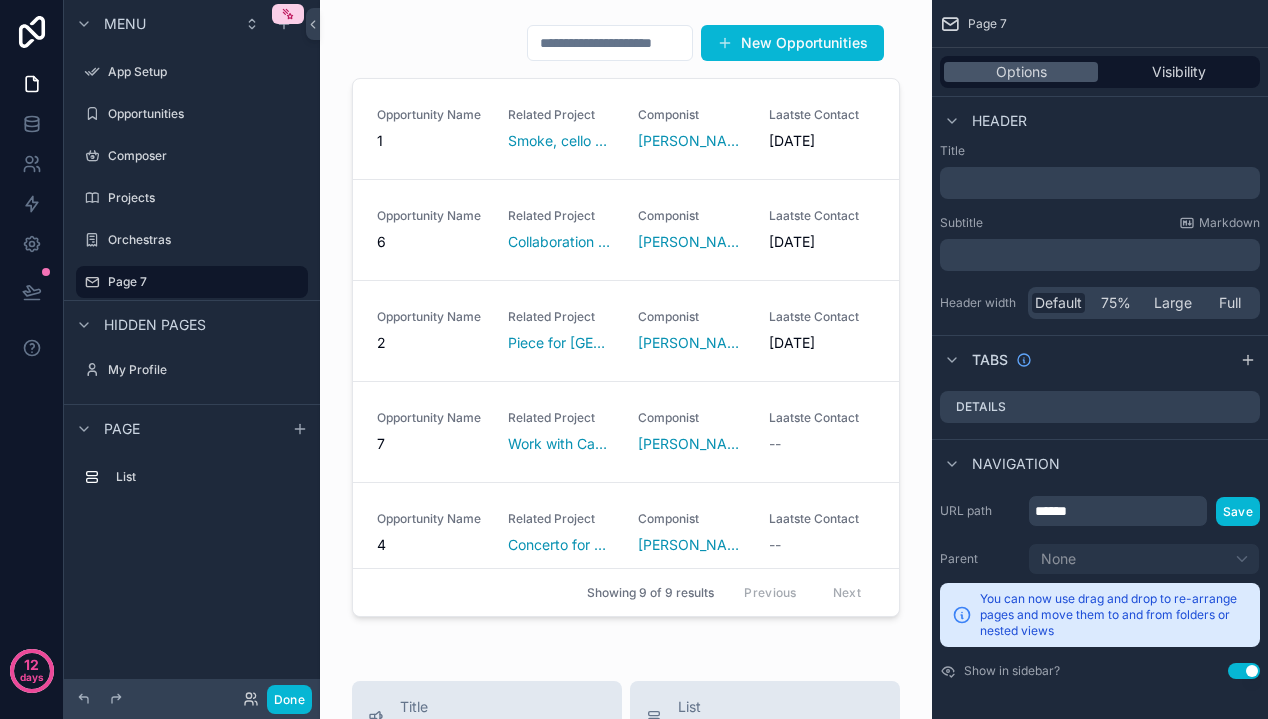 scroll, scrollTop: 0, scrollLeft: 0, axis: both 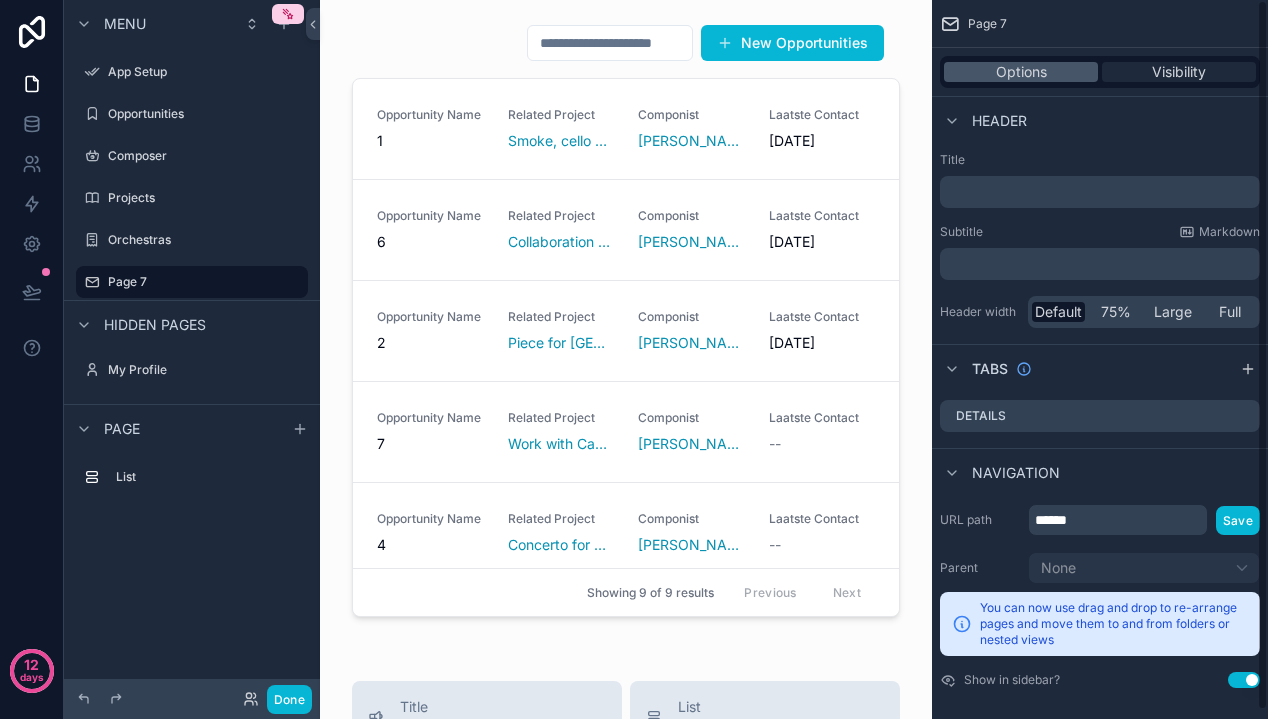 click on "Visibility" at bounding box center (1179, 72) 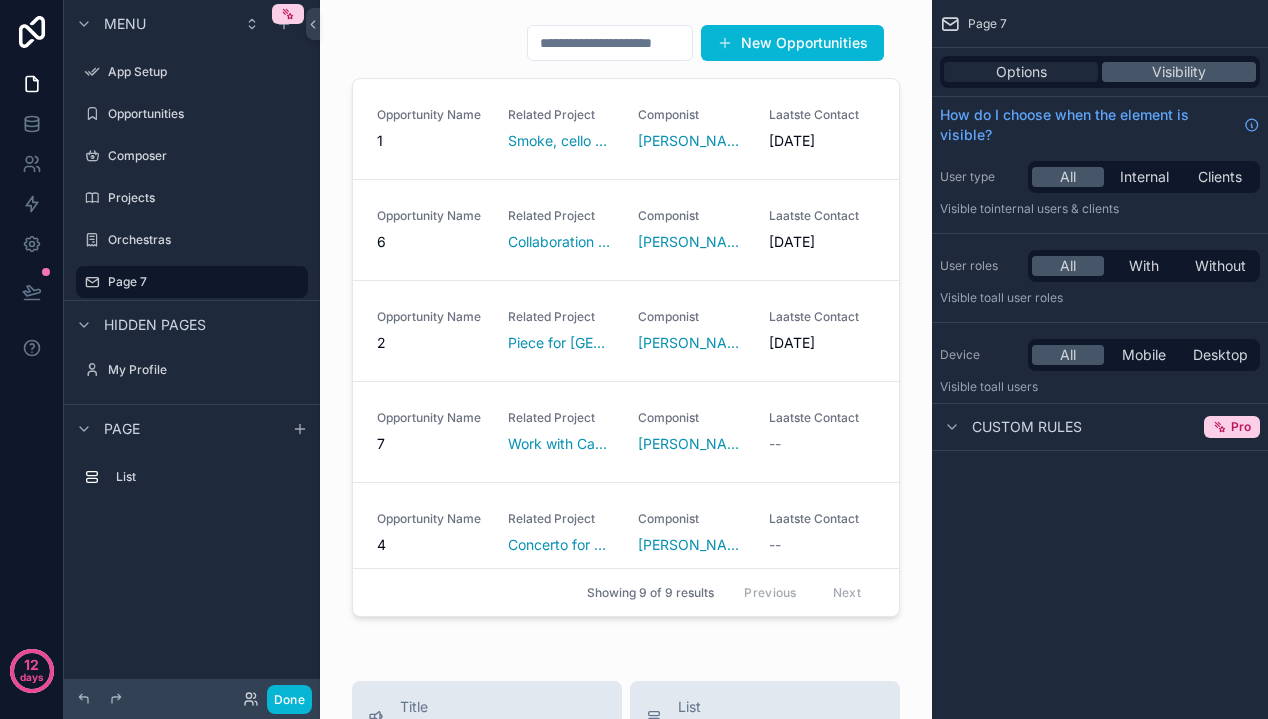 click on "Options" at bounding box center (1021, 72) 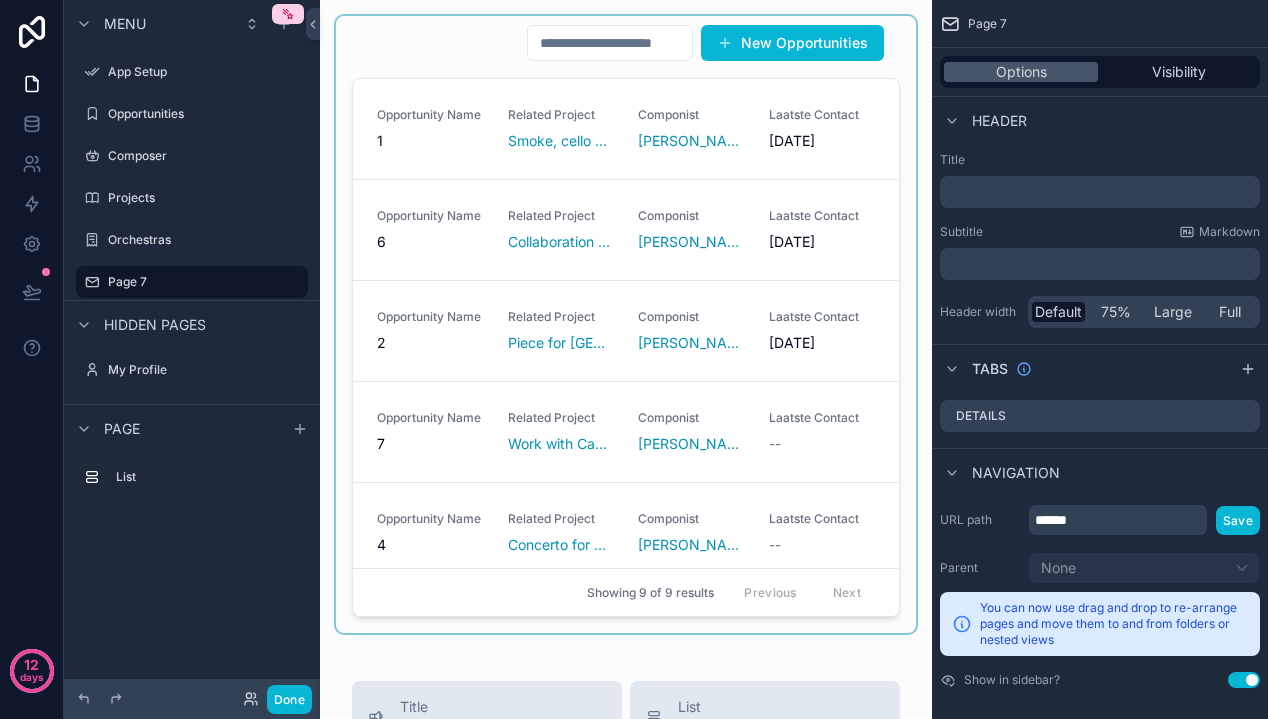 click at bounding box center [626, 324] 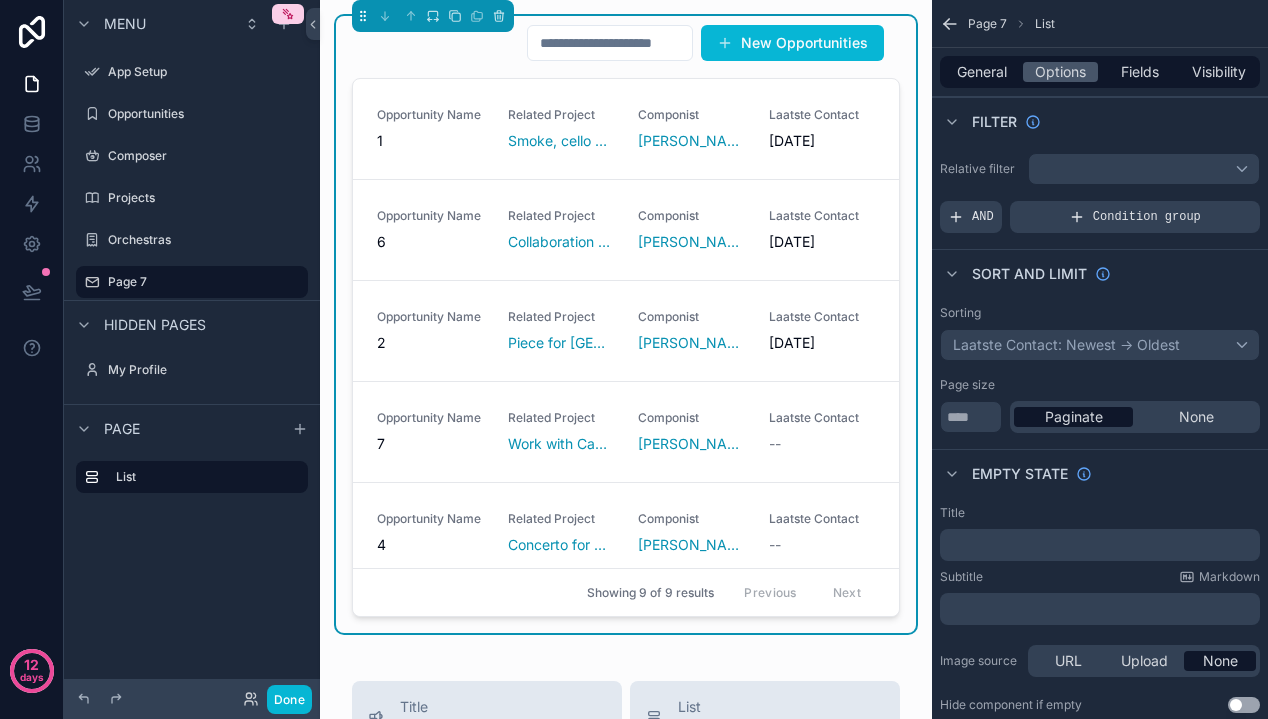 click at bounding box center (1144, 169) 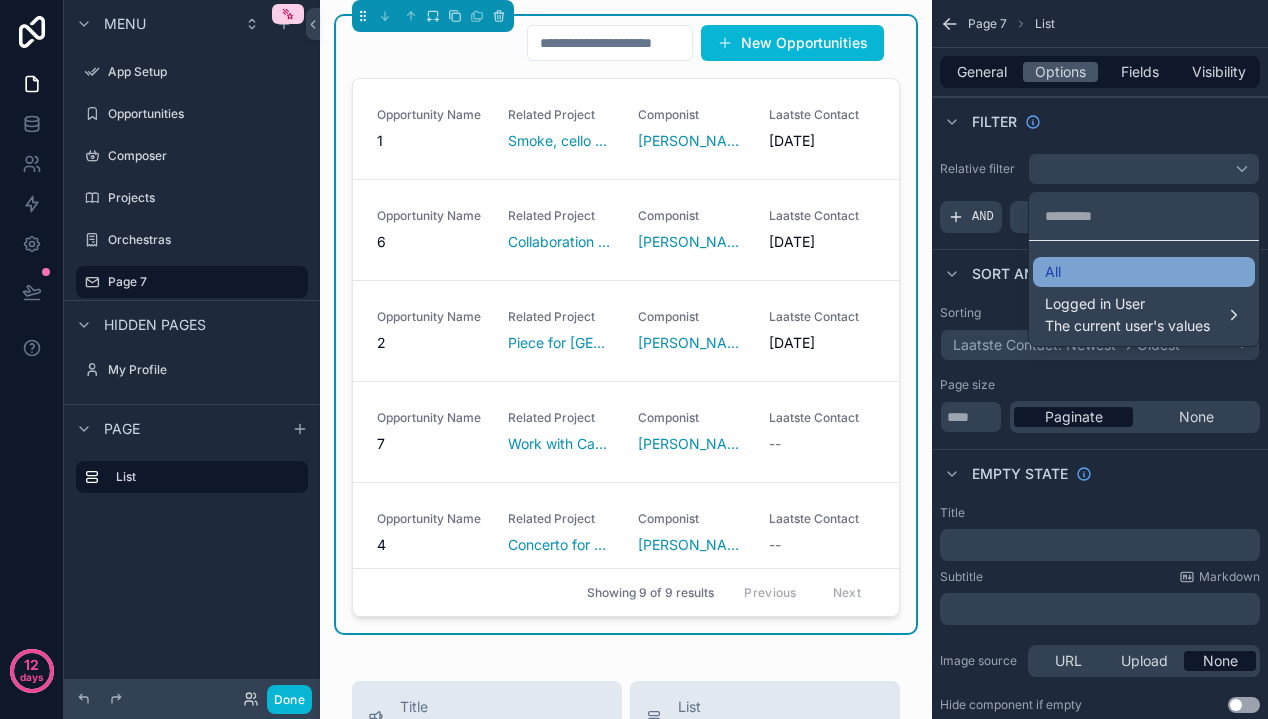 click on "All" at bounding box center (1144, 272) 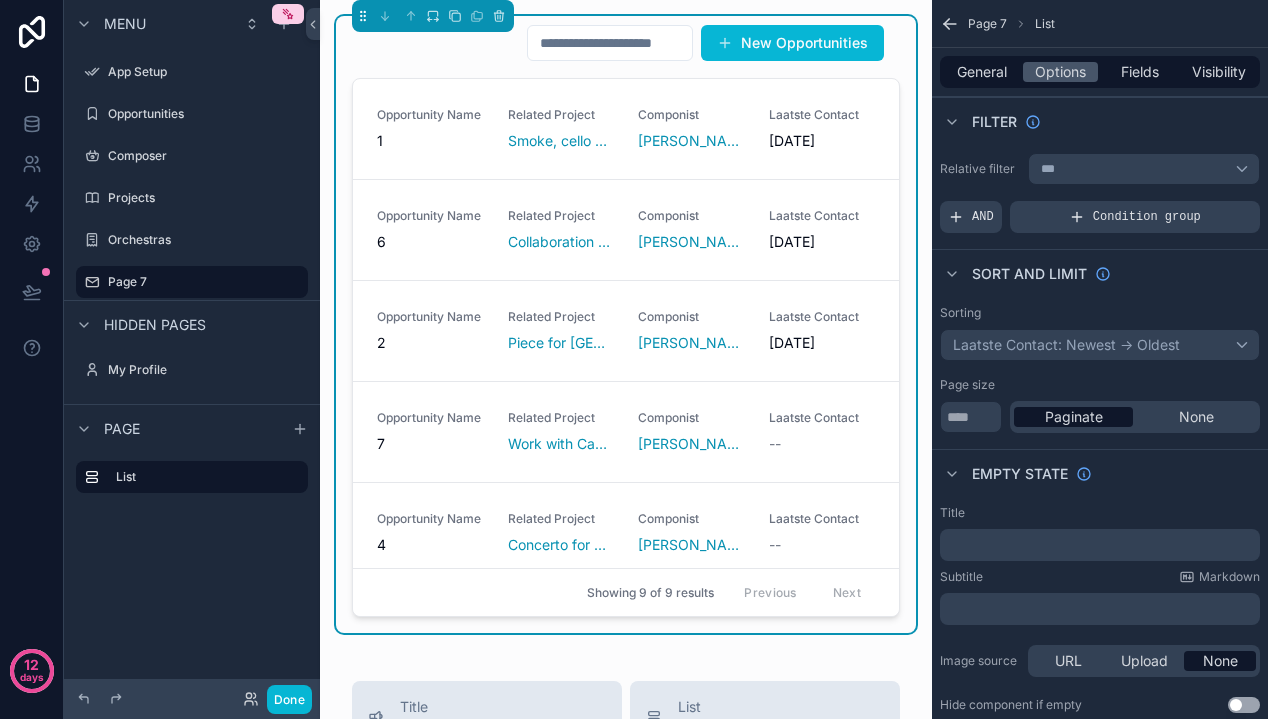 click on "***" at bounding box center [1144, 169] 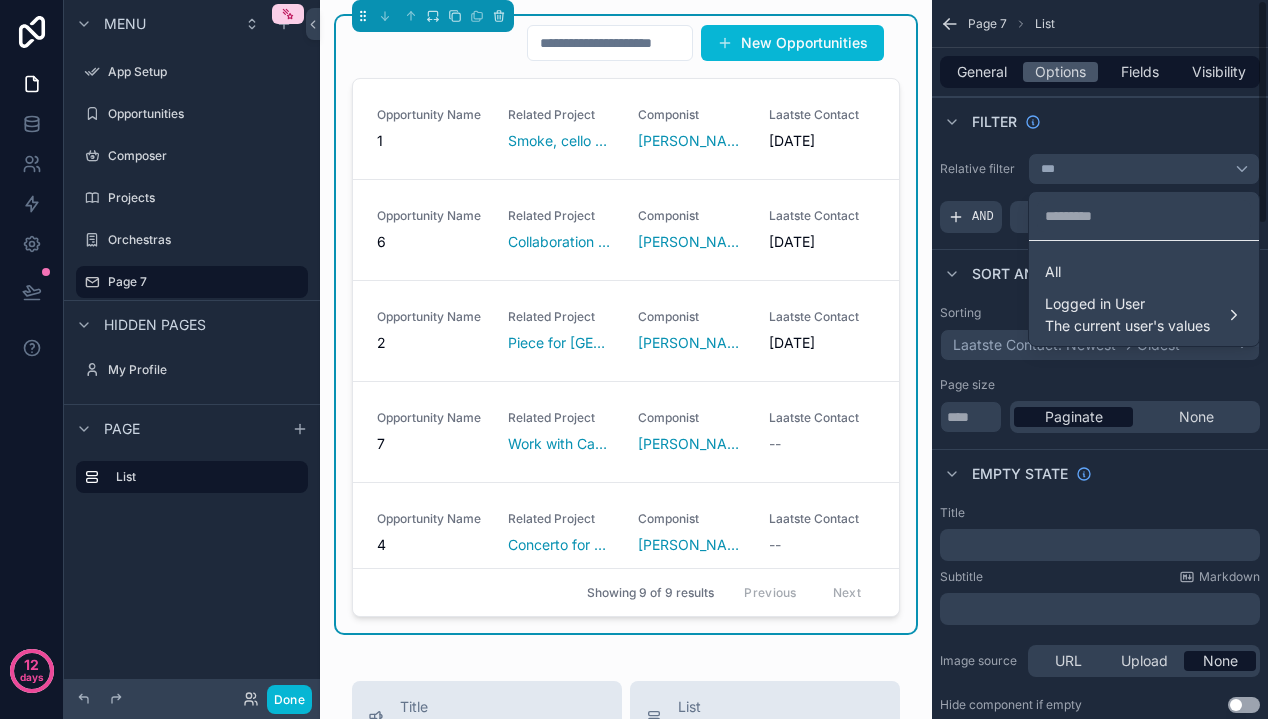 click at bounding box center (634, 359) 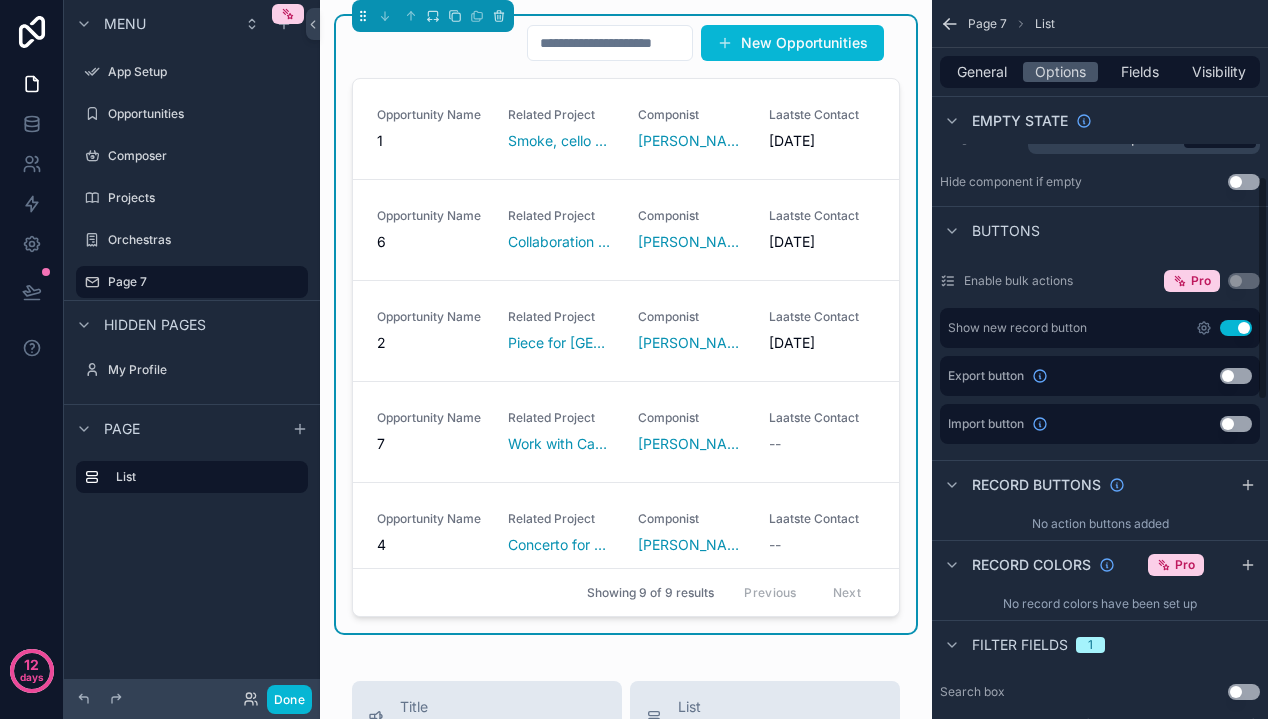scroll, scrollTop: 564, scrollLeft: 0, axis: vertical 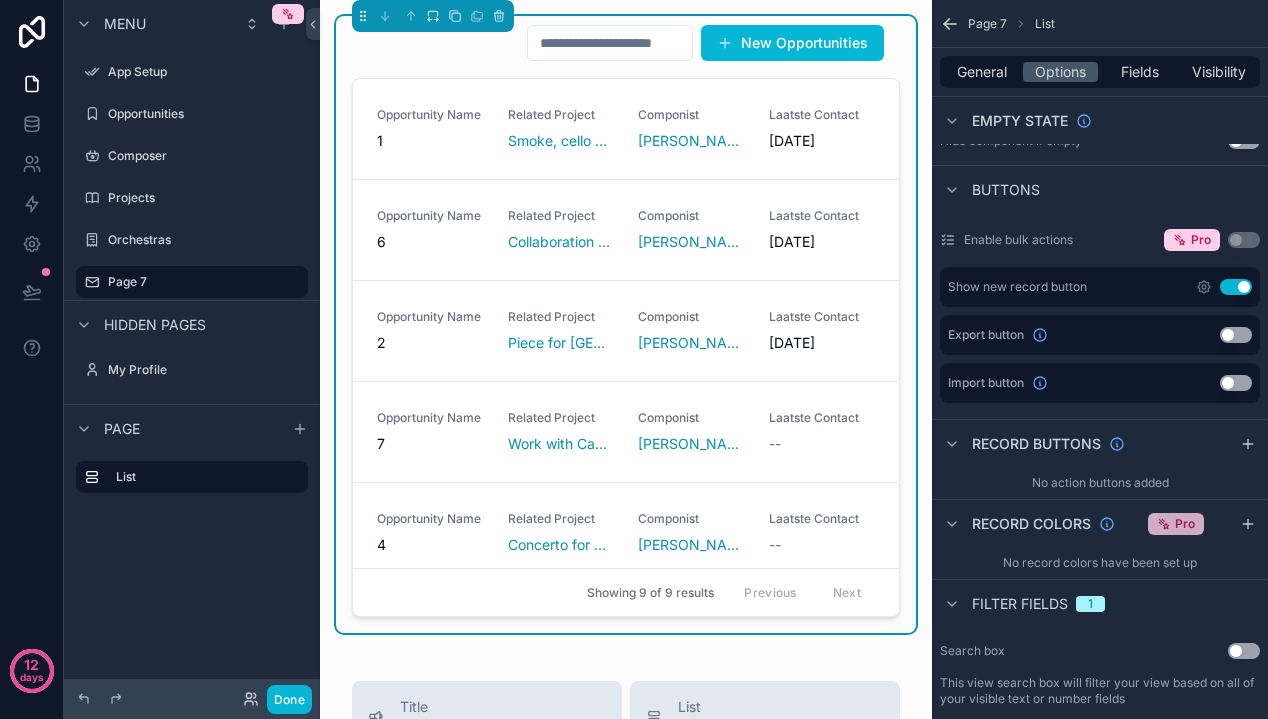 click on "Pro" at bounding box center [1185, 524] 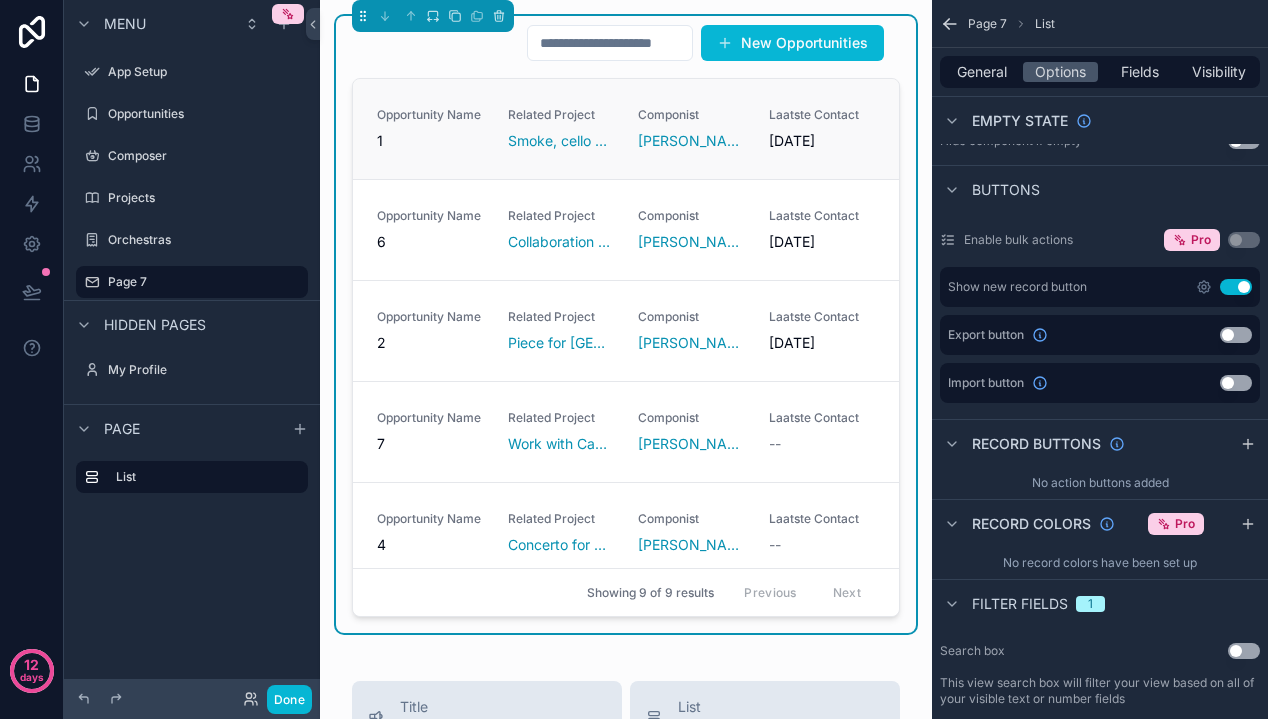 drag, startPoint x: 811, startPoint y: 104, endPoint x: 621, endPoint y: 104, distance: 190 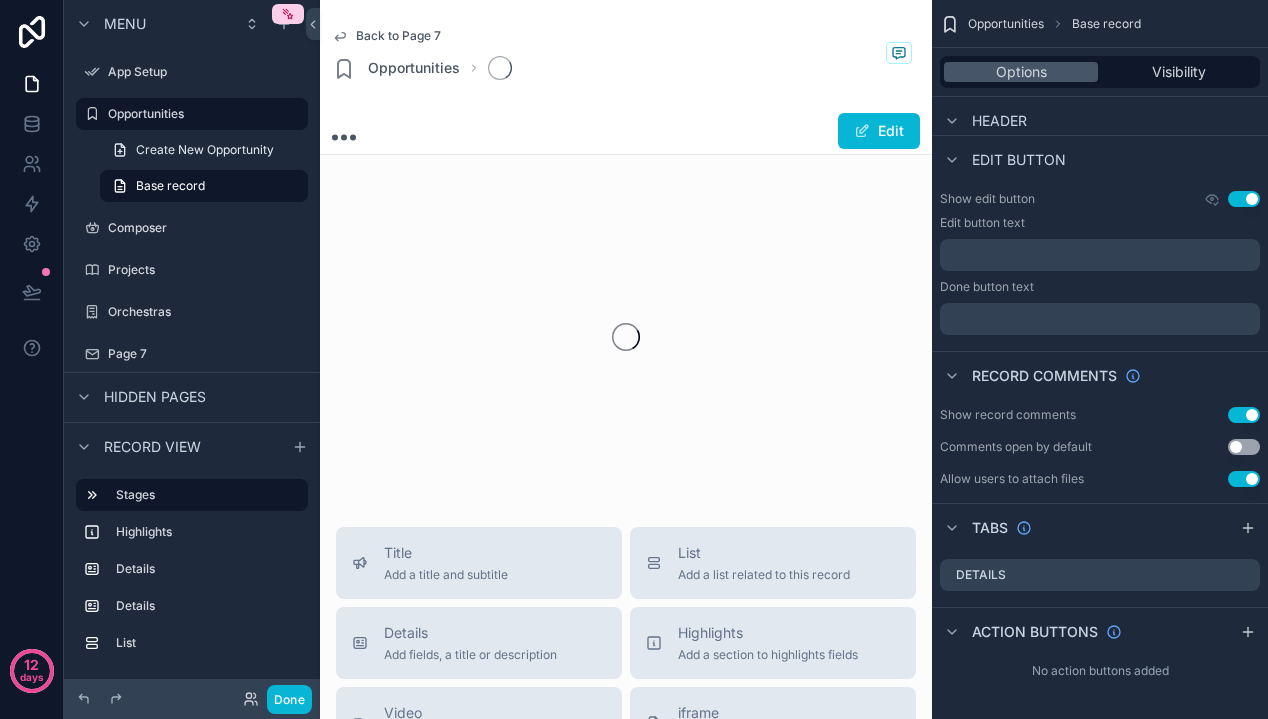 scroll, scrollTop: 0, scrollLeft: 0, axis: both 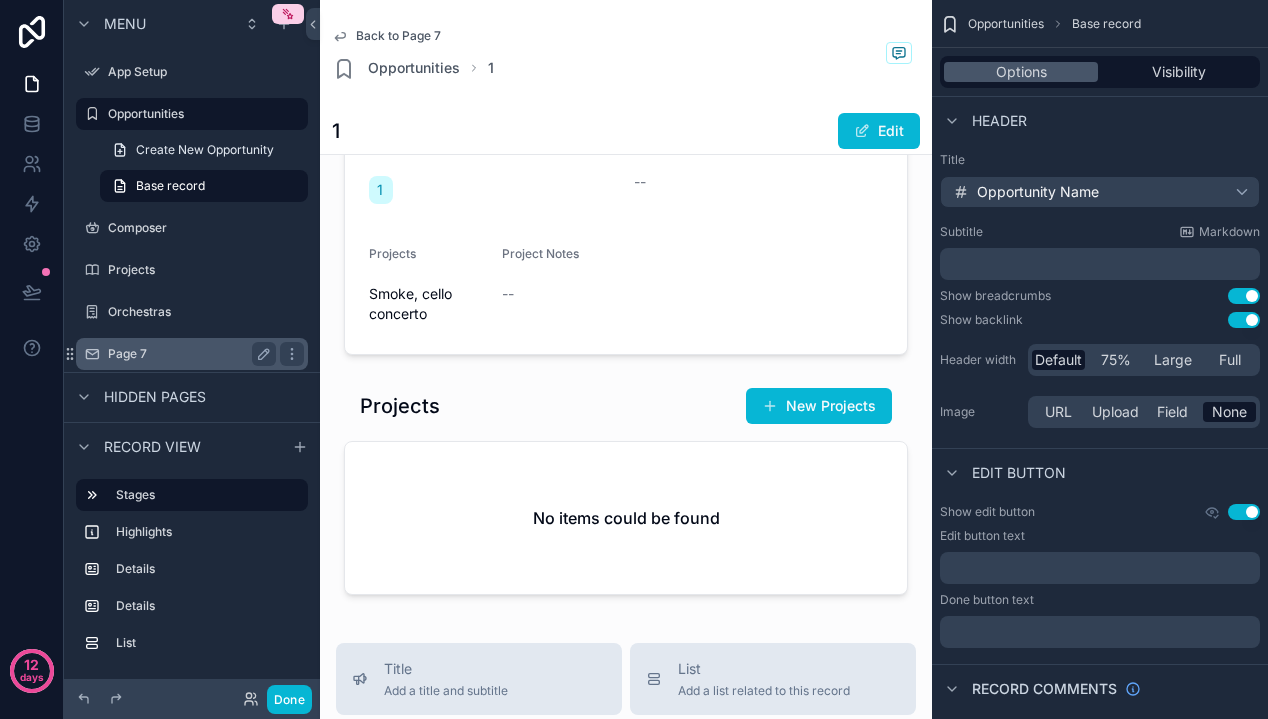 click on "Page 7" at bounding box center (188, 354) 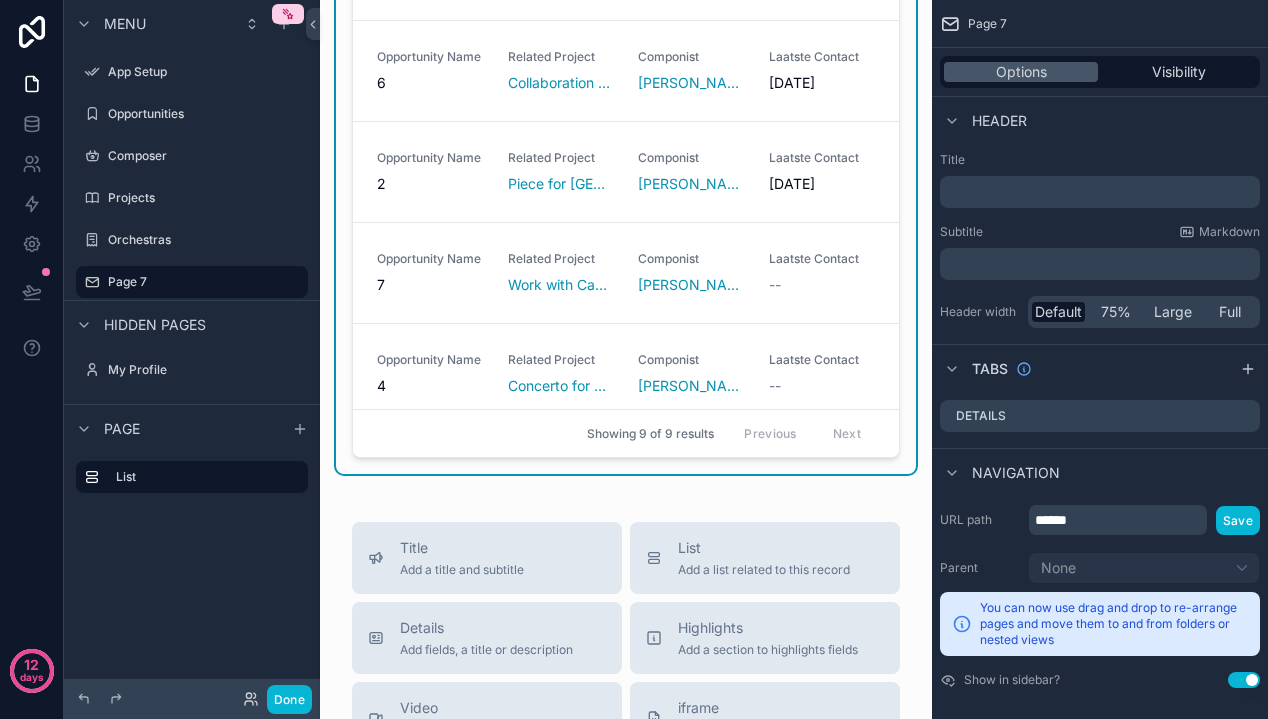 scroll, scrollTop: 0, scrollLeft: 0, axis: both 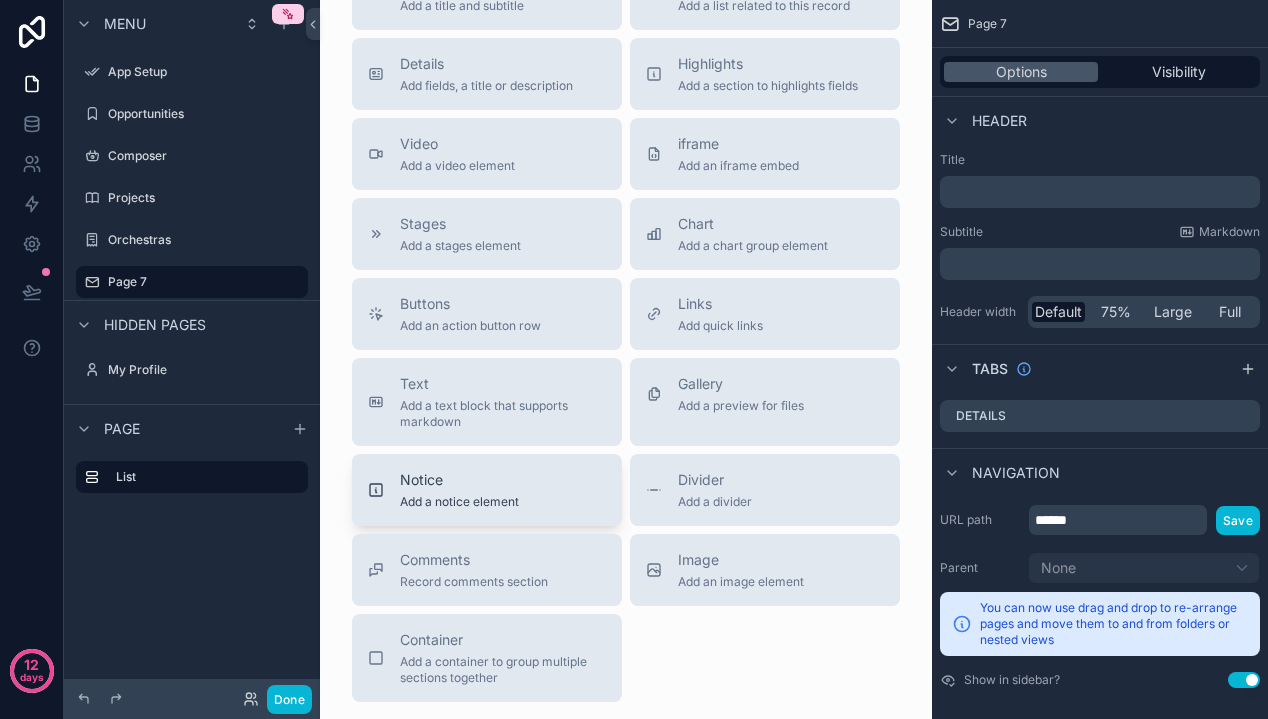 click on "Notice" at bounding box center (459, 480) 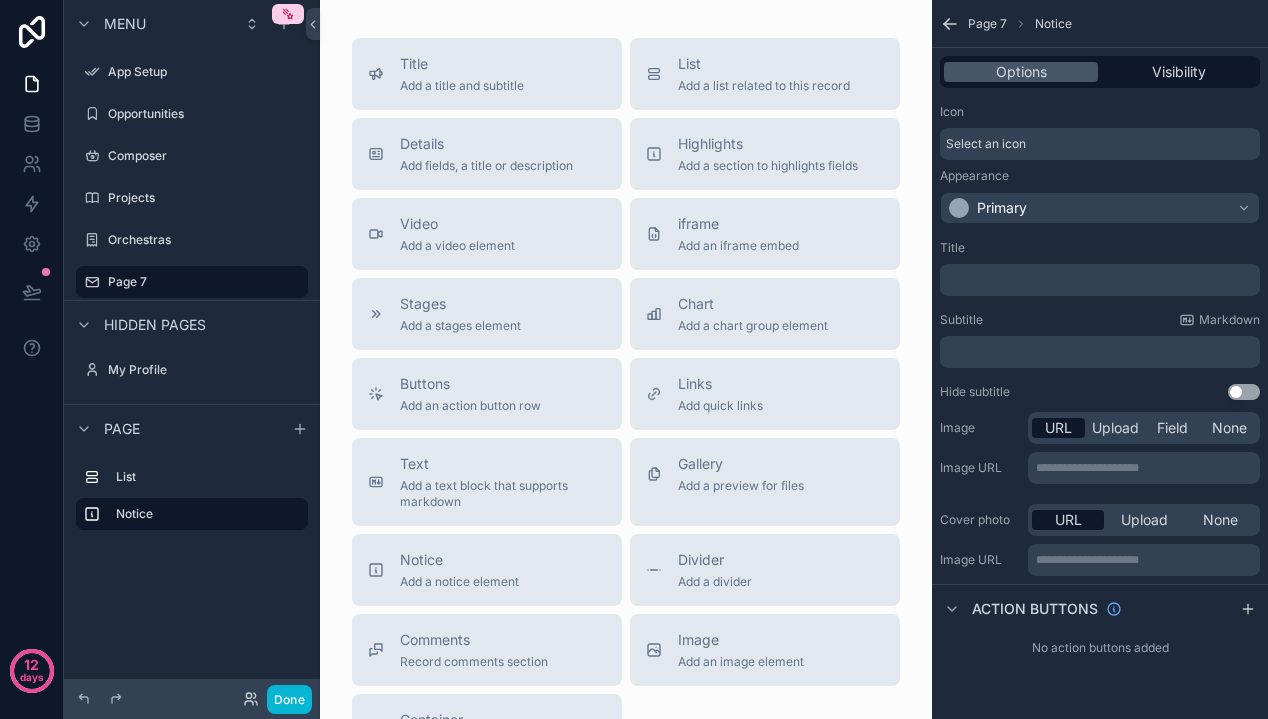 scroll, scrollTop: 322, scrollLeft: 0, axis: vertical 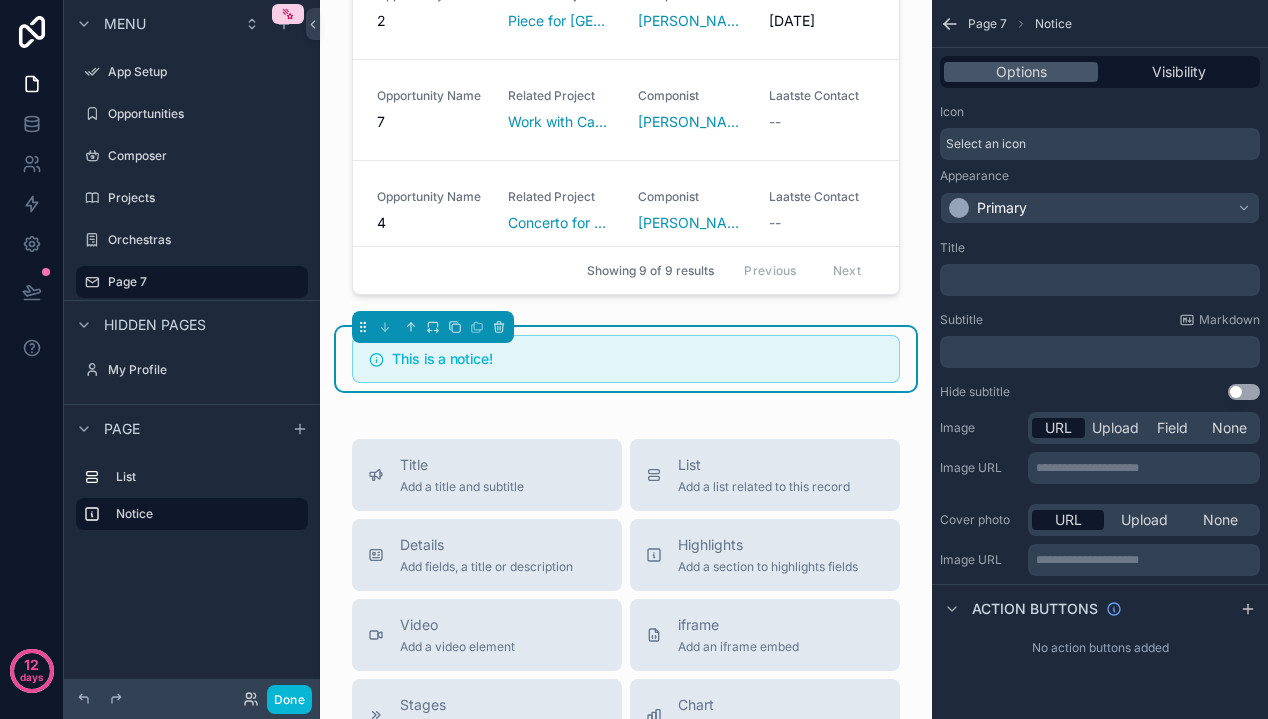 click on "This is a notice!" at bounding box center [626, 359] 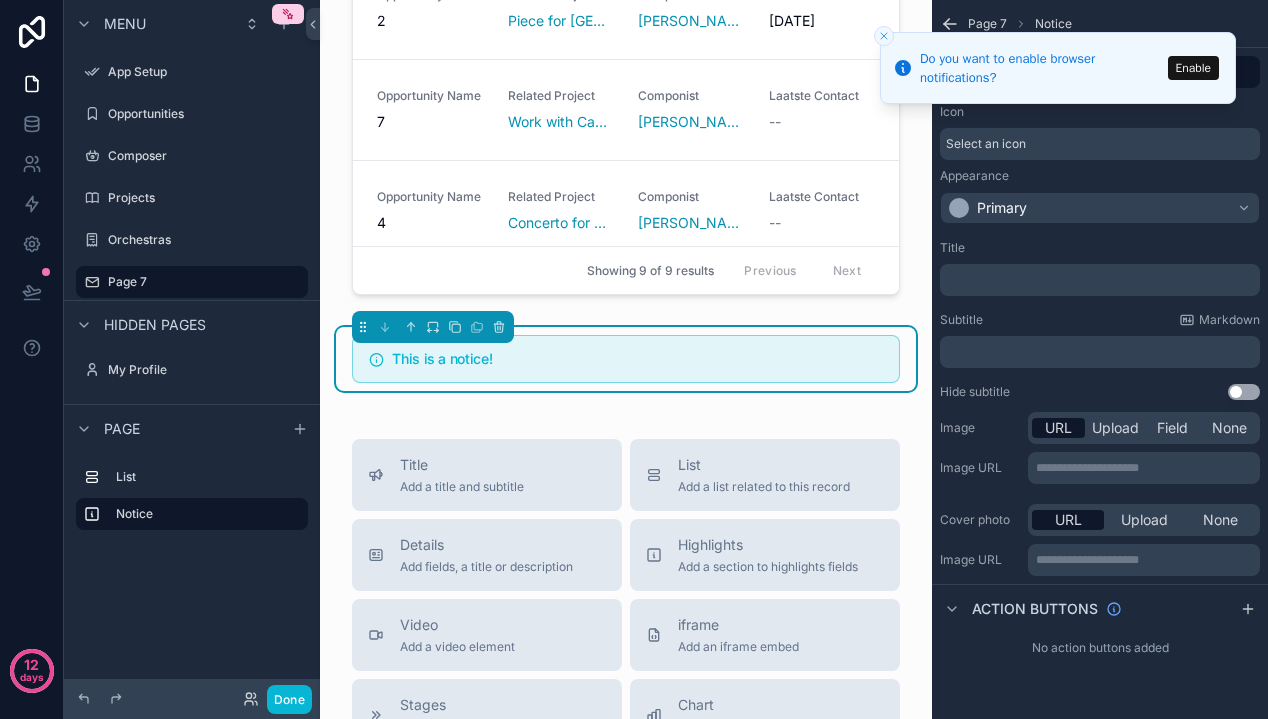 click on "Enable" at bounding box center (1193, 68) 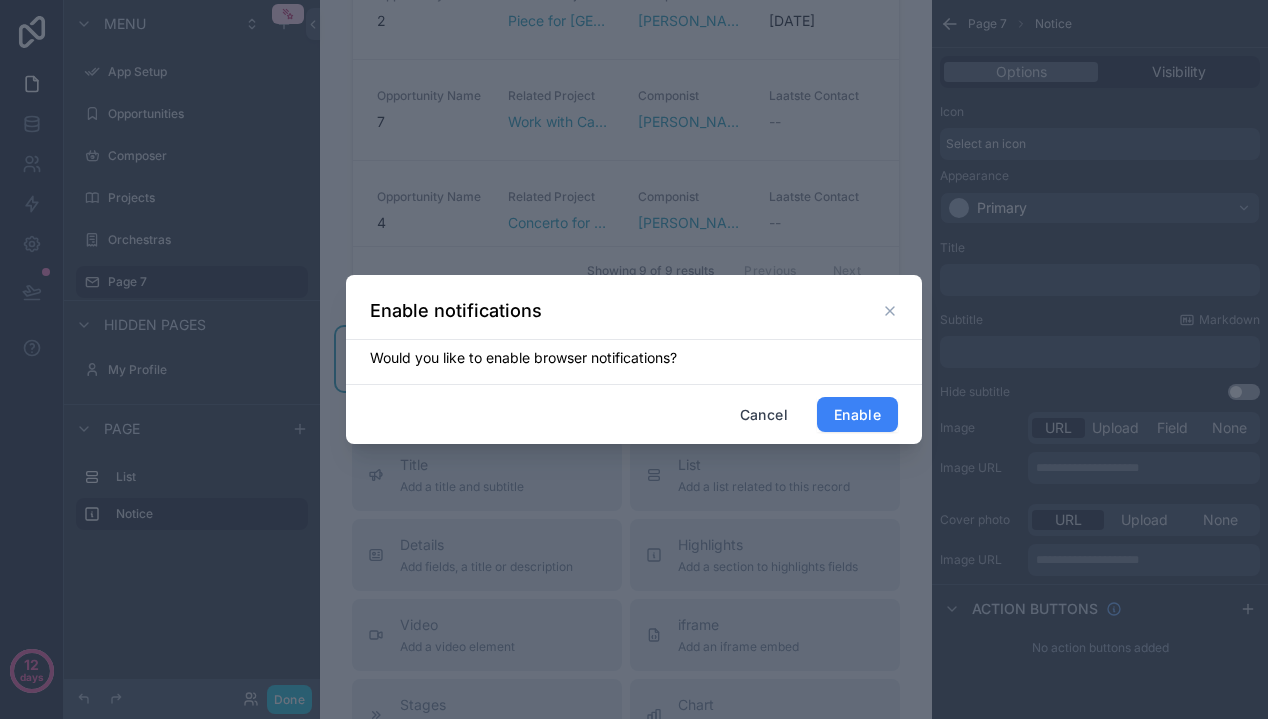 click on "Enable" at bounding box center (857, 415) 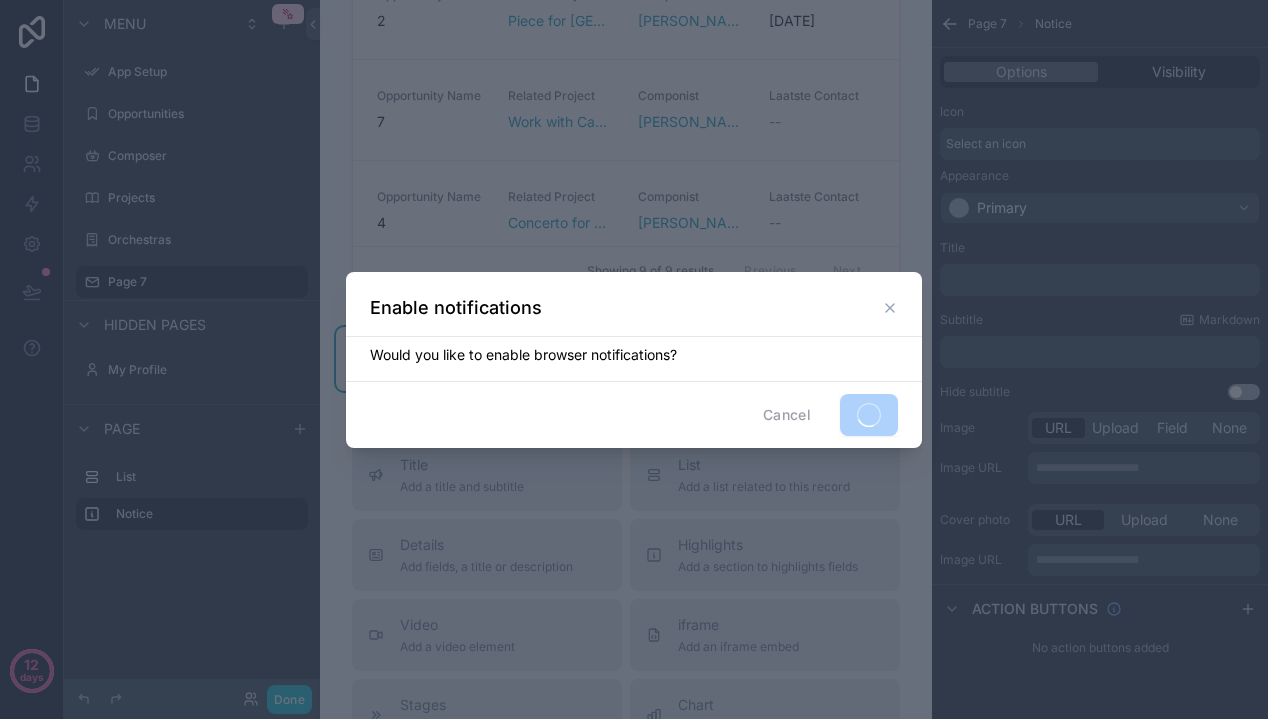 click 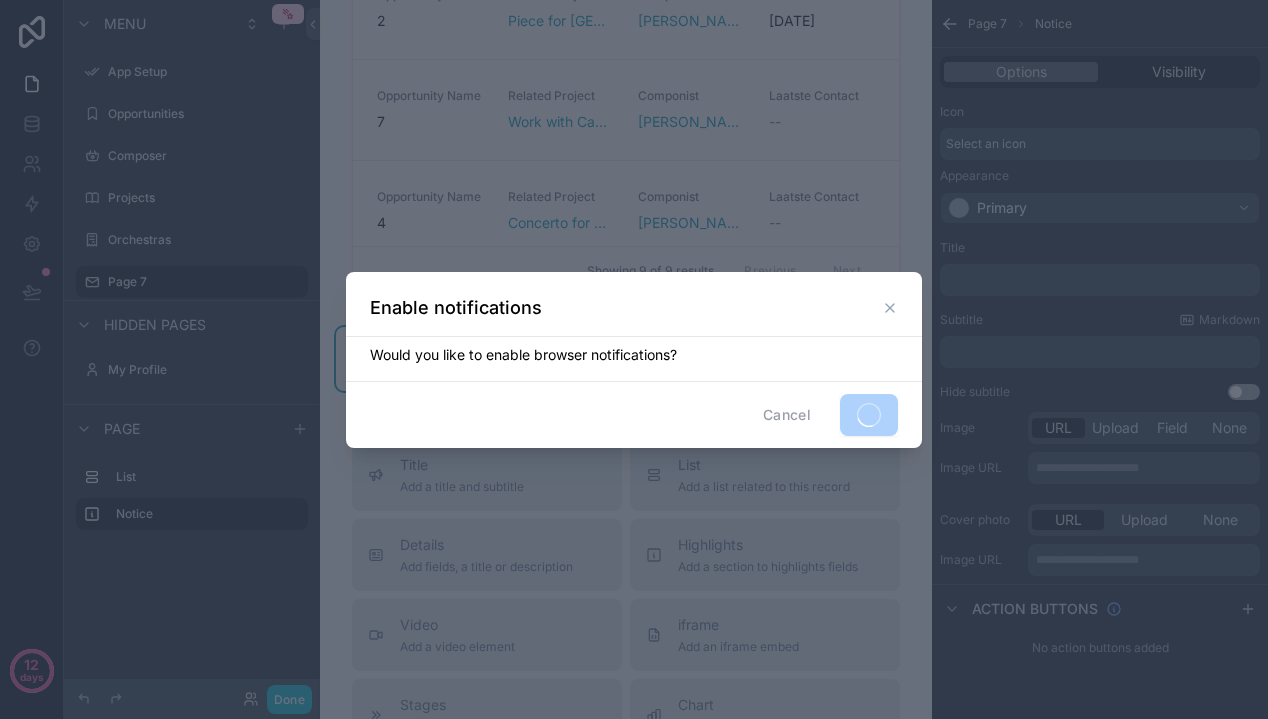 click 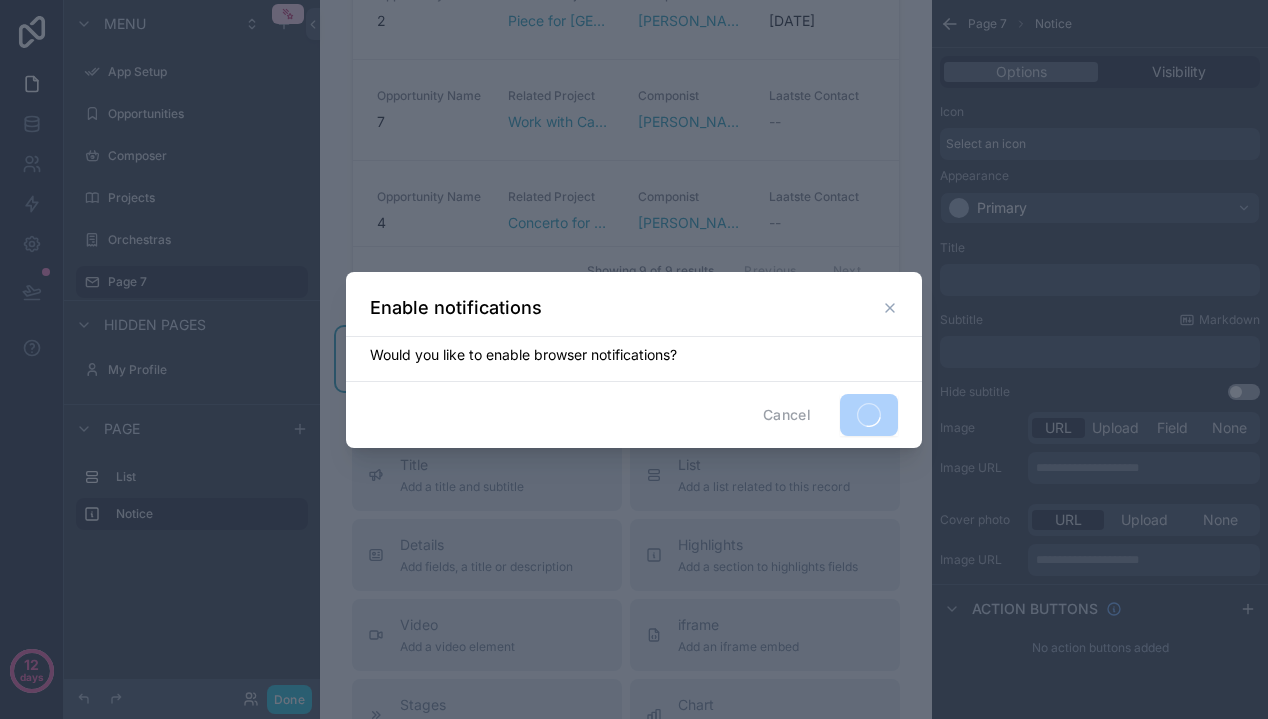 click on "Cancel" at bounding box center [787, 415] 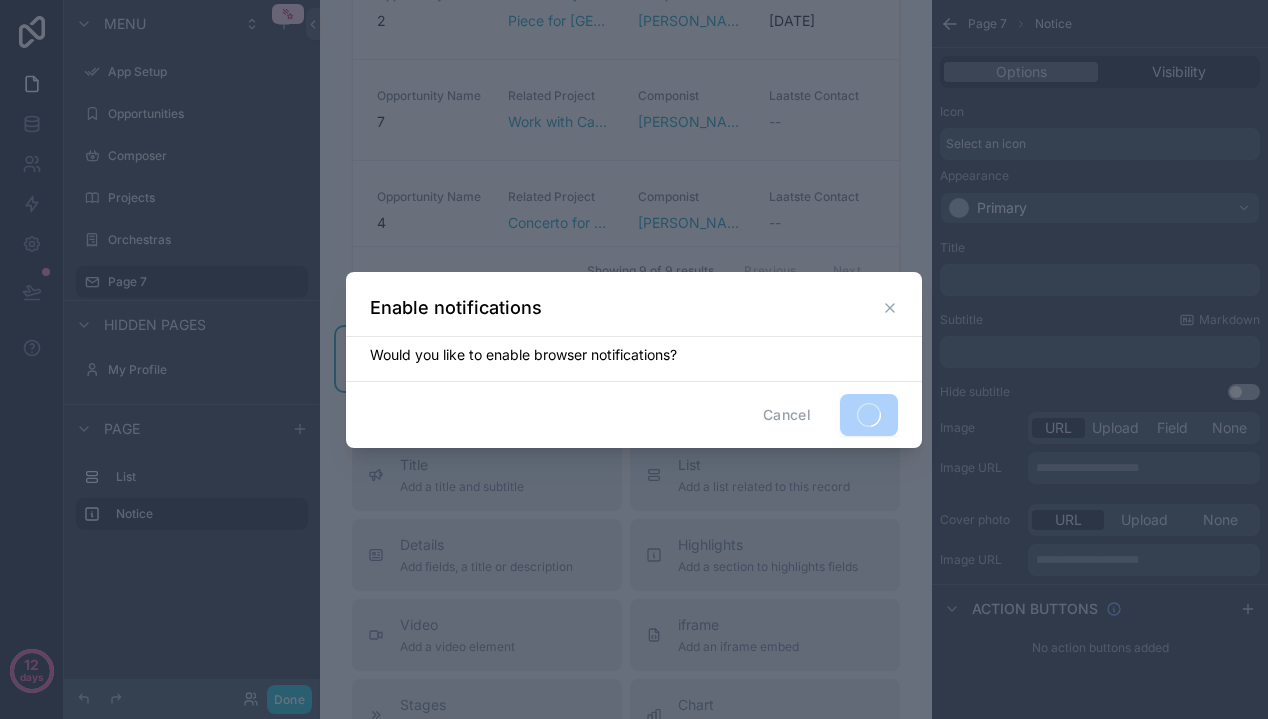 click 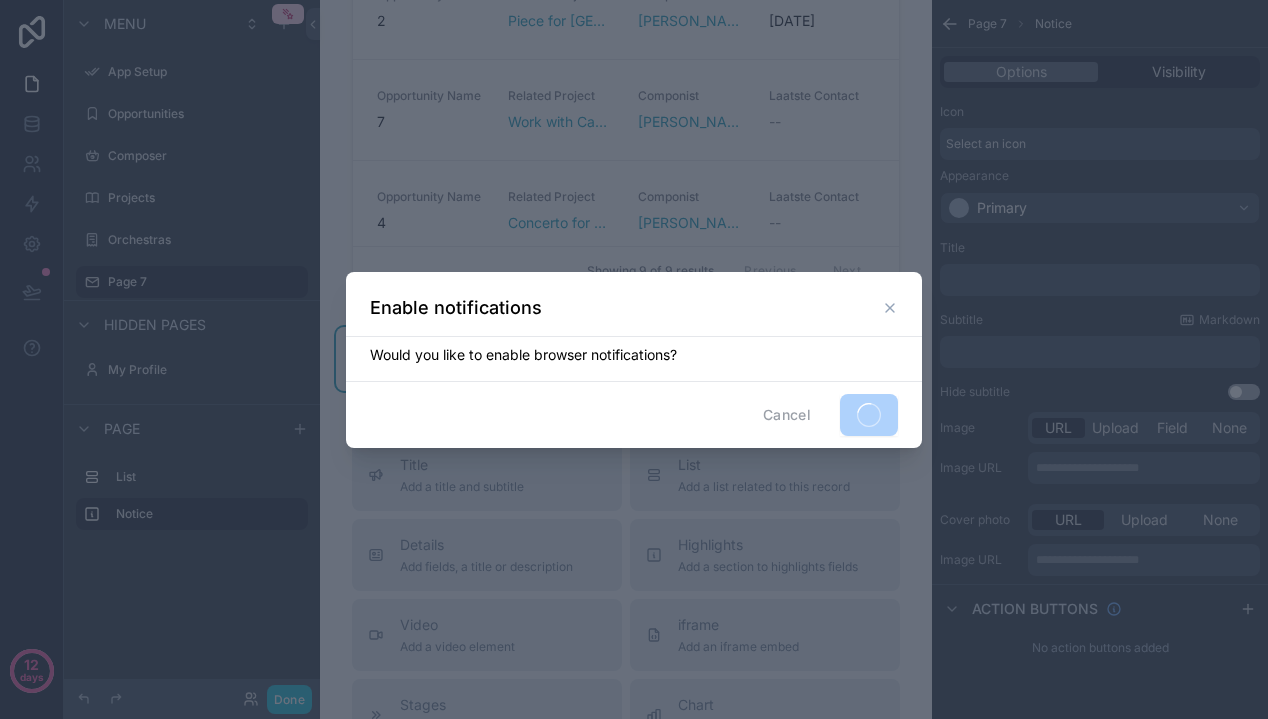 click 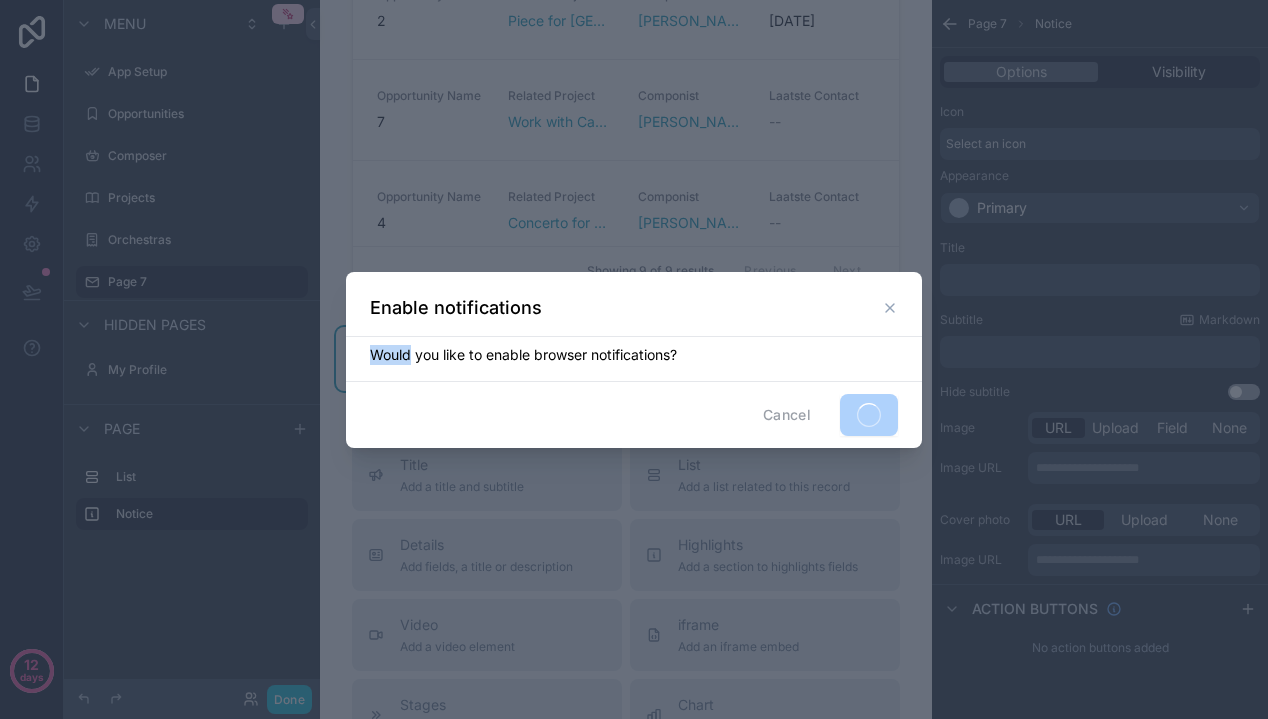 click 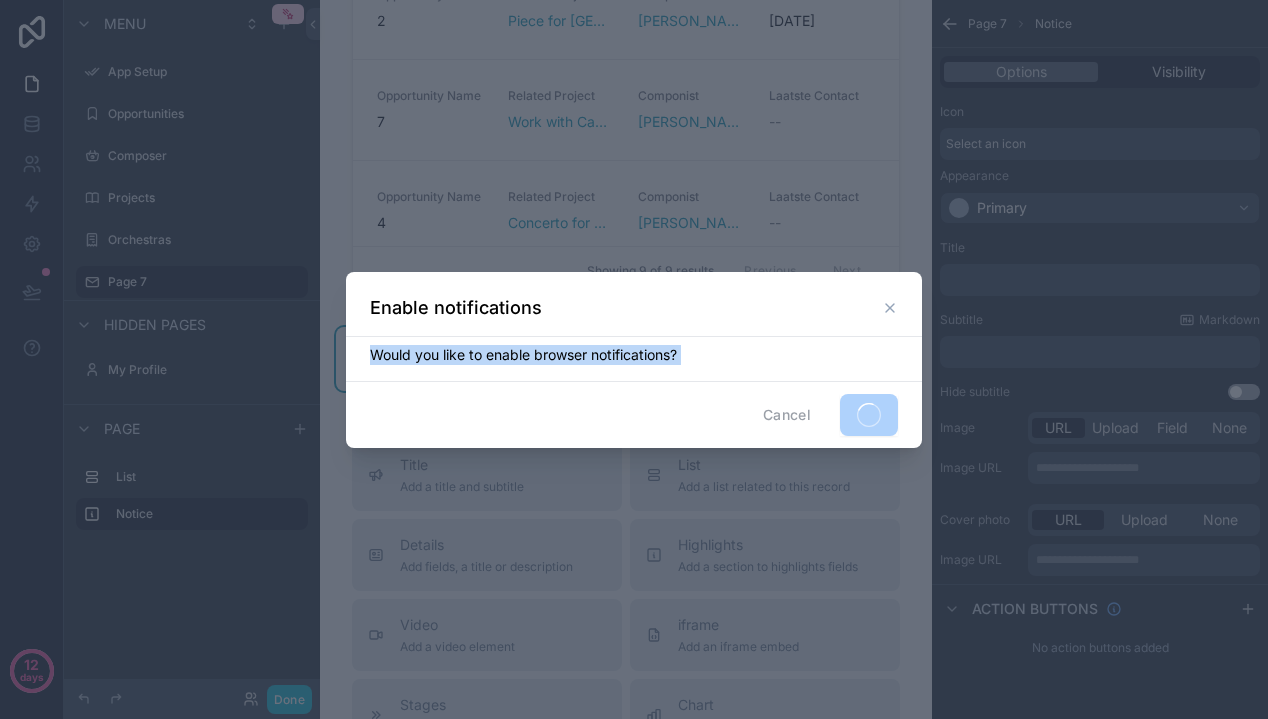 click 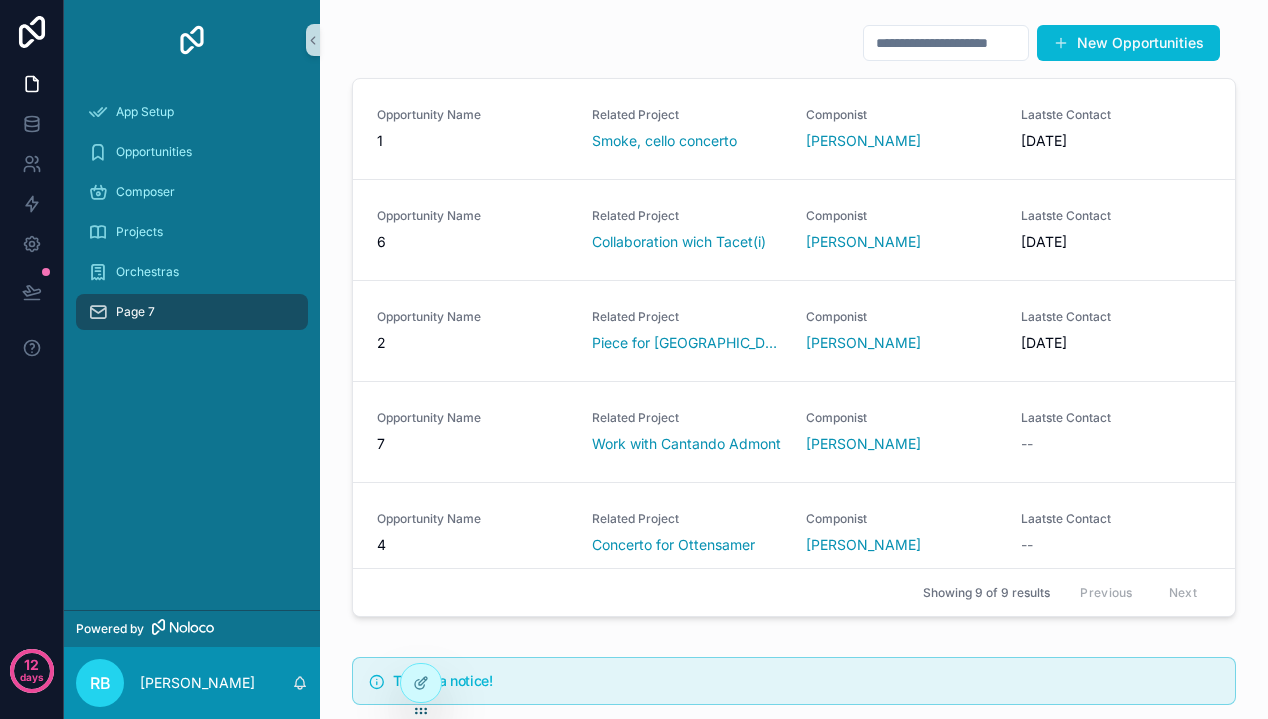 scroll, scrollTop: 0, scrollLeft: 0, axis: both 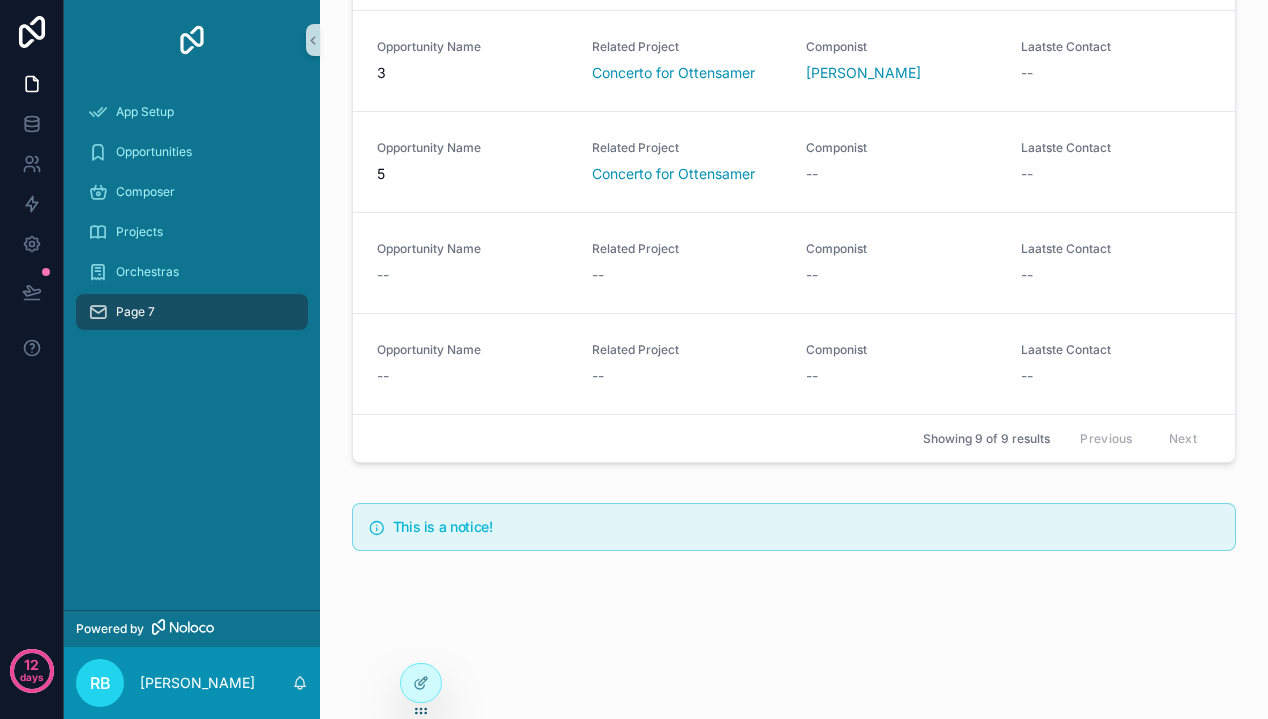 click on "This is a notice!" at bounding box center (806, 527) 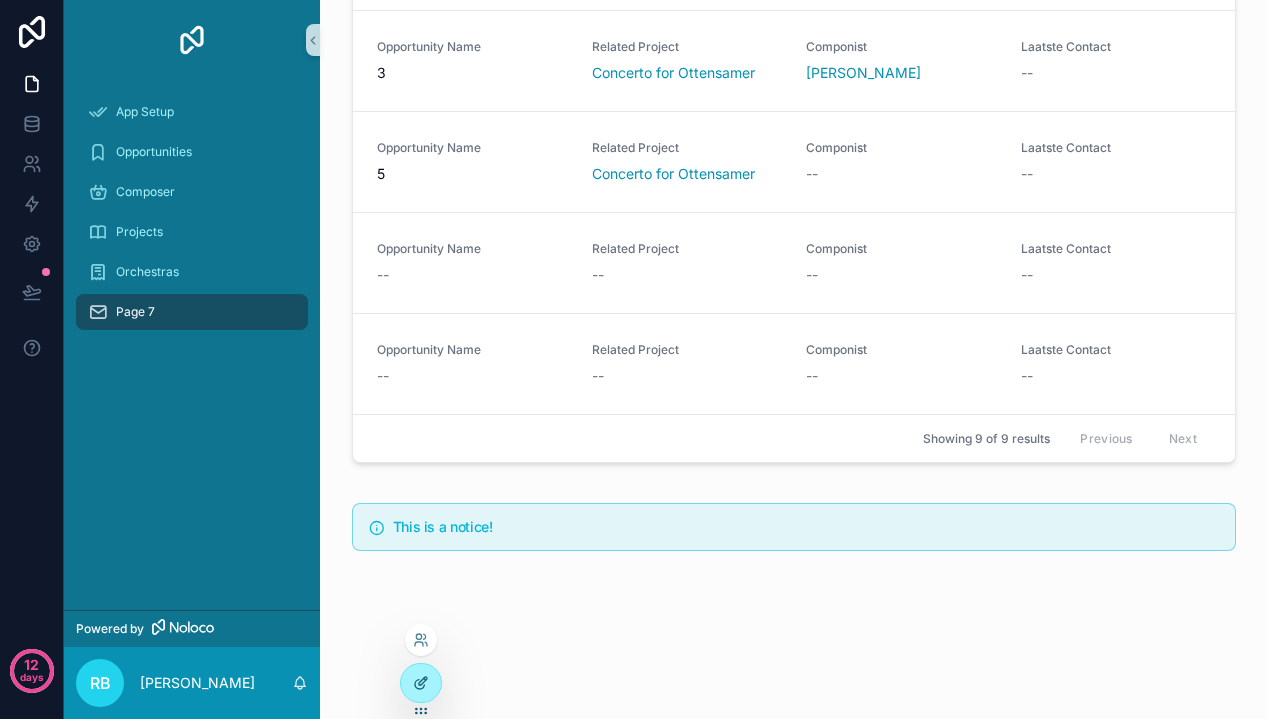 click 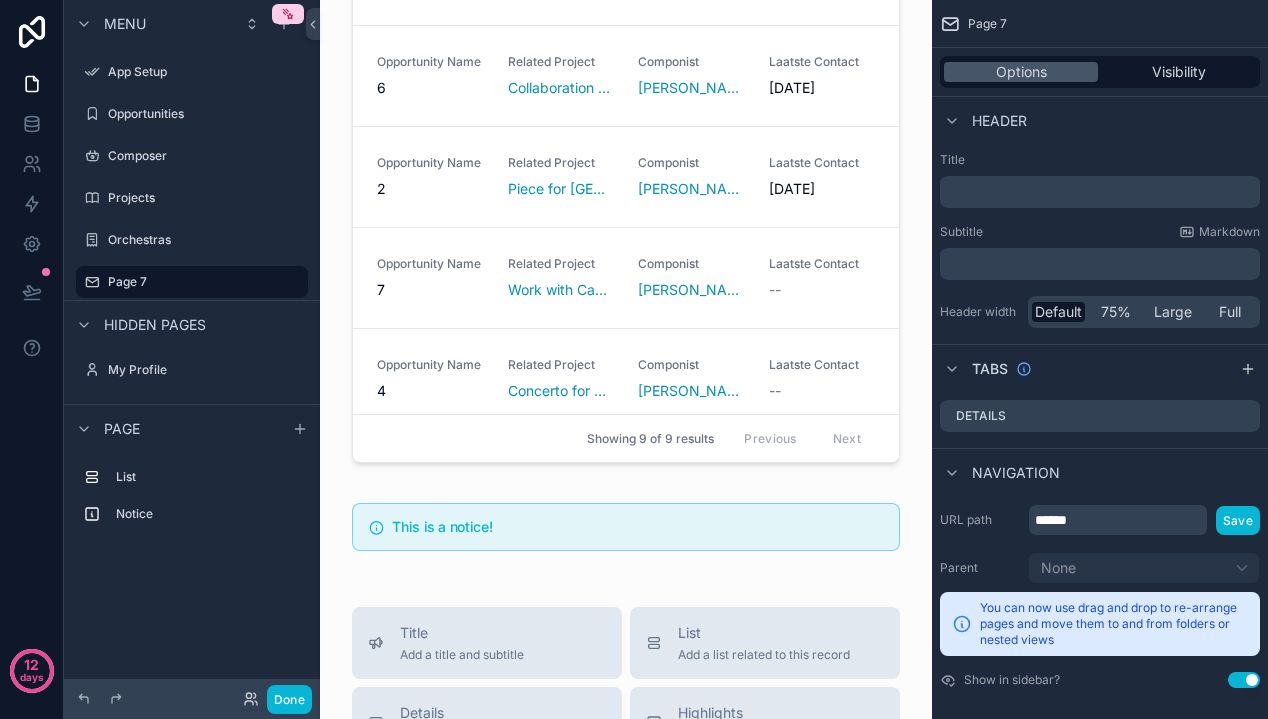 scroll, scrollTop: 357, scrollLeft: 0, axis: vertical 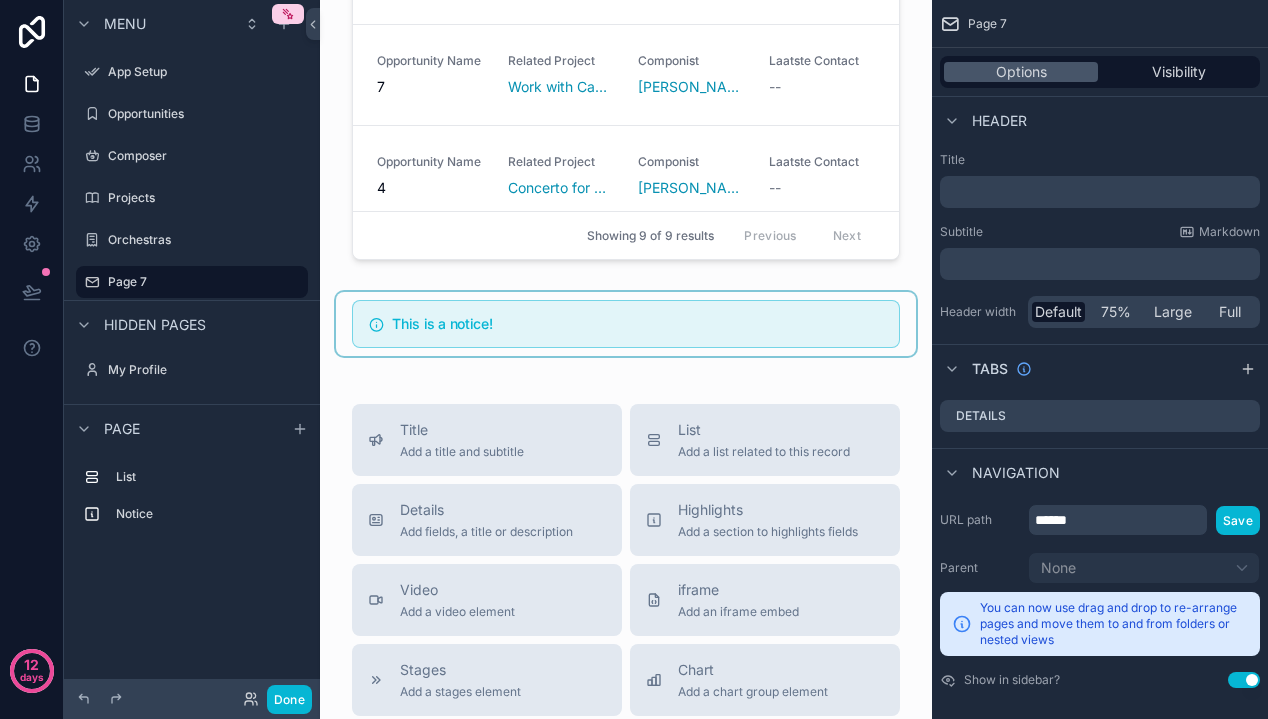 click at bounding box center (626, 324) 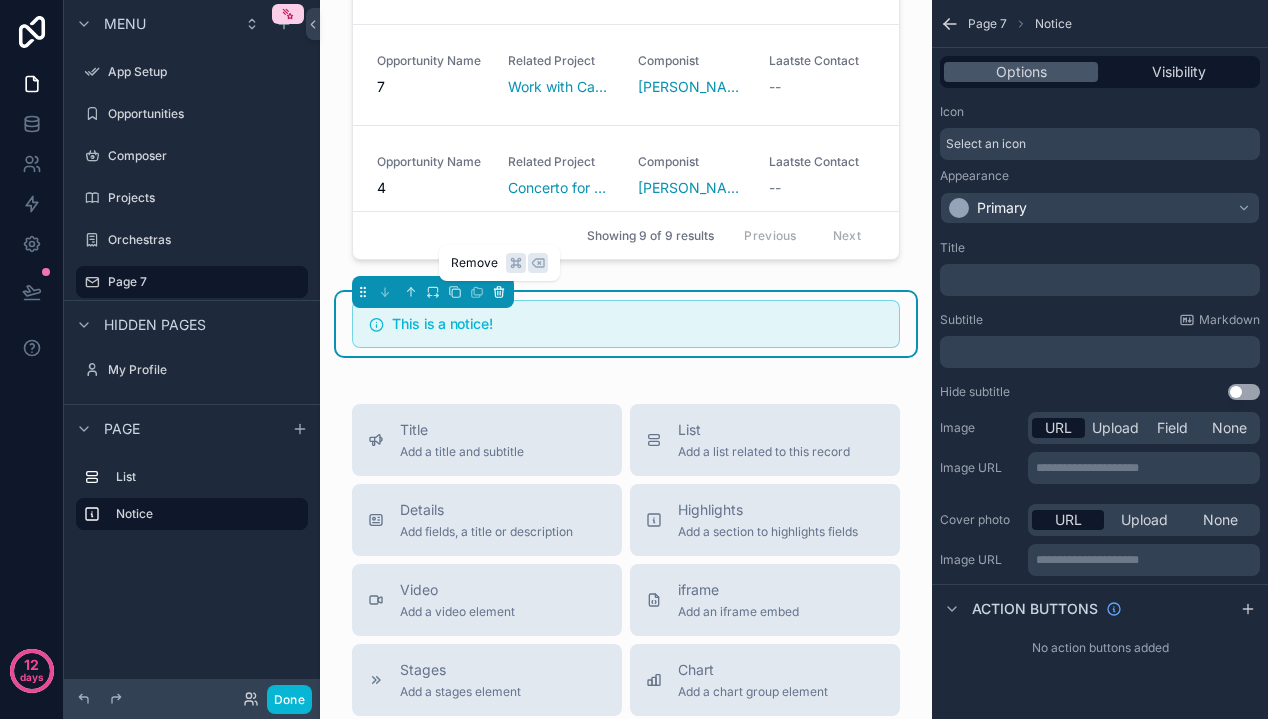 click at bounding box center [499, 292] 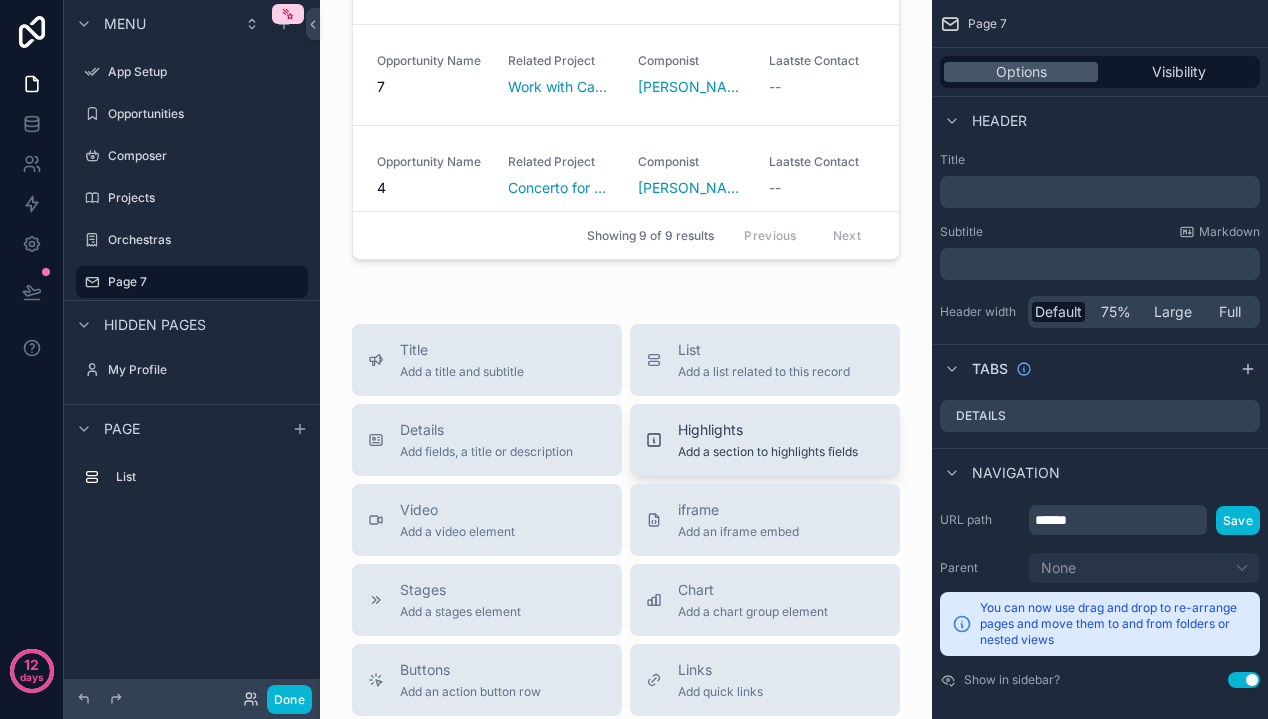 click on "Add a section to highlights fields" at bounding box center (768, 452) 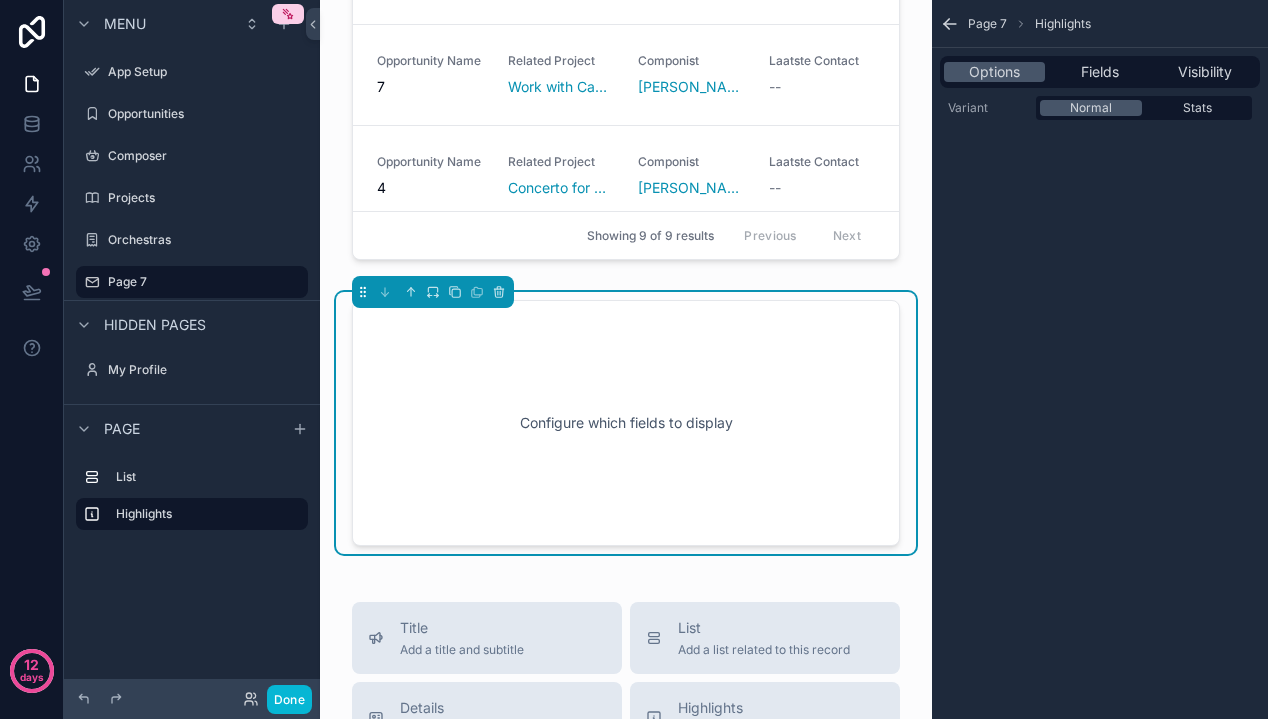 scroll, scrollTop: 421, scrollLeft: 0, axis: vertical 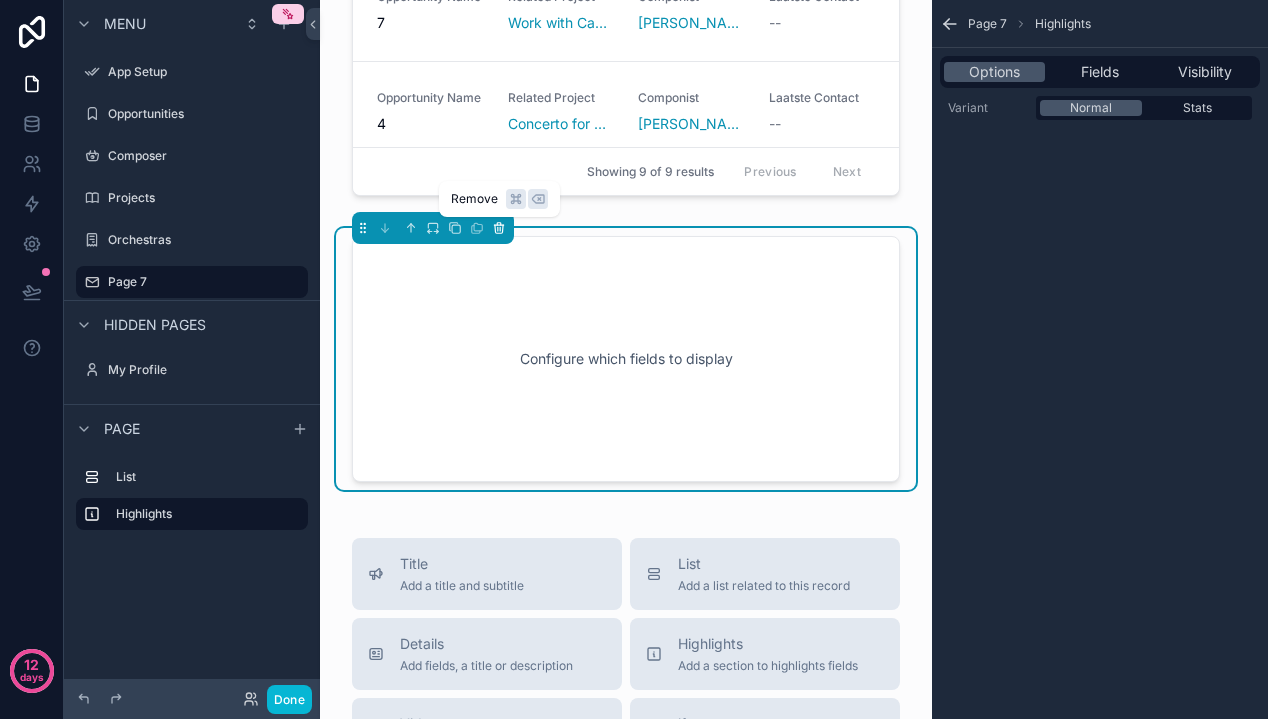 click 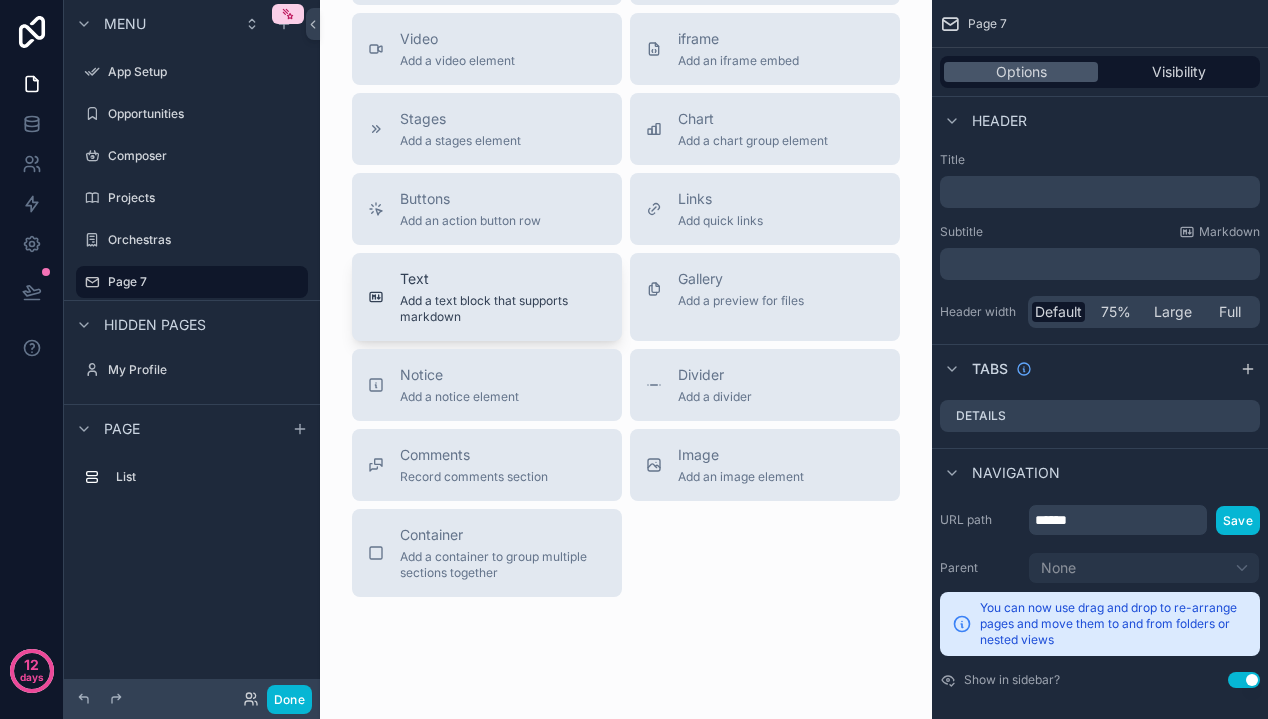 scroll, scrollTop: 282, scrollLeft: 0, axis: vertical 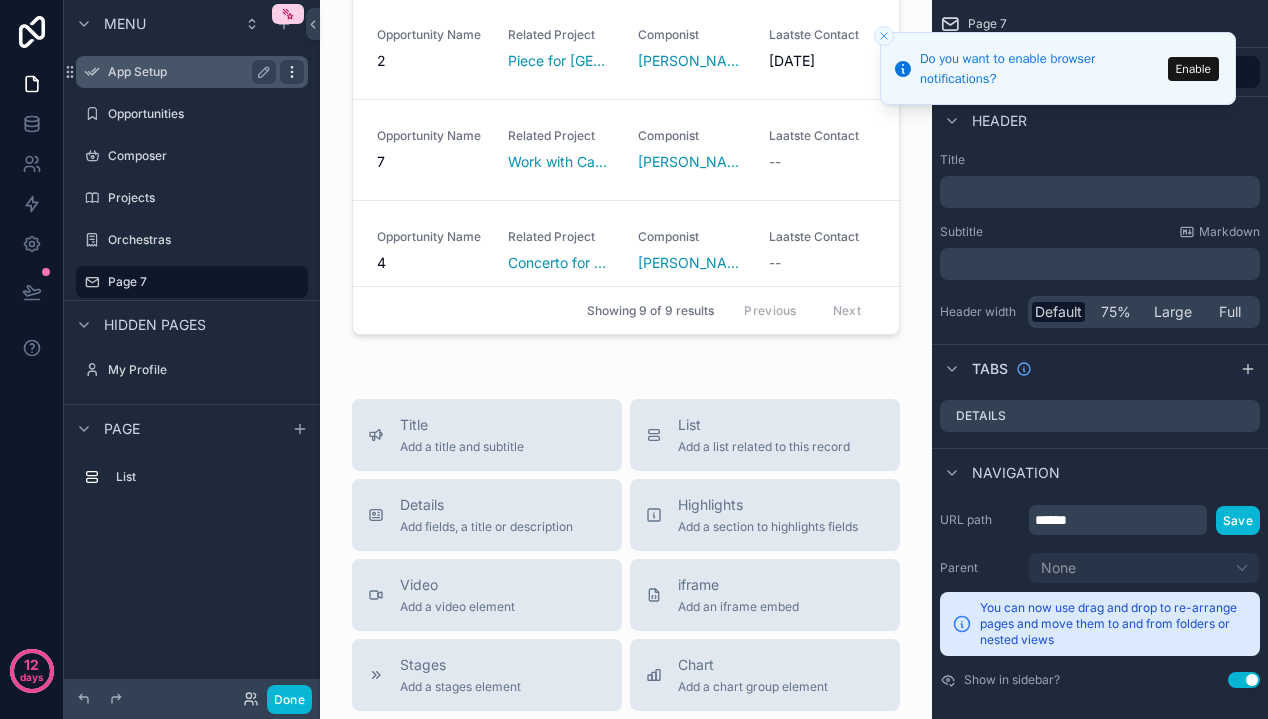 click 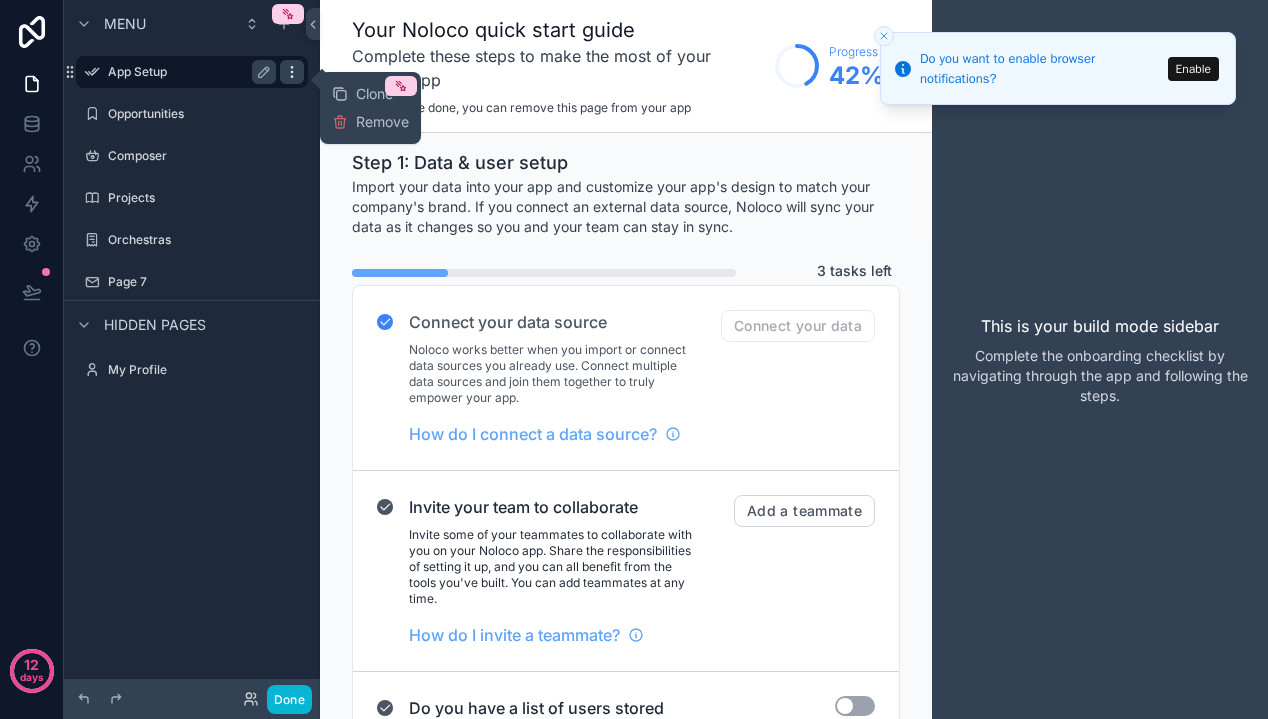 scroll, scrollTop: 0, scrollLeft: 0, axis: both 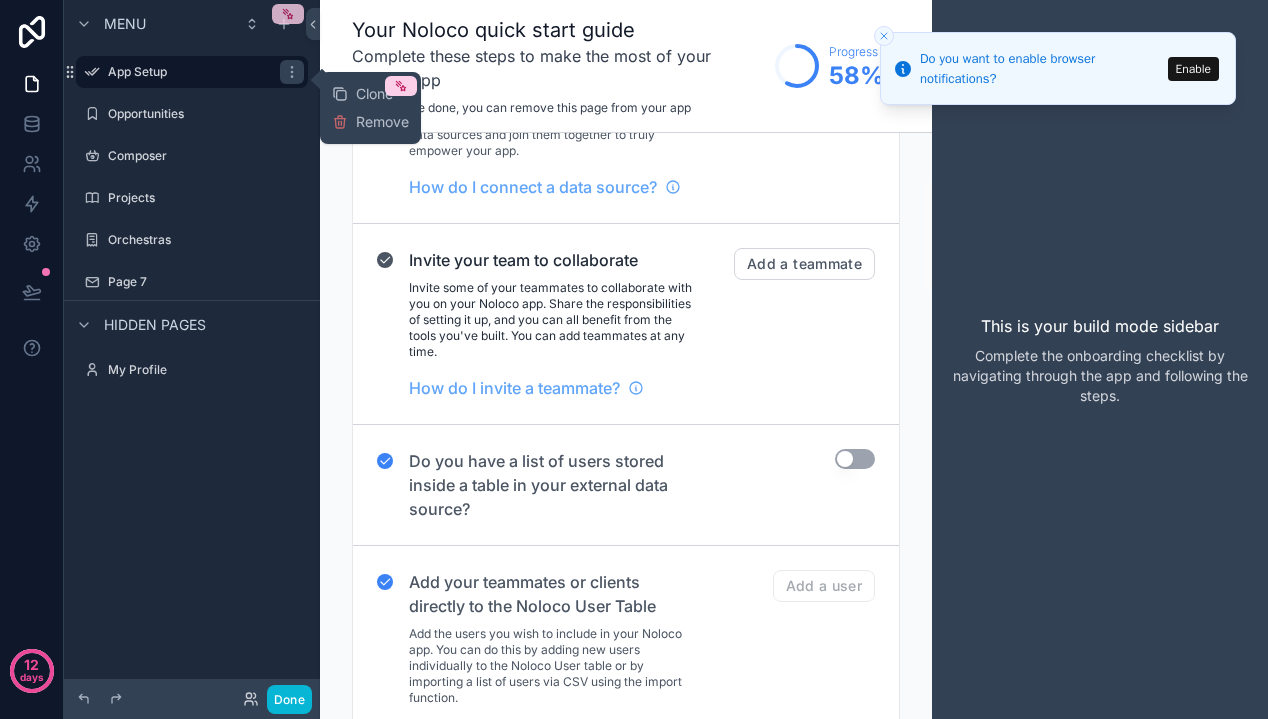 click at bounding box center [288, 14] 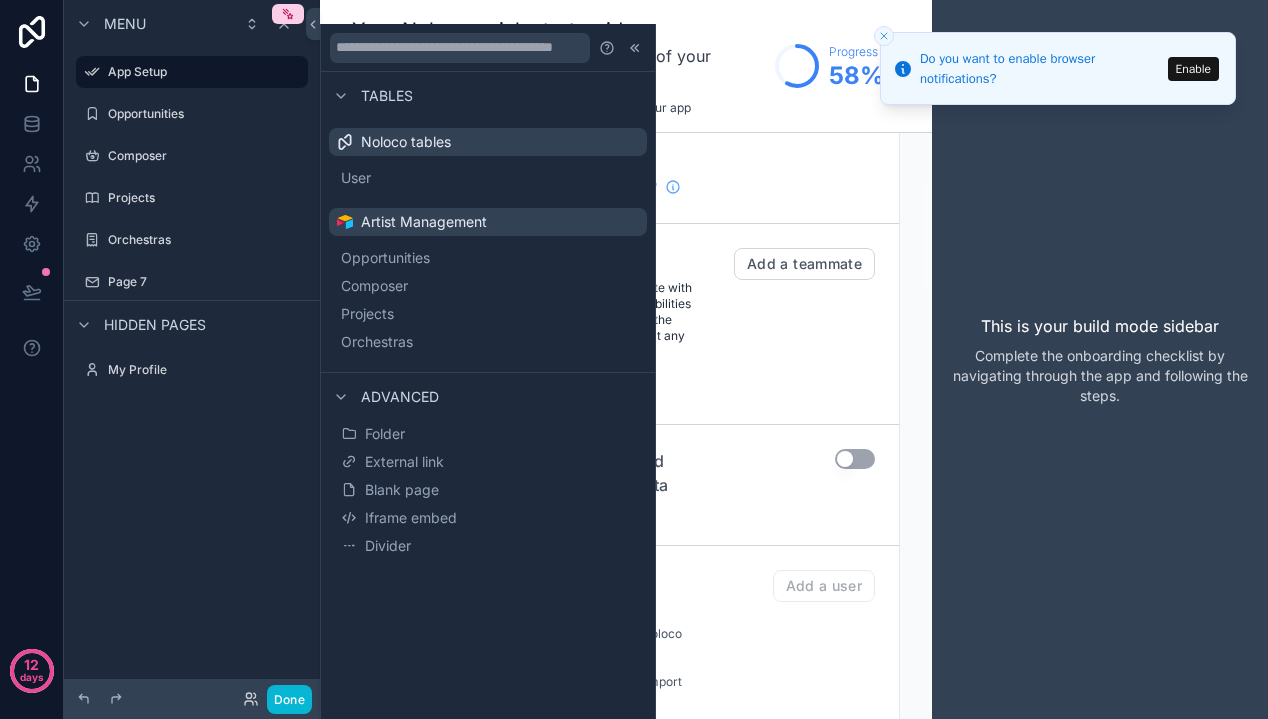 click on "Add a teammate" at bounding box center [795, 324] 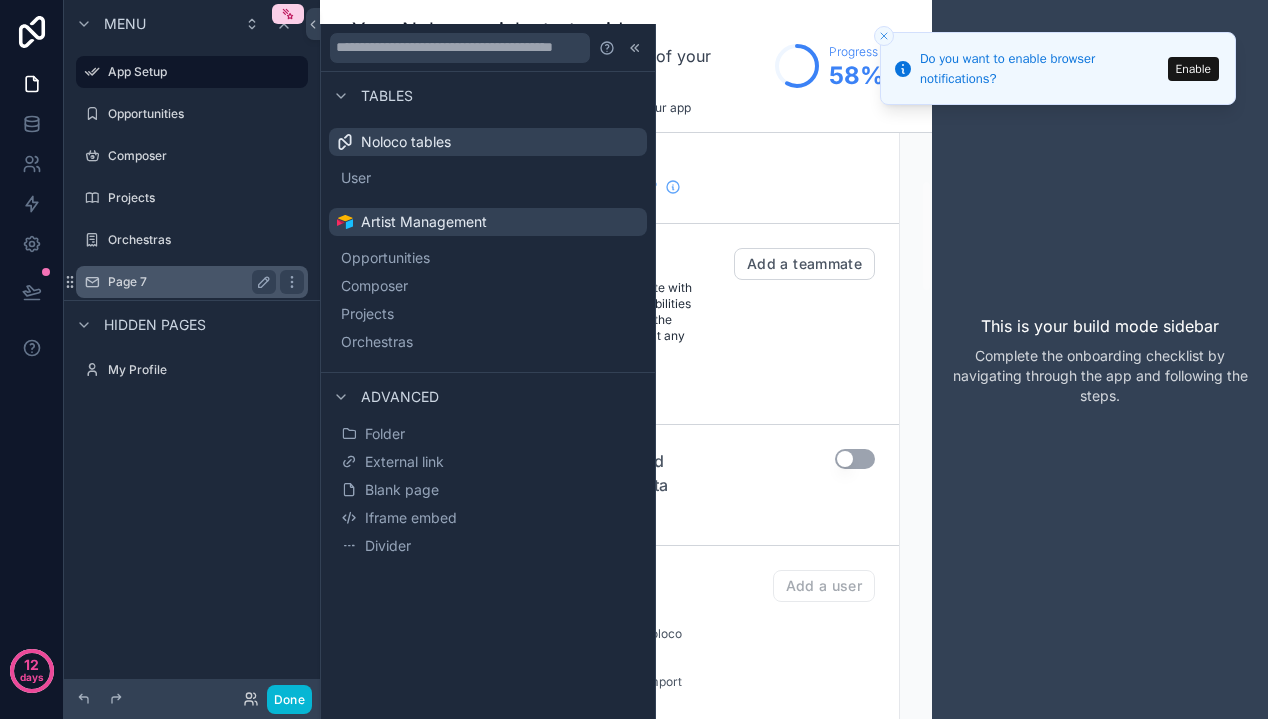 click on "Page 7" at bounding box center (188, 282) 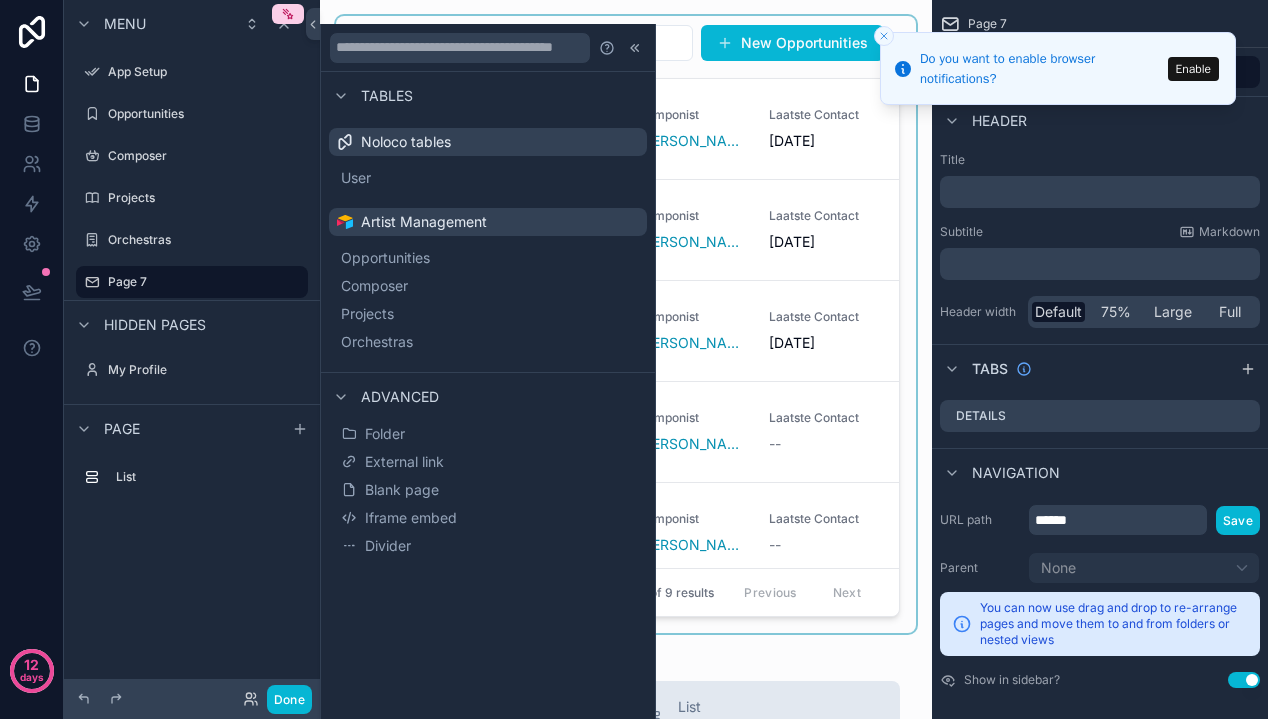 click at bounding box center [626, 324] 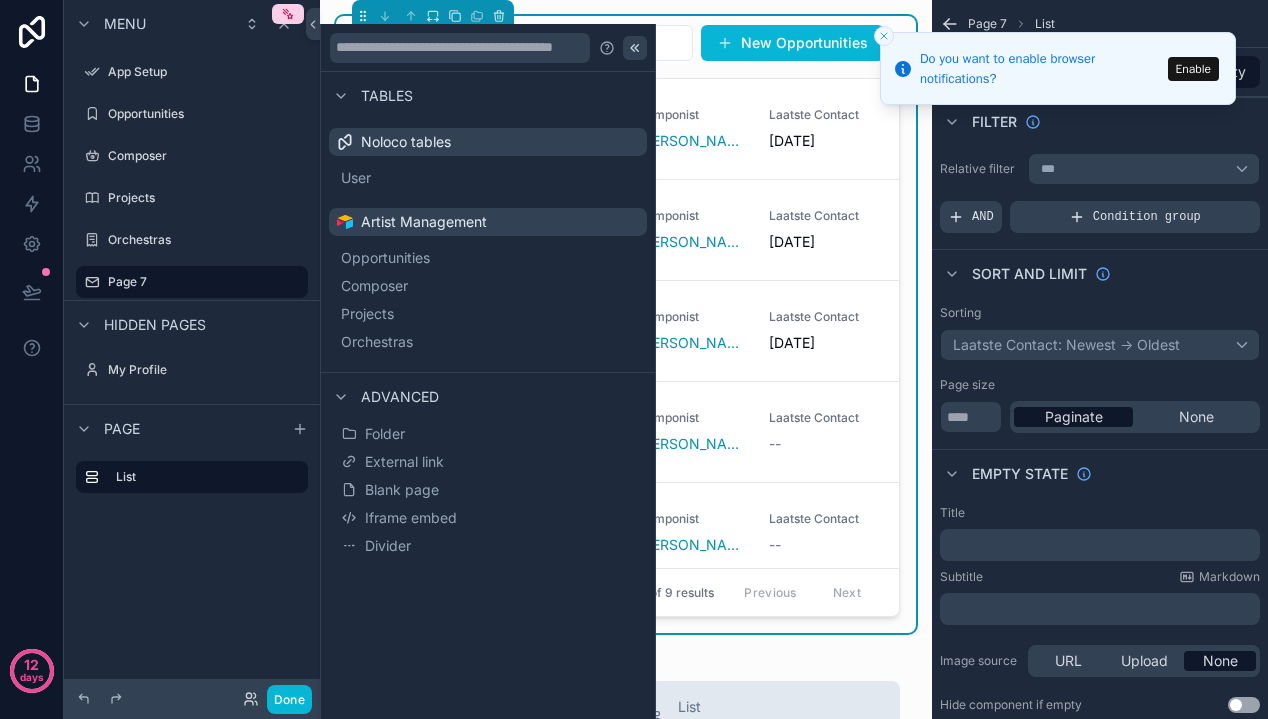 click 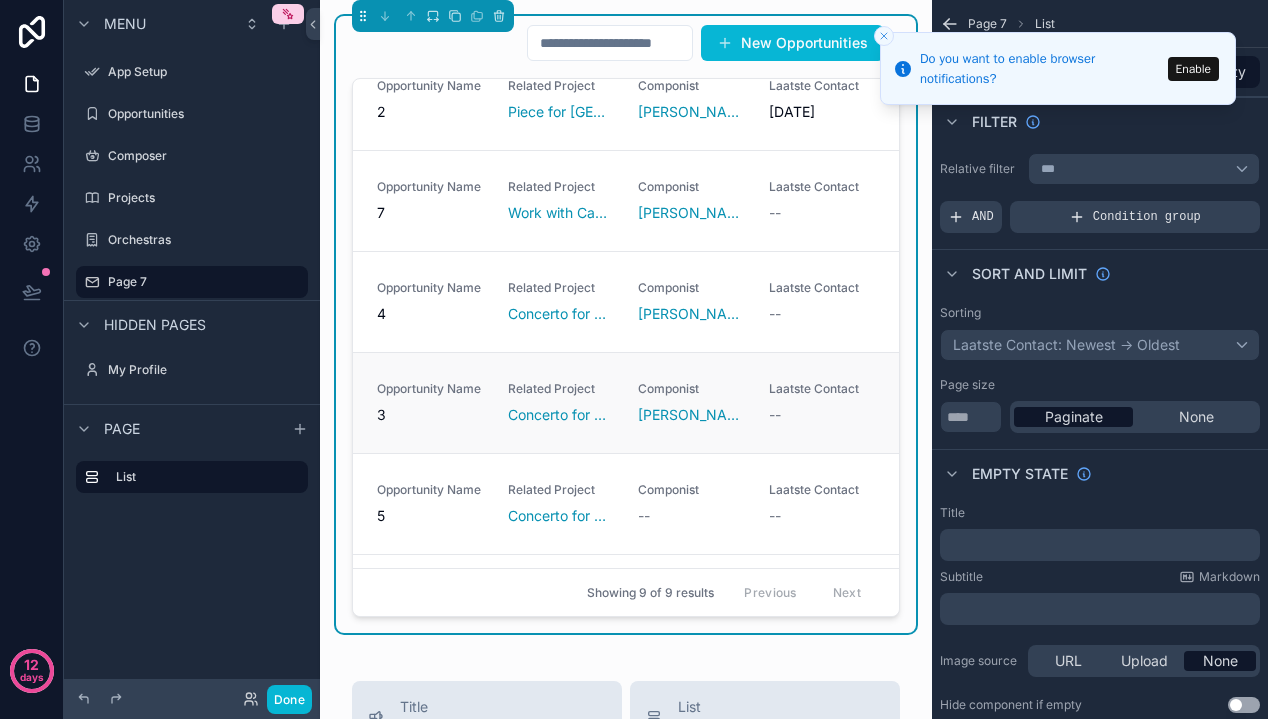 scroll, scrollTop: 563, scrollLeft: 0, axis: vertical 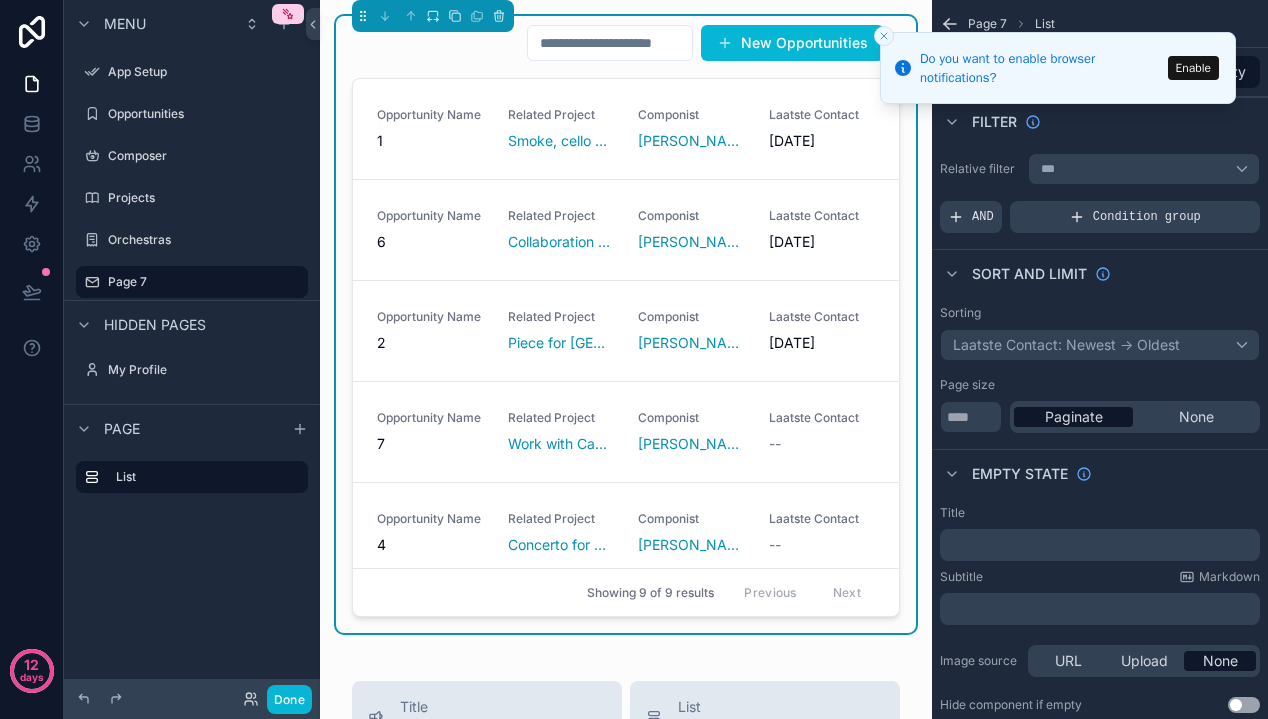 click 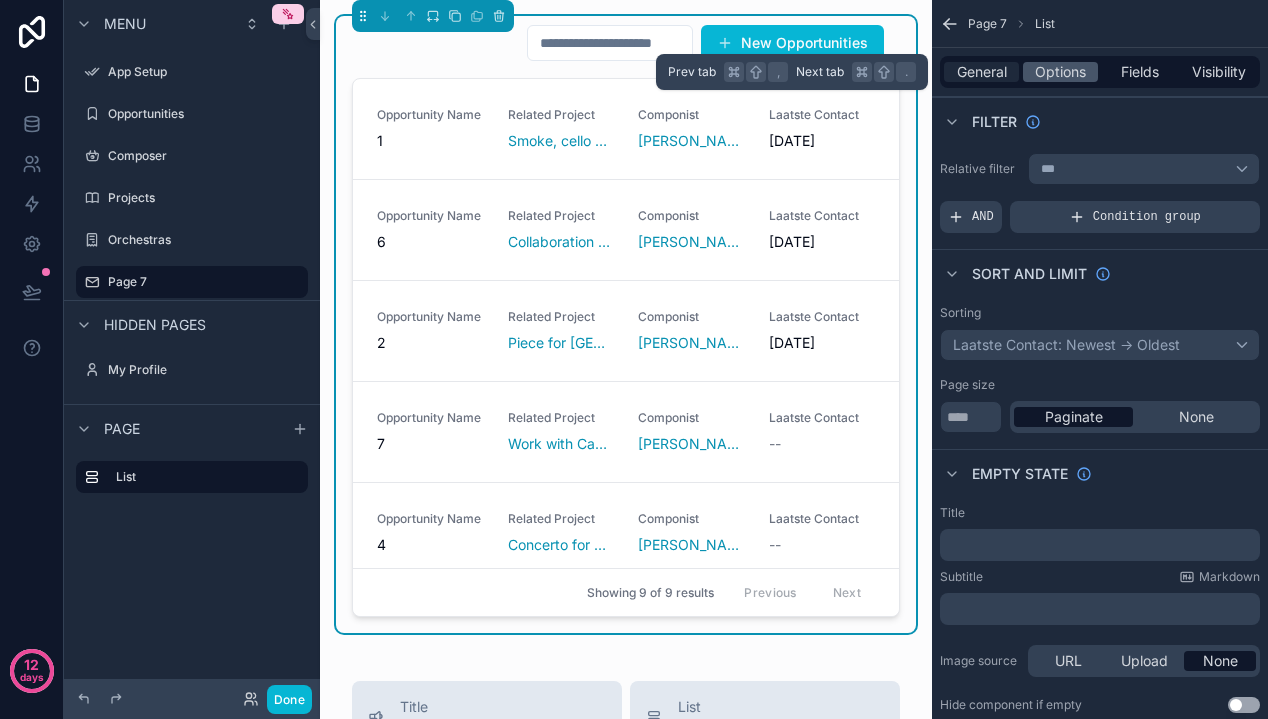 click on "General" at bounding box center (982, 72) 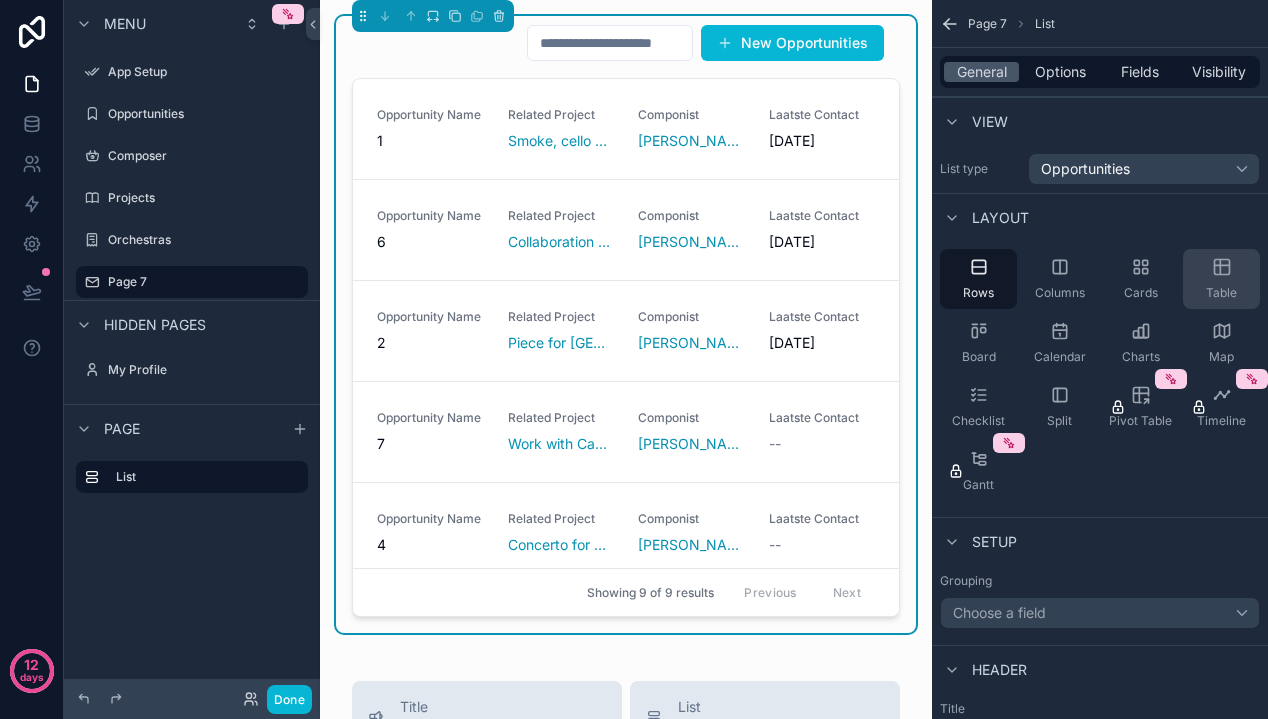 click on "Table" at bounding box center [1221, 279] 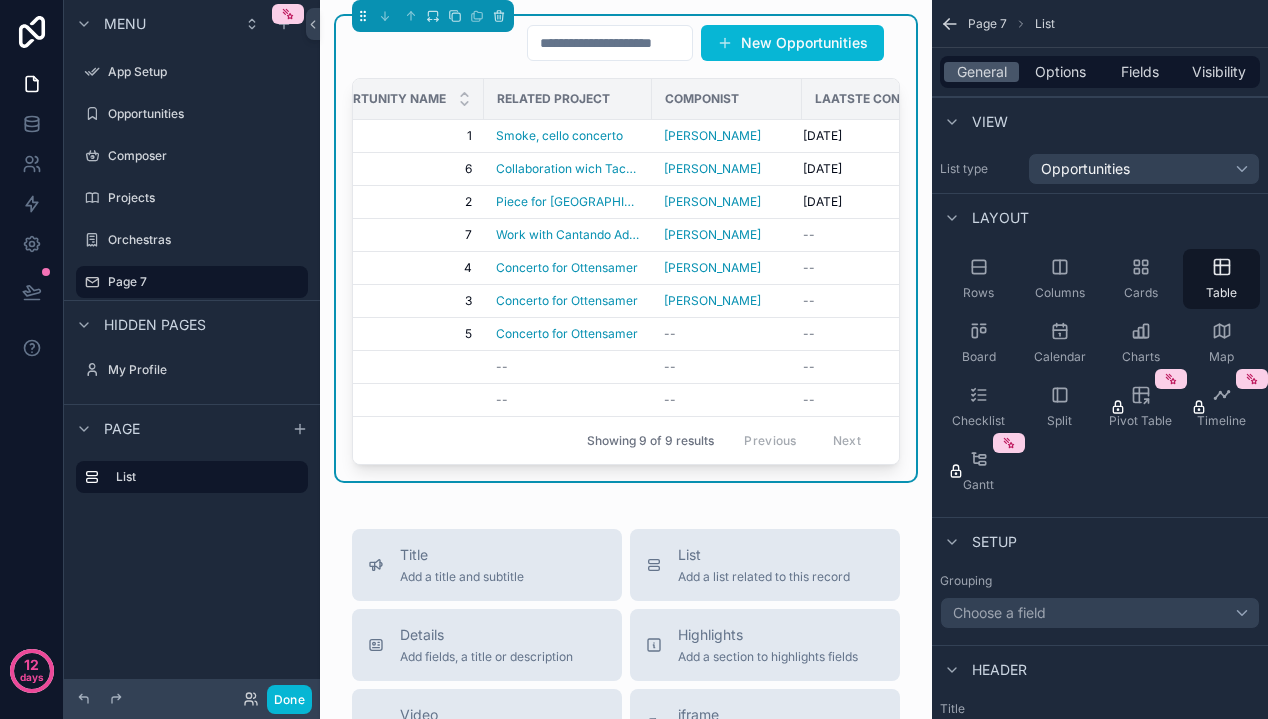 scroll, scrollTop: 0, scrollLeft: 130, axis: horizontal 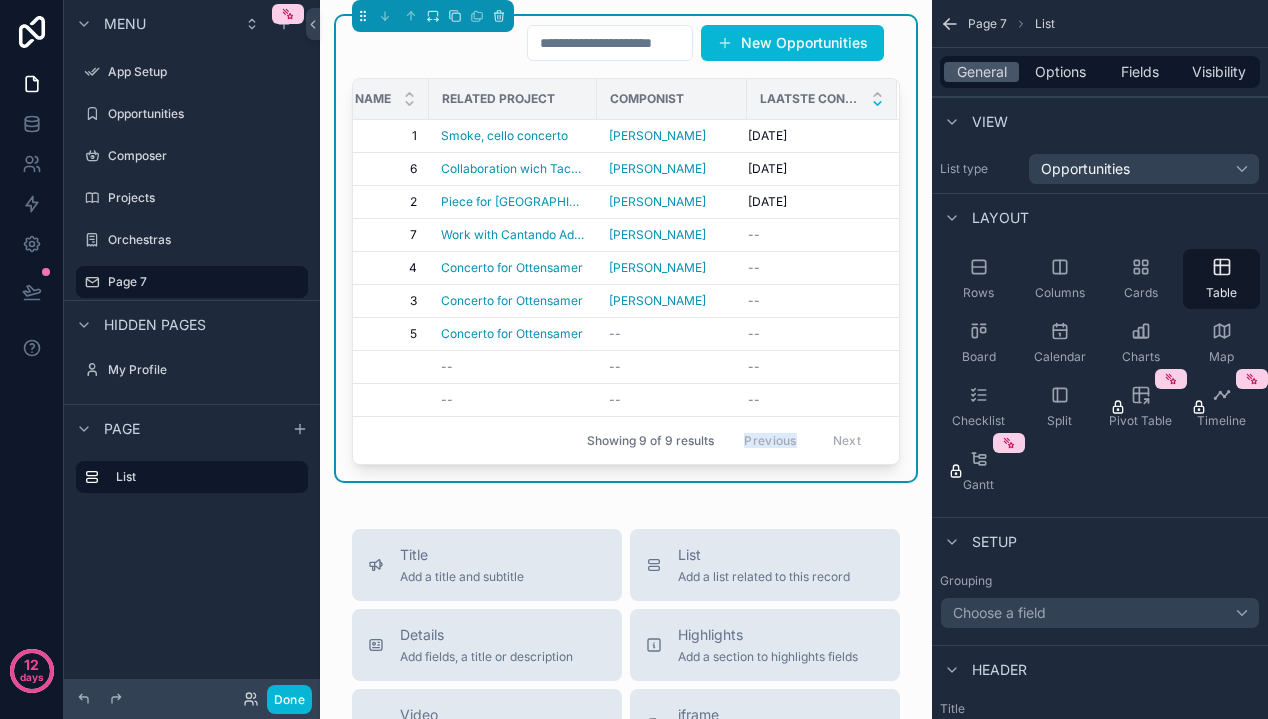 drag, startPoint x: 726, startPoint y: 492, endPoint x: 625, endPoint y: 491, distance: 101.00495 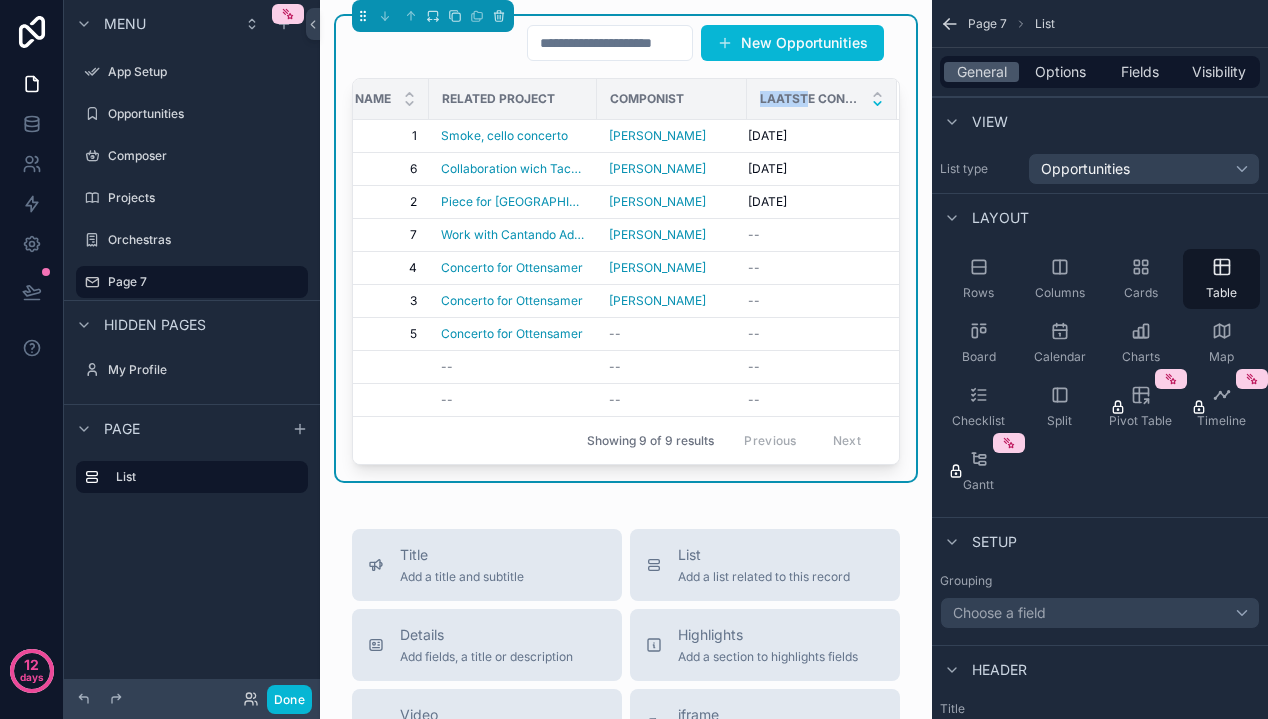 drag, startPoint x: 792, startPoint y: 104, endPoint x: 672, endPoint y: 94, distance: 120.41595 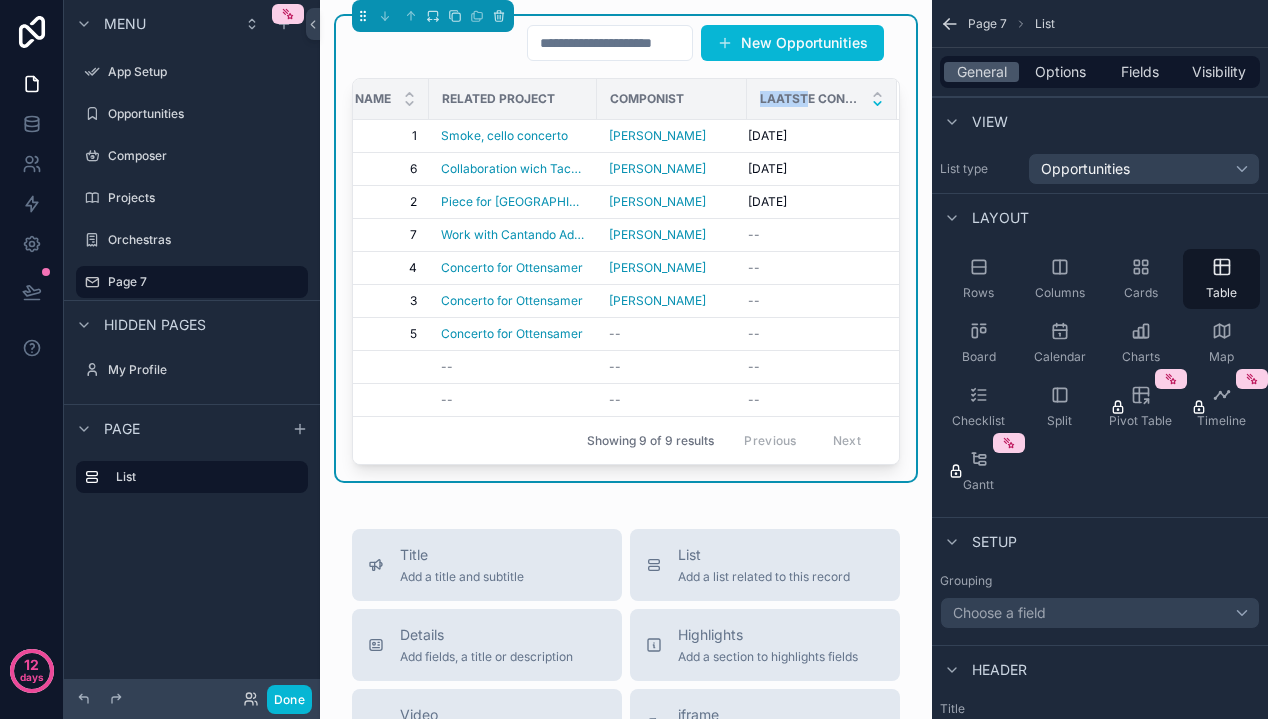 scroll, scrollTop: 0, scrollLeft: 0, axis: both 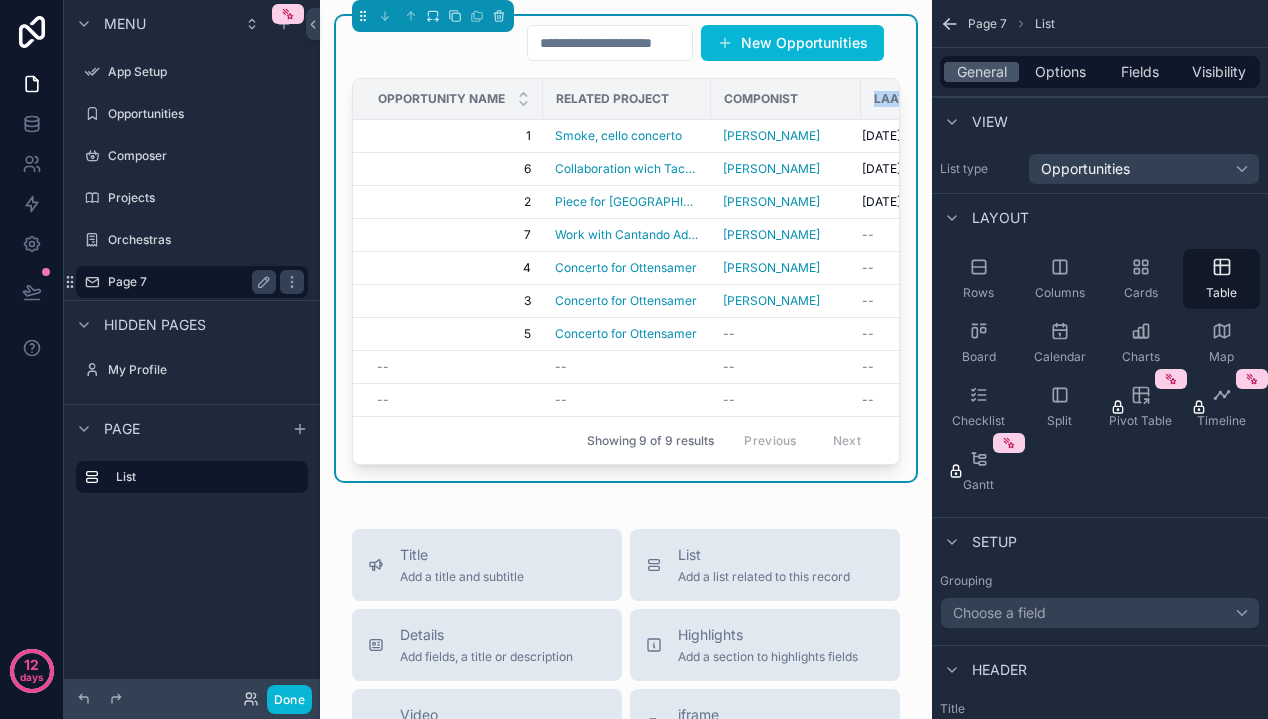 click on "Page 7" at bounding box center (188, 282) 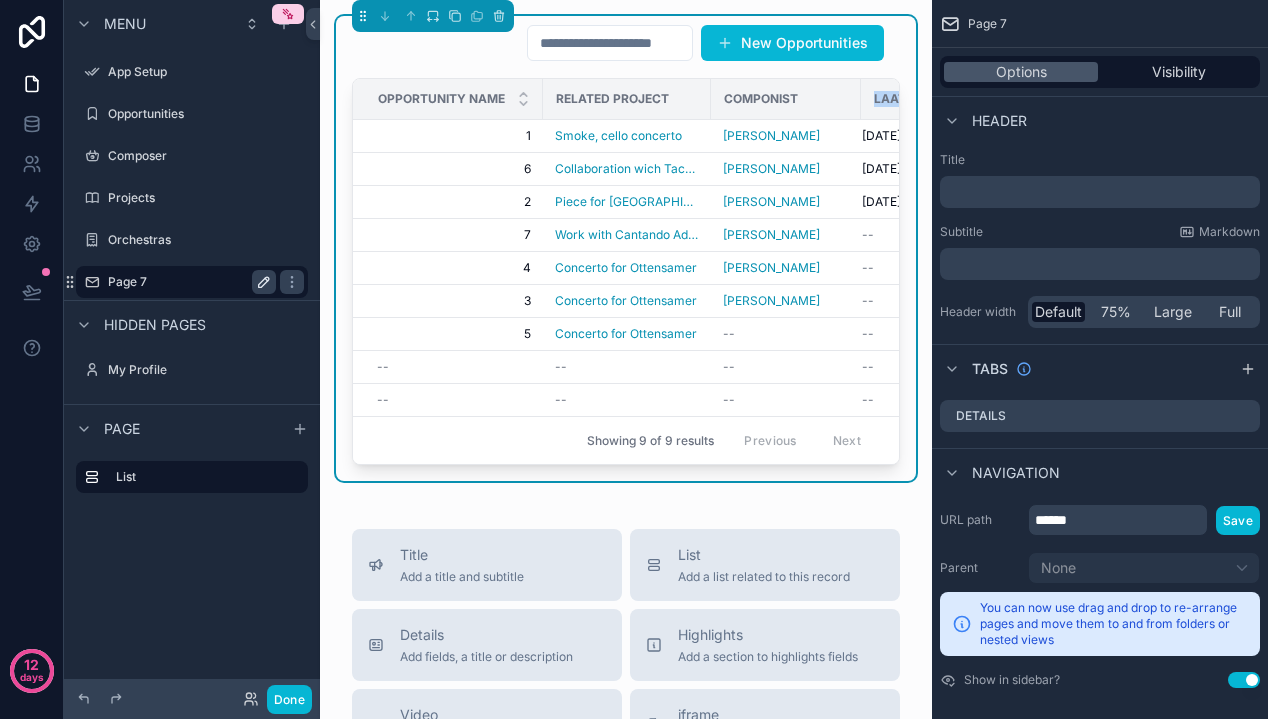 click 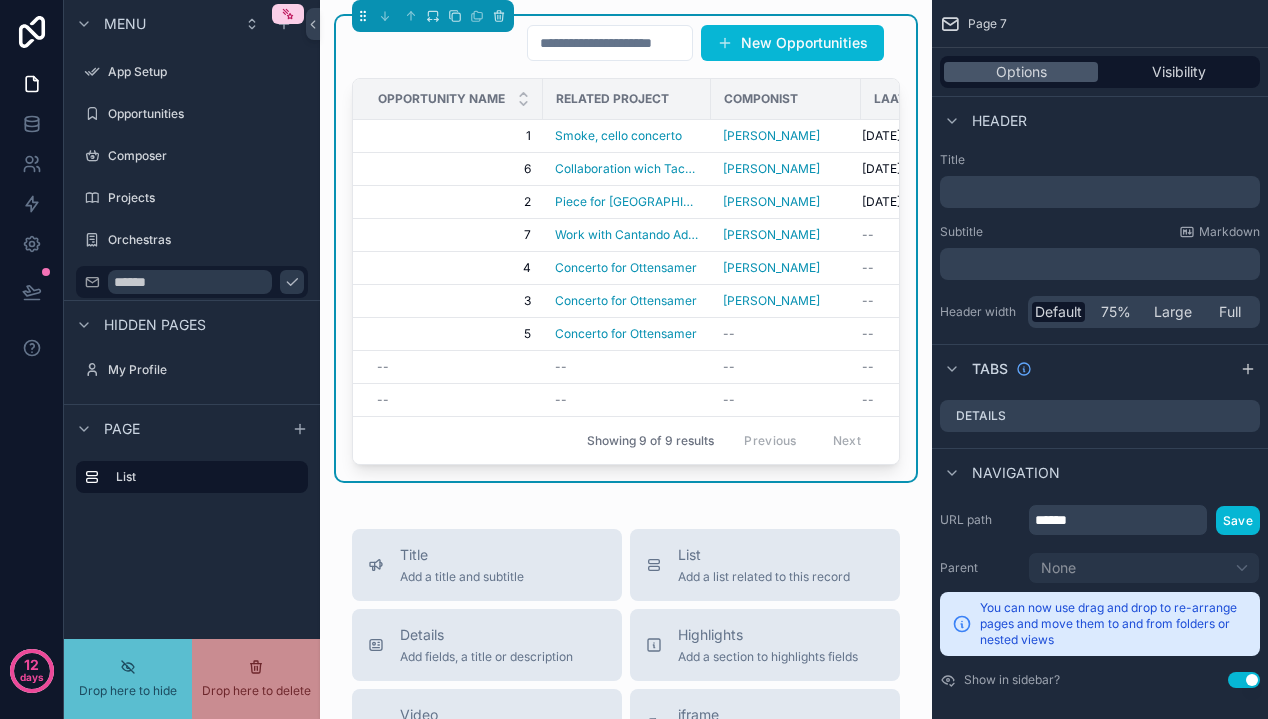 drag, startPoint x: 238, startPoint y: 286, endPoint x: -5, endPoint y: 283, distance: 243.01852 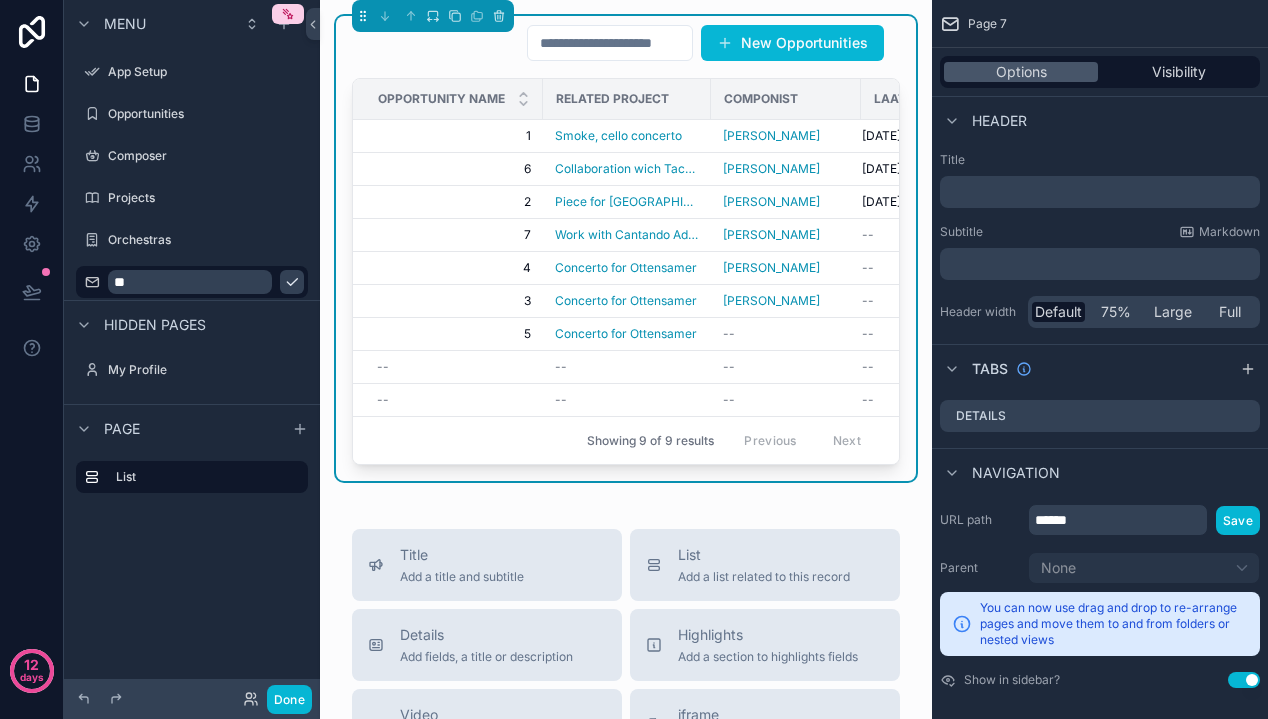 type on "*" 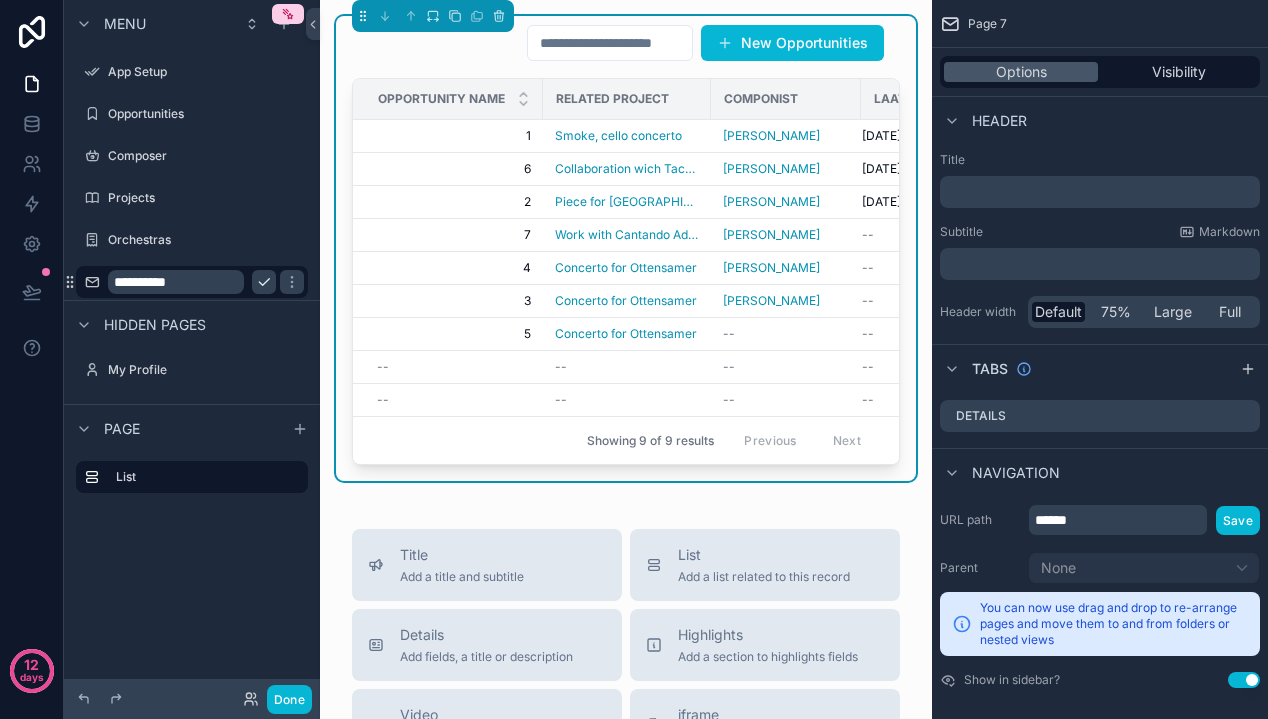 click on "**********" at bounding box center (176, 282) 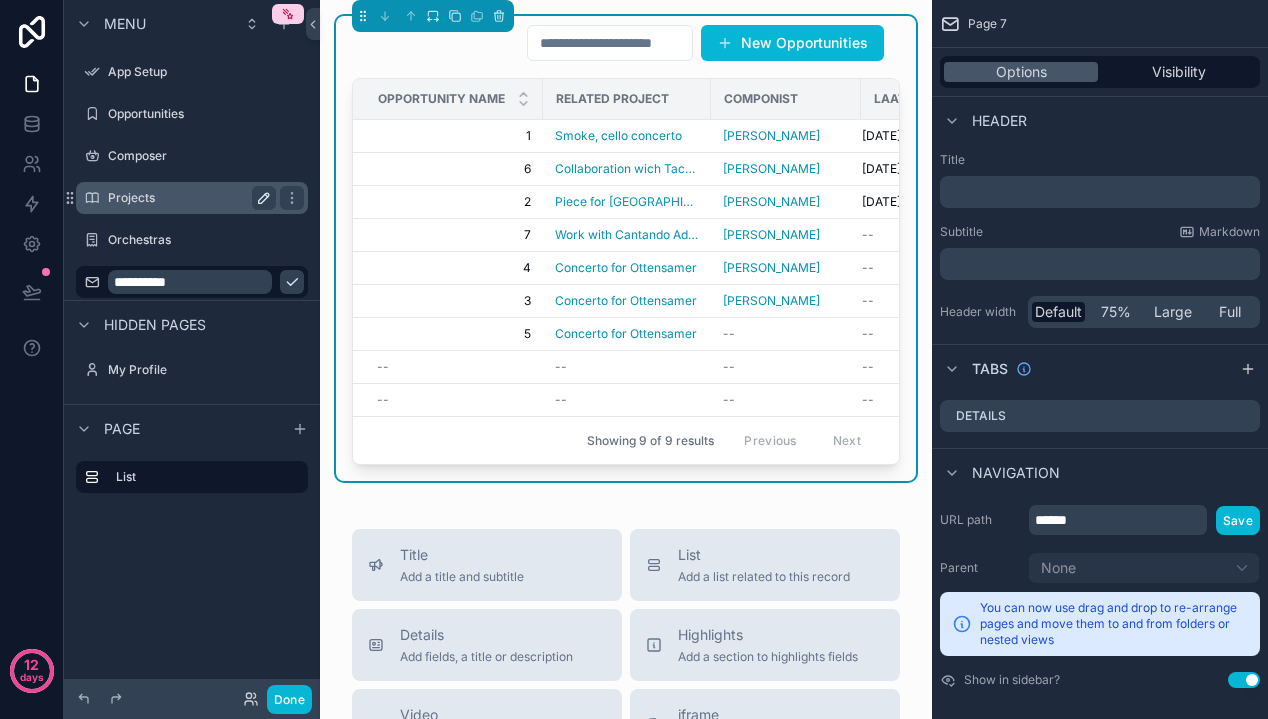 type on "**********" 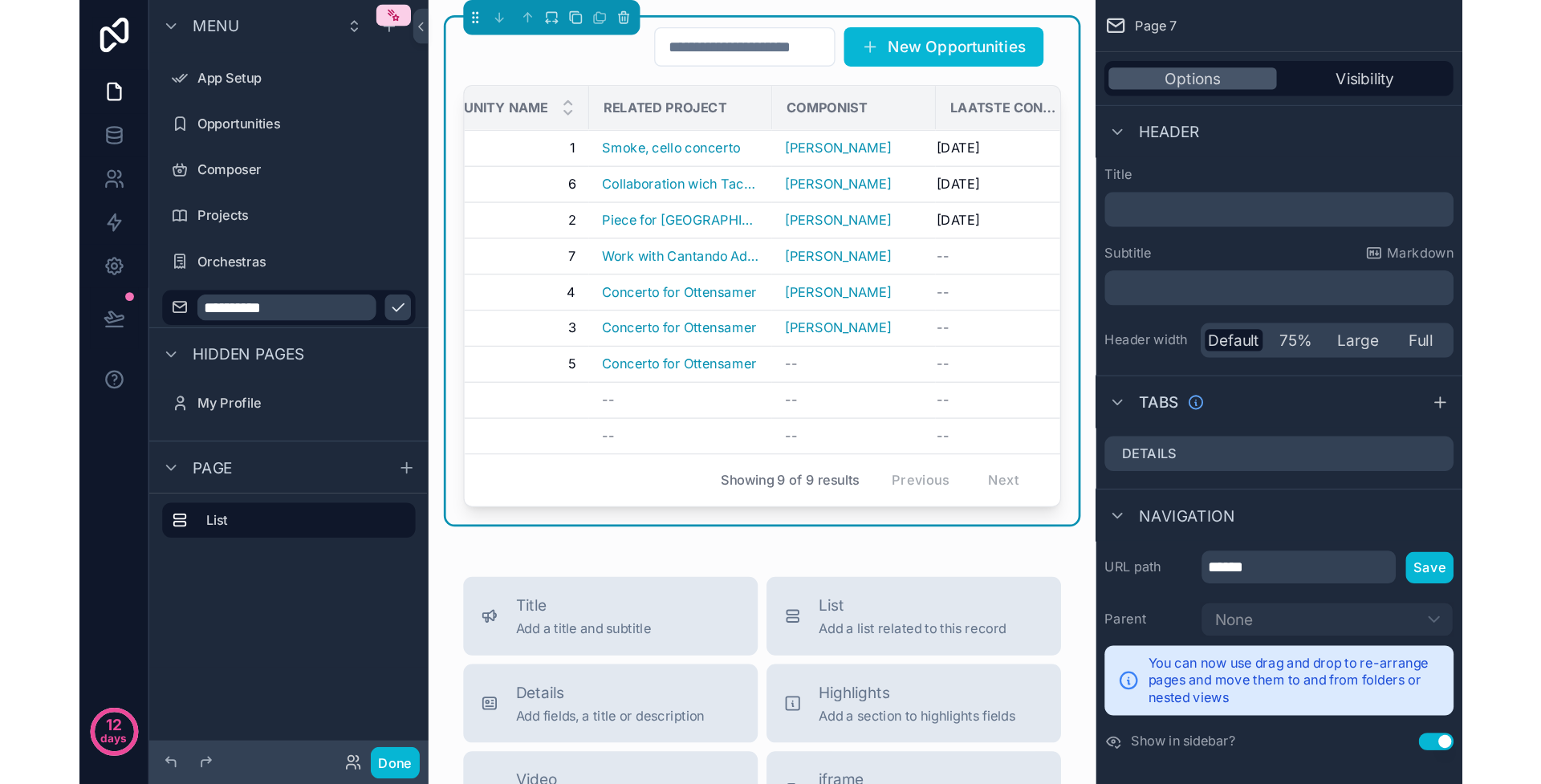 scroll, scrollTop: 0, scrollLeft: 104, axis: horizontal 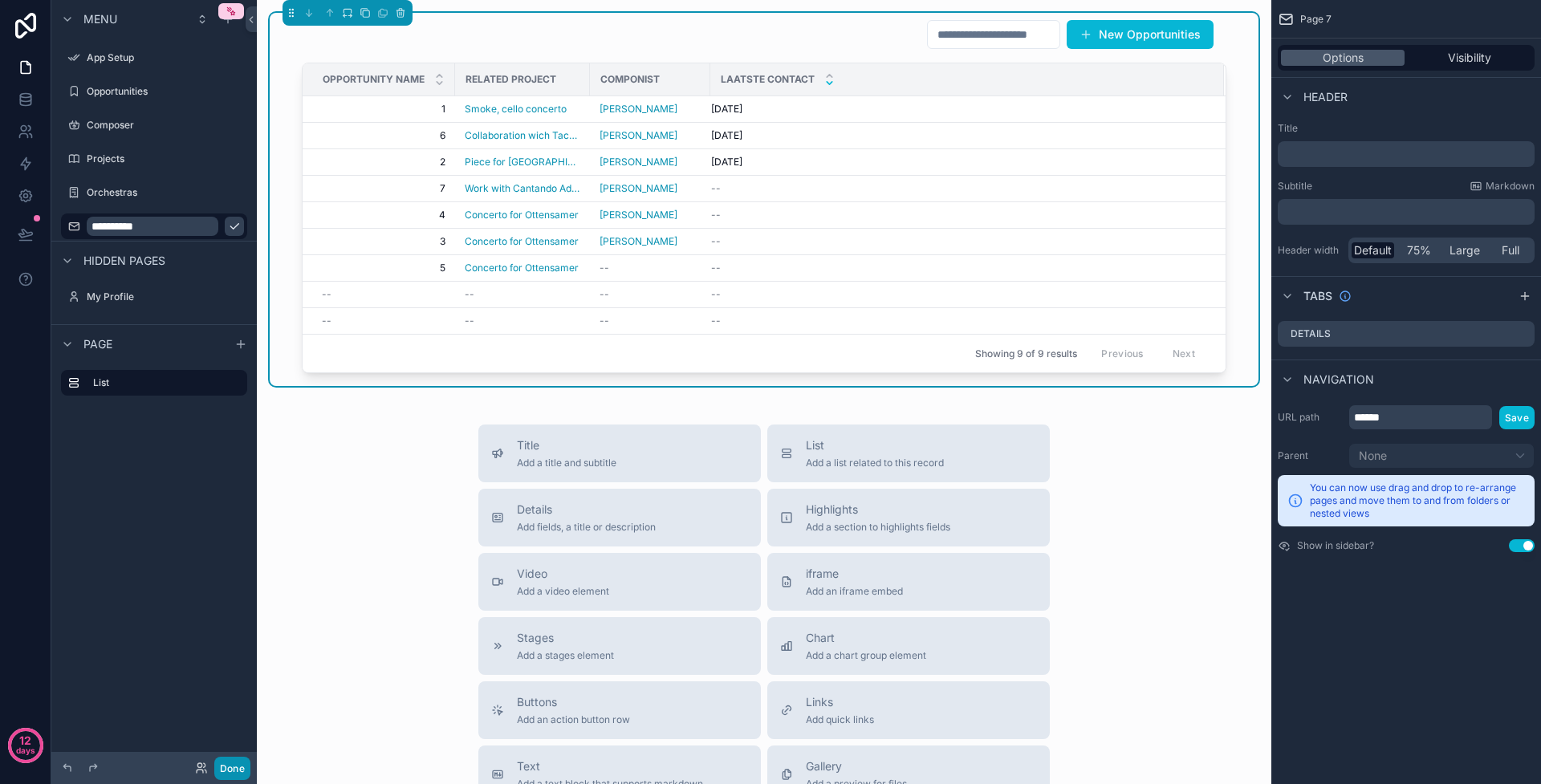 click on "Done" at bounding box center [232, 768] 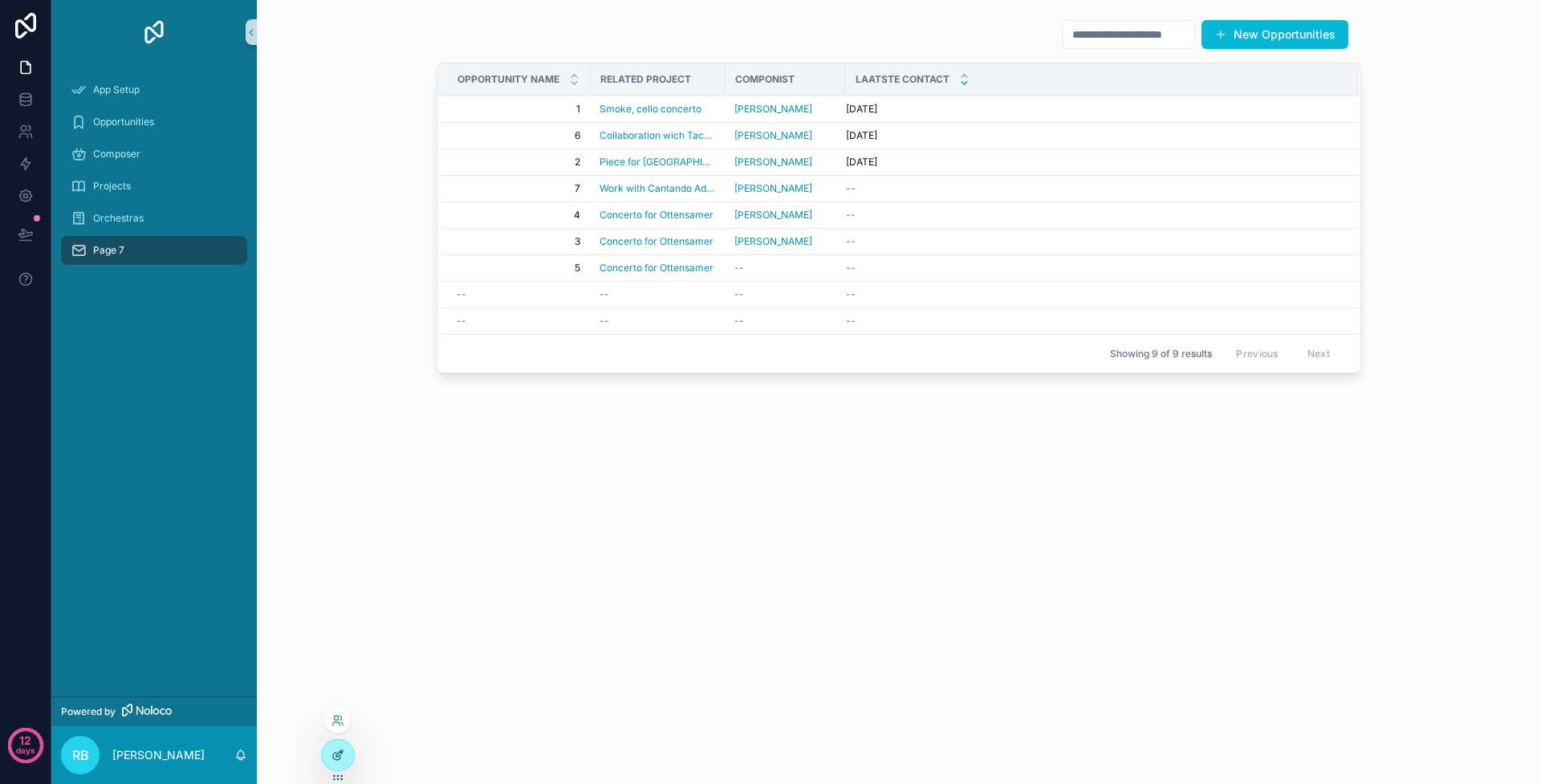 click 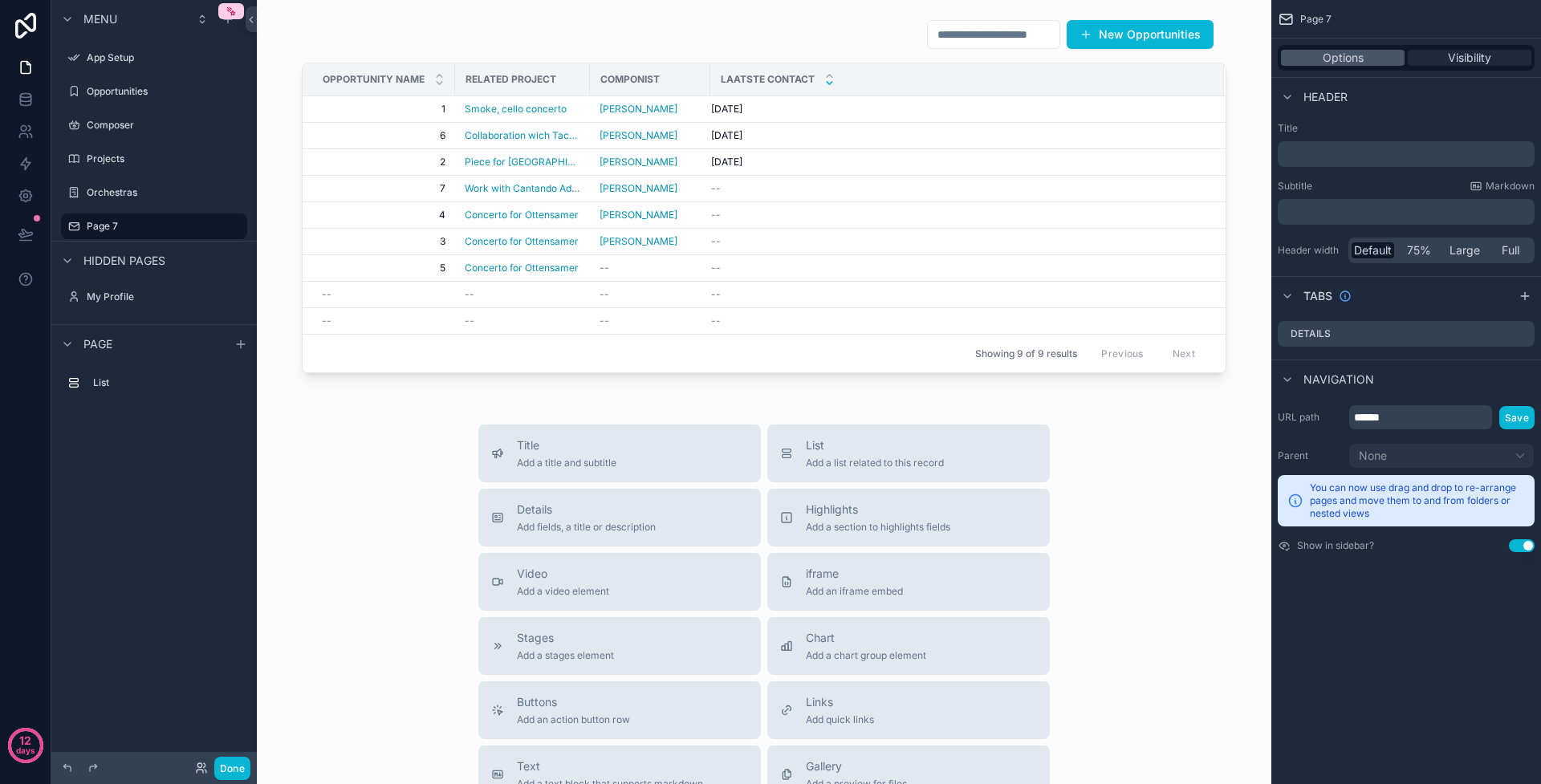 click on "Visibility" at bounding box center (1470, 58) 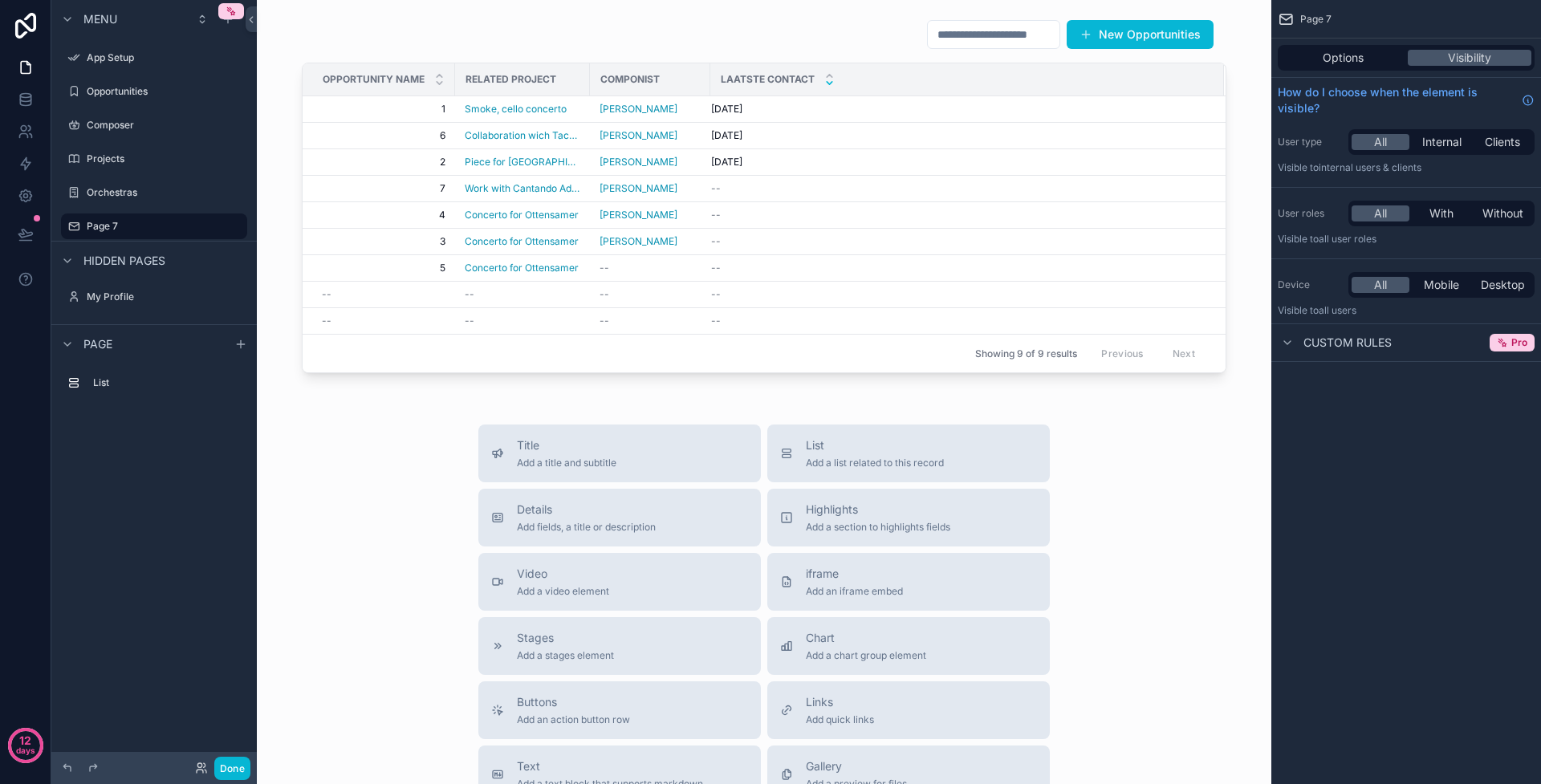 click on "Options Visibility" at bounding box center (1406, 58) 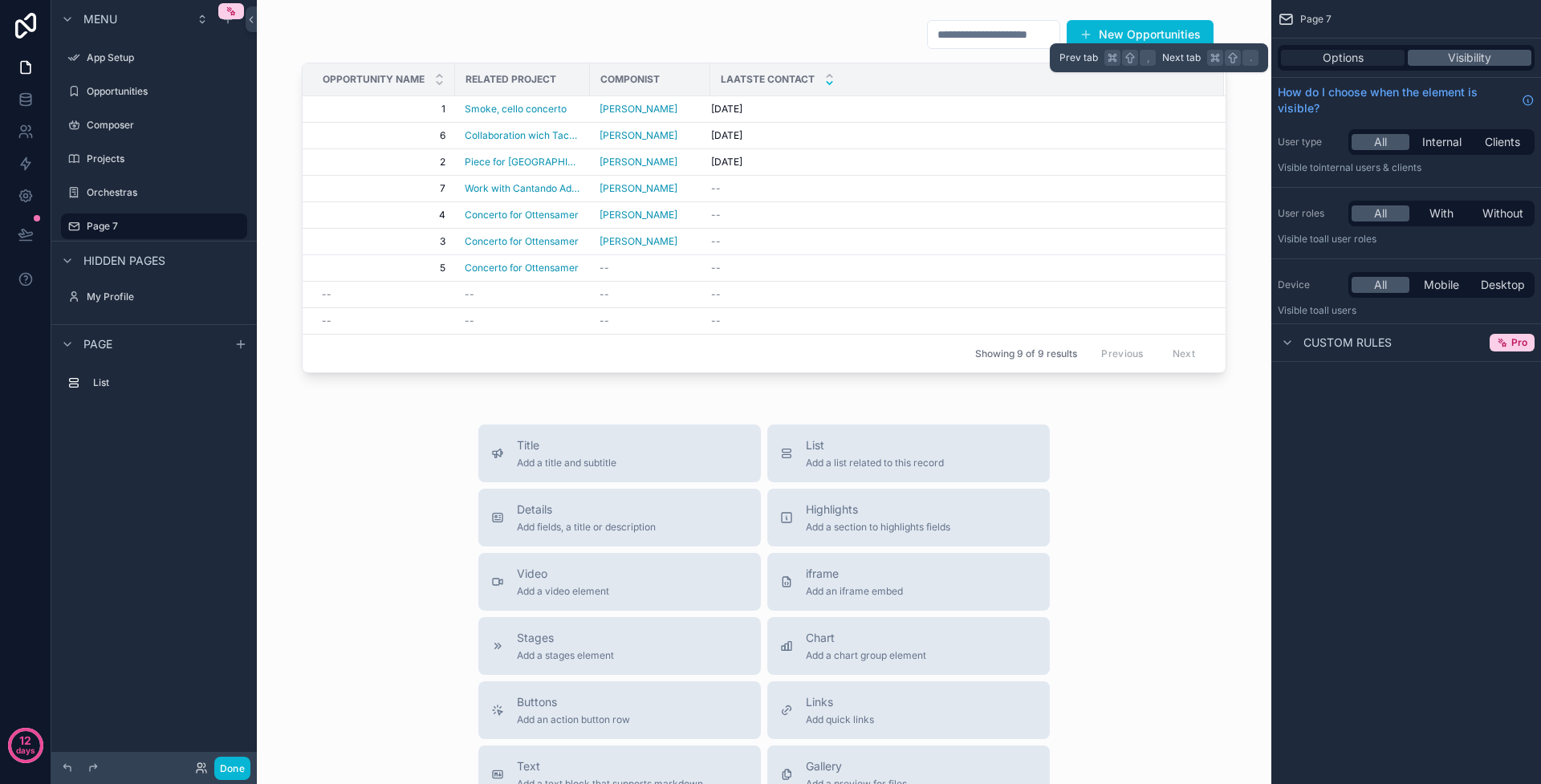 click on "Options" at bounding box center (1343, 58) 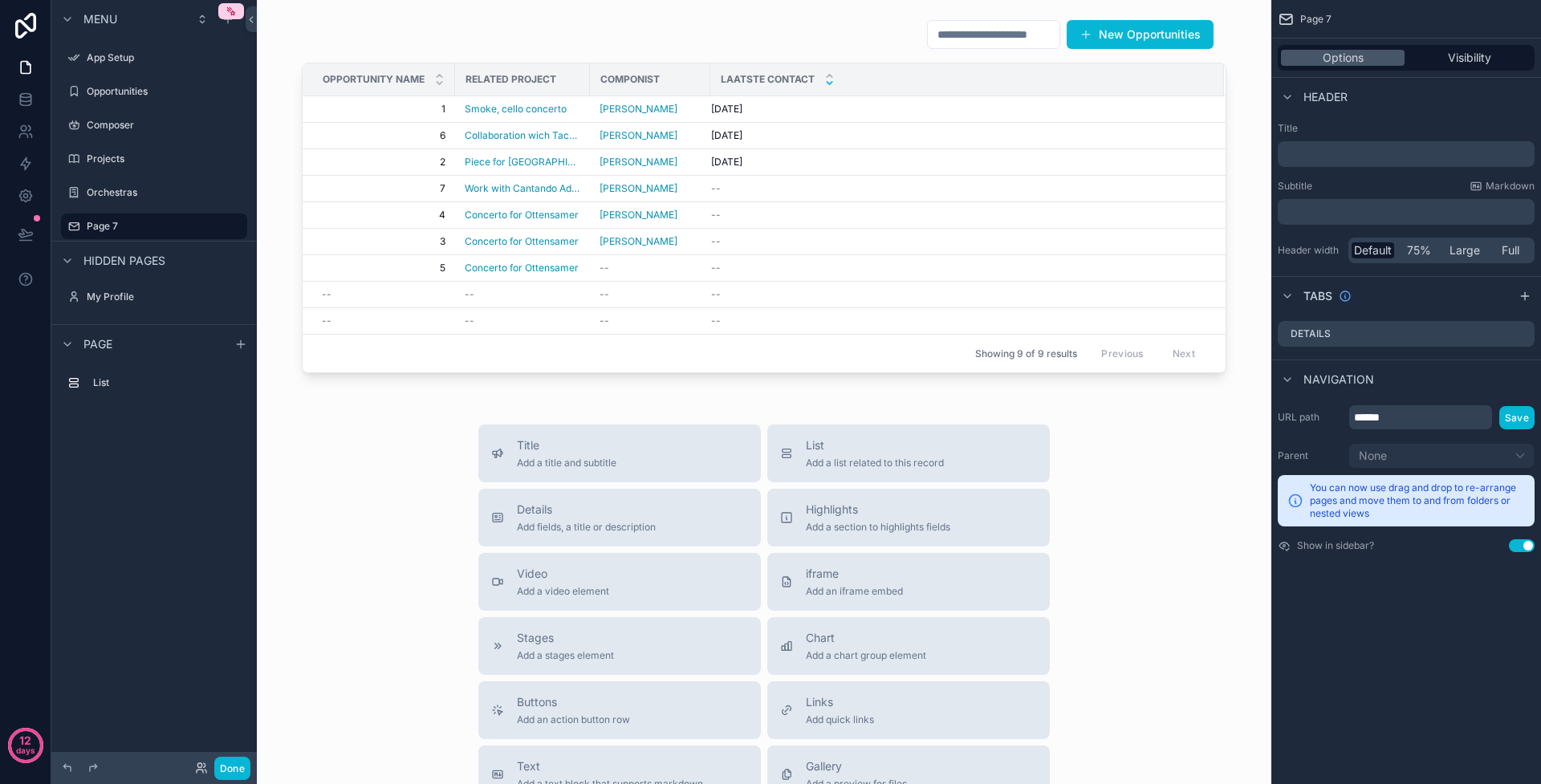 click on "Title Add a title and subtitle List Add a list related to this record Details Add fields, a title or description Highlights Add a section to highlights fields Video Add a video element iframe Add an iframe embed Stages Add a stages element Chart Add a chart group element Buttons Add an action button row Links Add quick links Text Add a text block that supports markdown Gallery Add a preview for files Notice Add a notice element Divider Add a divider Comments Record comments section Image Add an image element Container Add a container to group multiple sections together" at bounding box center (764, 710) 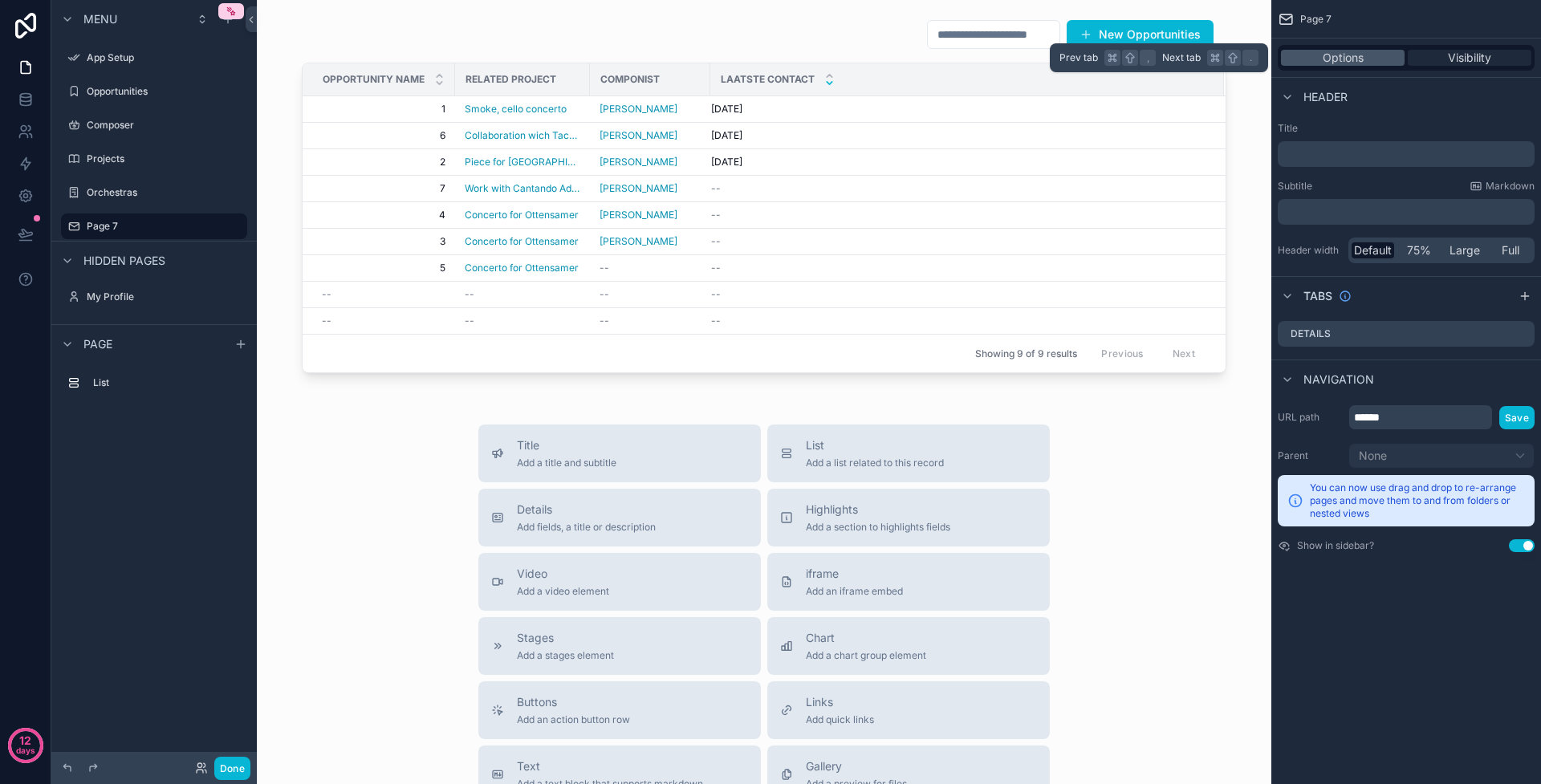 click on "Visibility" at bounding box center [1470, 58] 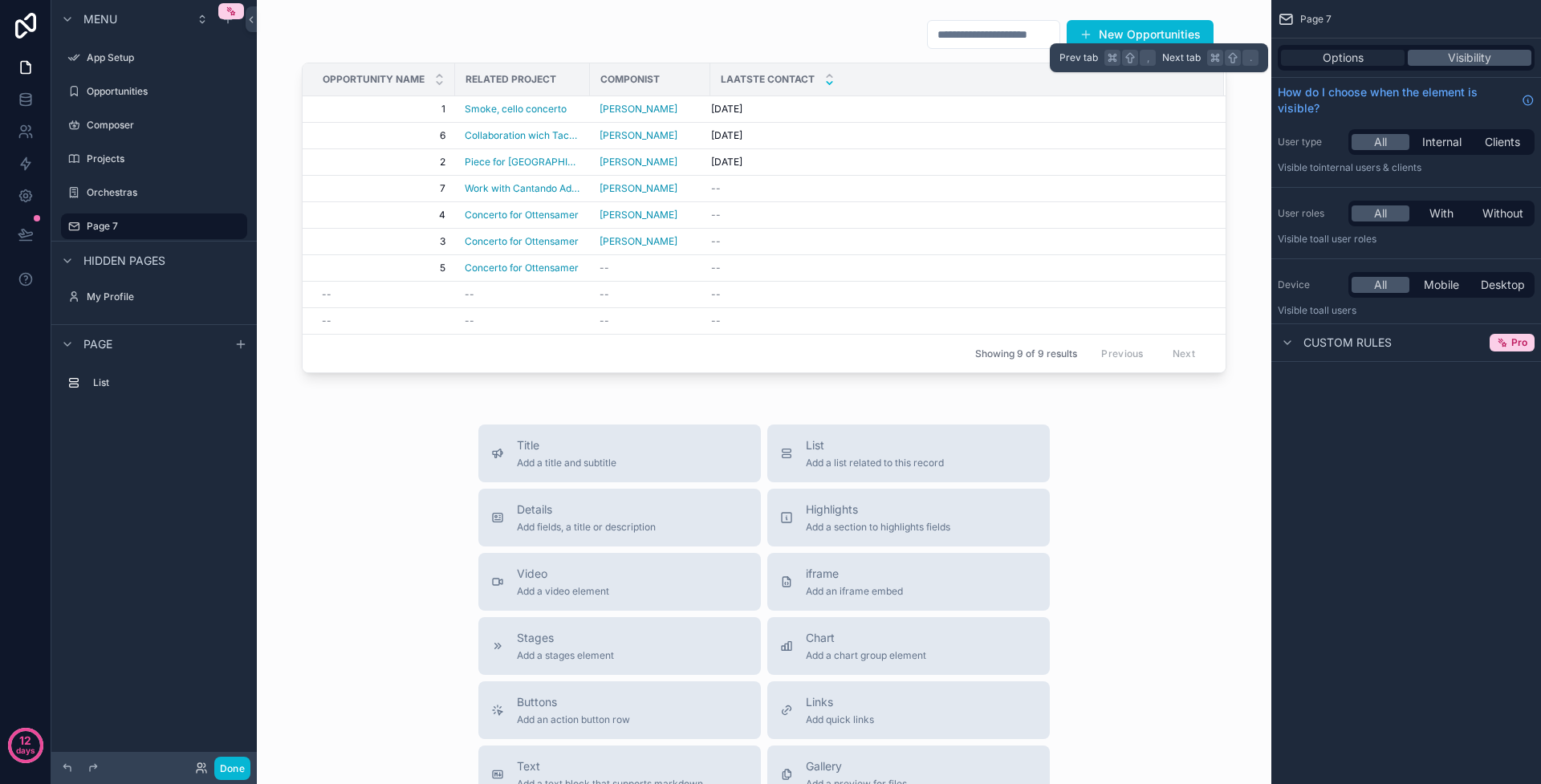 click on "Options" at bounding box center (1343, 58) 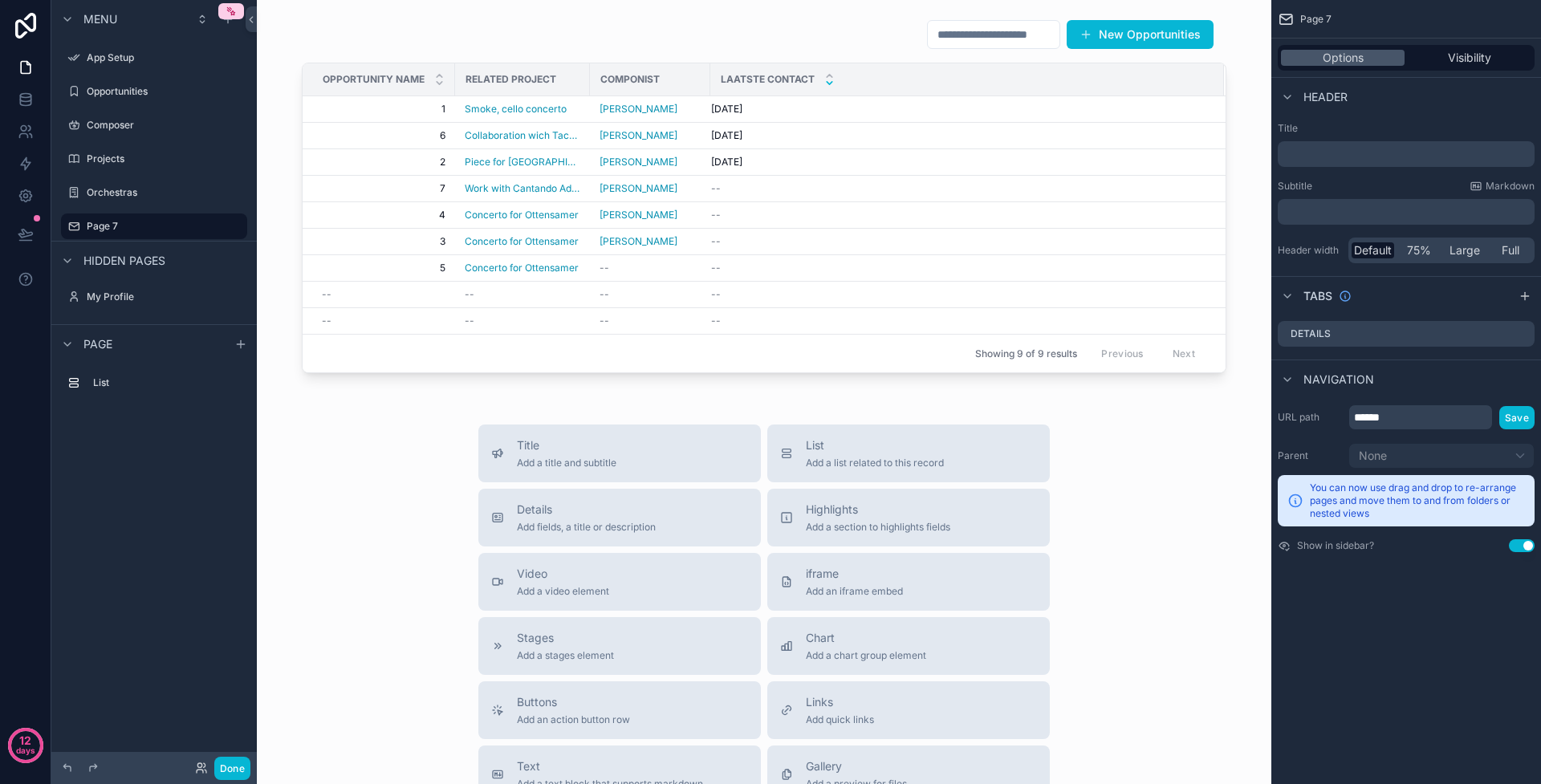 click on "﻿" at bounding box center [1408, 154] 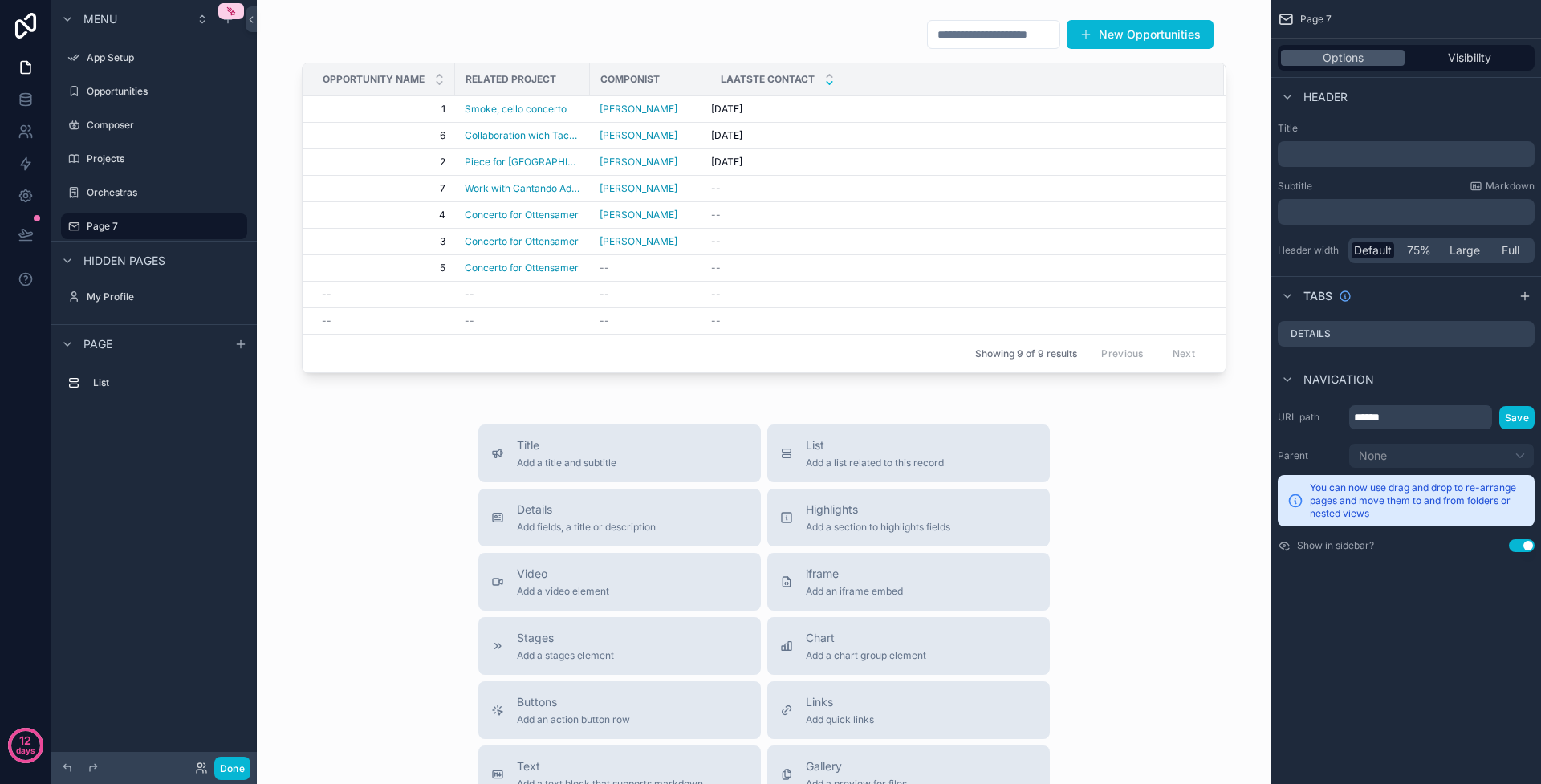 click on "Title" at bounding box center (1406, 128) 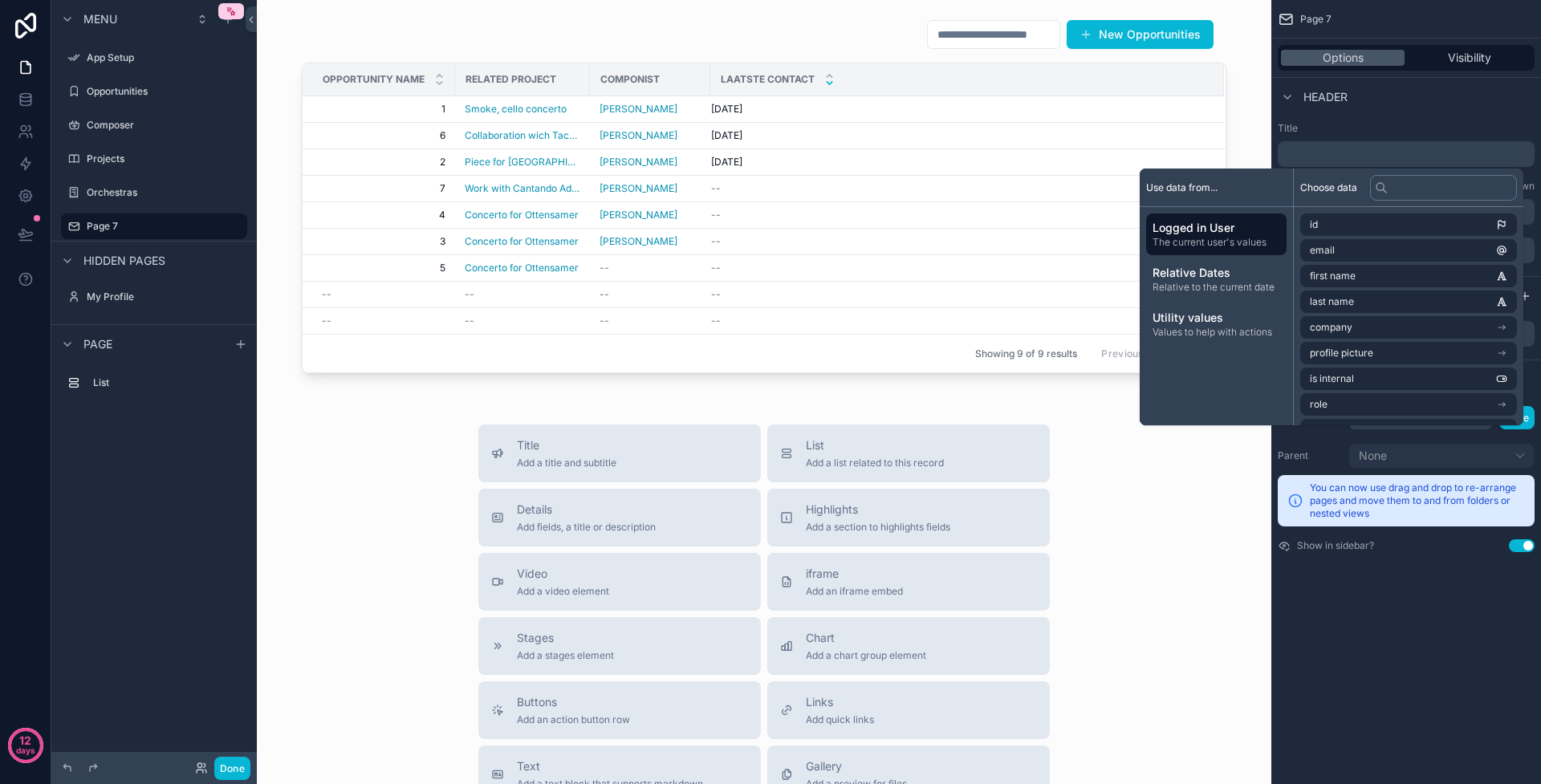 click on "Title" at bounding box center [1406, 128] 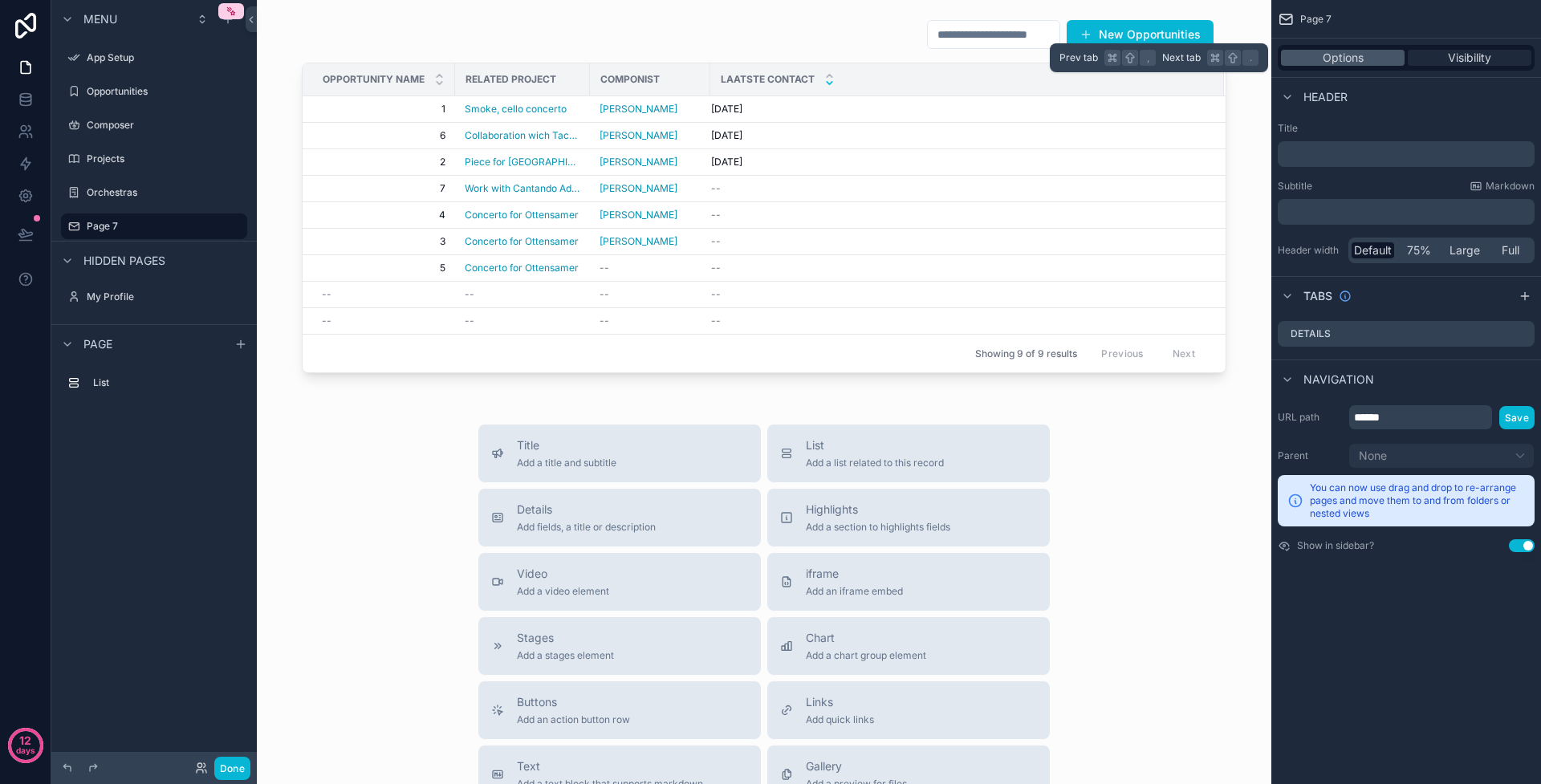 click on "Visibility" at bounding box center (1470, 58) 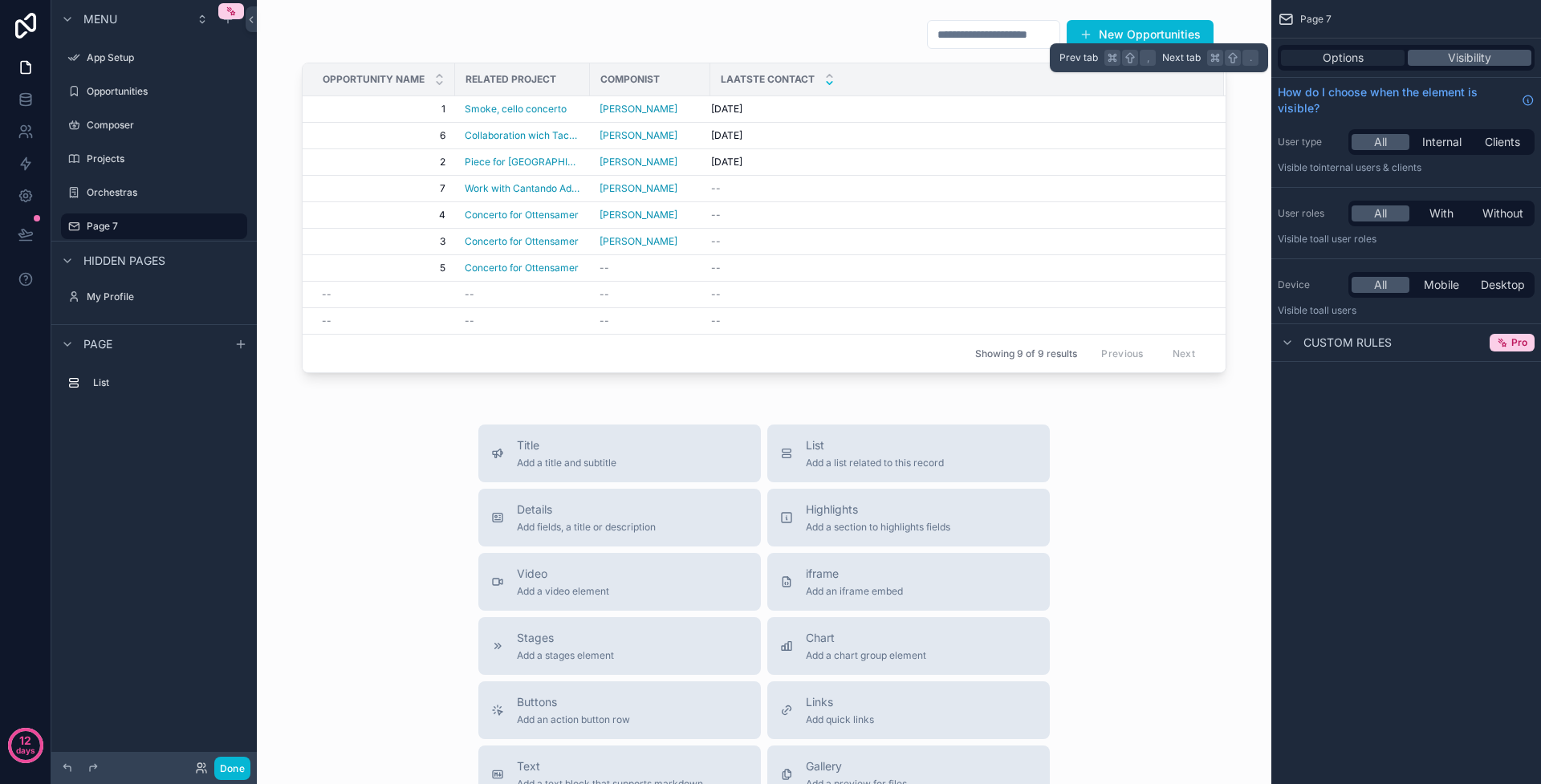 click on "Options" at bounding box center [1343, 58] 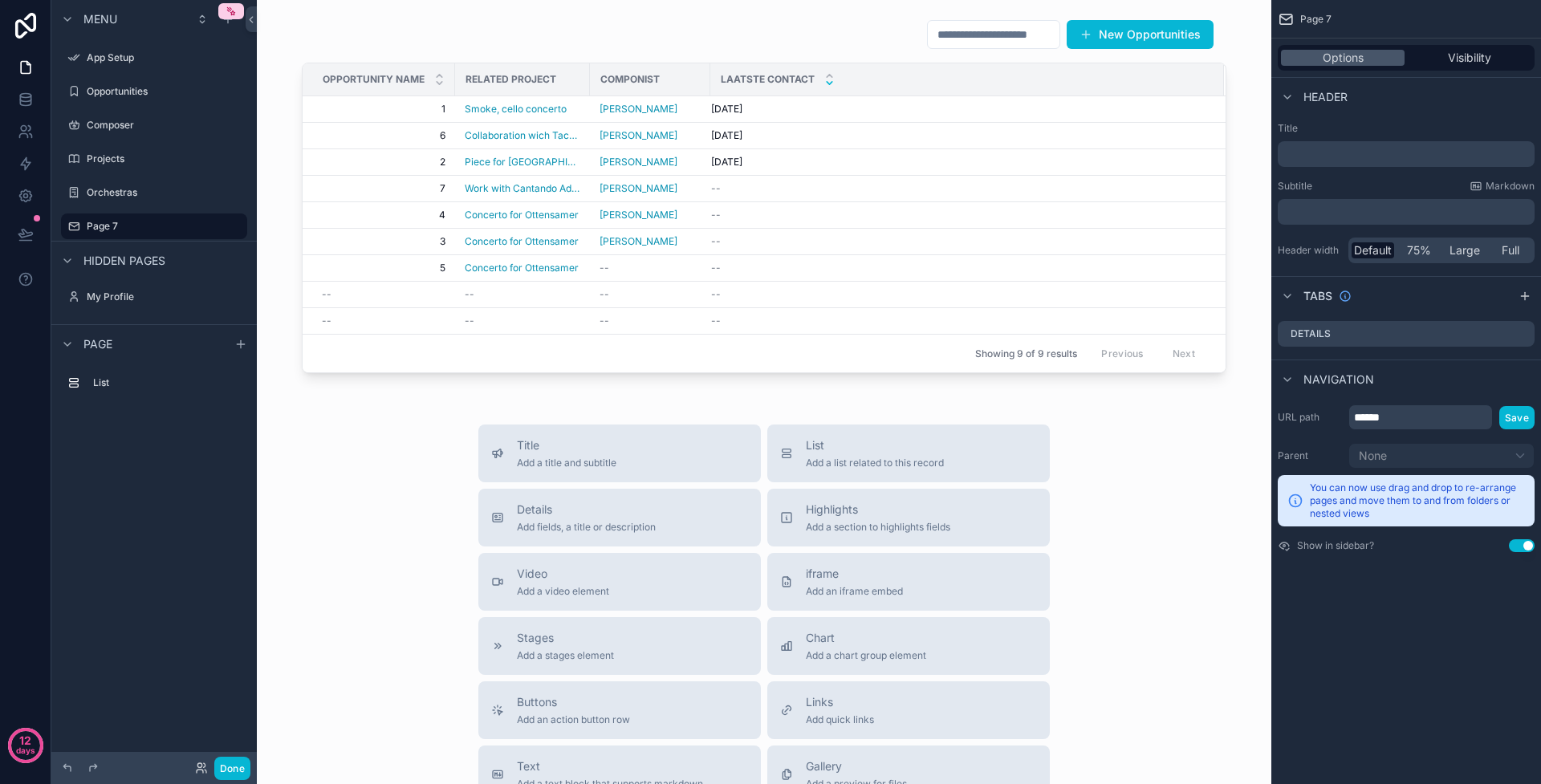 click on "Title Add a title and subtitle List Add a list related to this record Details Add fields, a title or description Highlights Add a section to highlights fields Video Add a video element iframe Add an iframe embed Stages Add a stages element Chart Add a chart group element Buttons Add an action button row Links Add quick links Text Add a text block that supports markdown Gallery Add a preview for files Notice Add a notice element Divider Add a divider Comments Record comments section Image Add an image element Container Add a container to group multiple sections together" at bounding box center [764, 710] 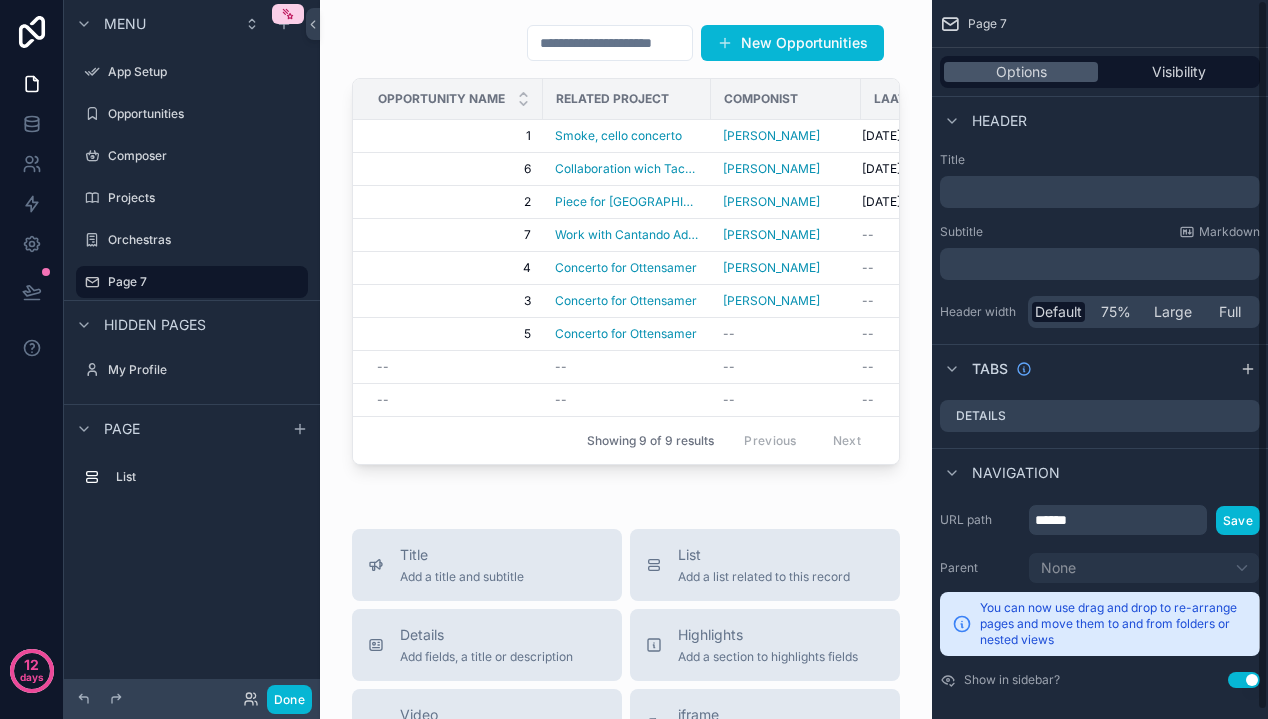 drag, startPoint x: 658, startPoint y: 470, endPoint x: 936, endPoint y: 463, distance: 278.0881 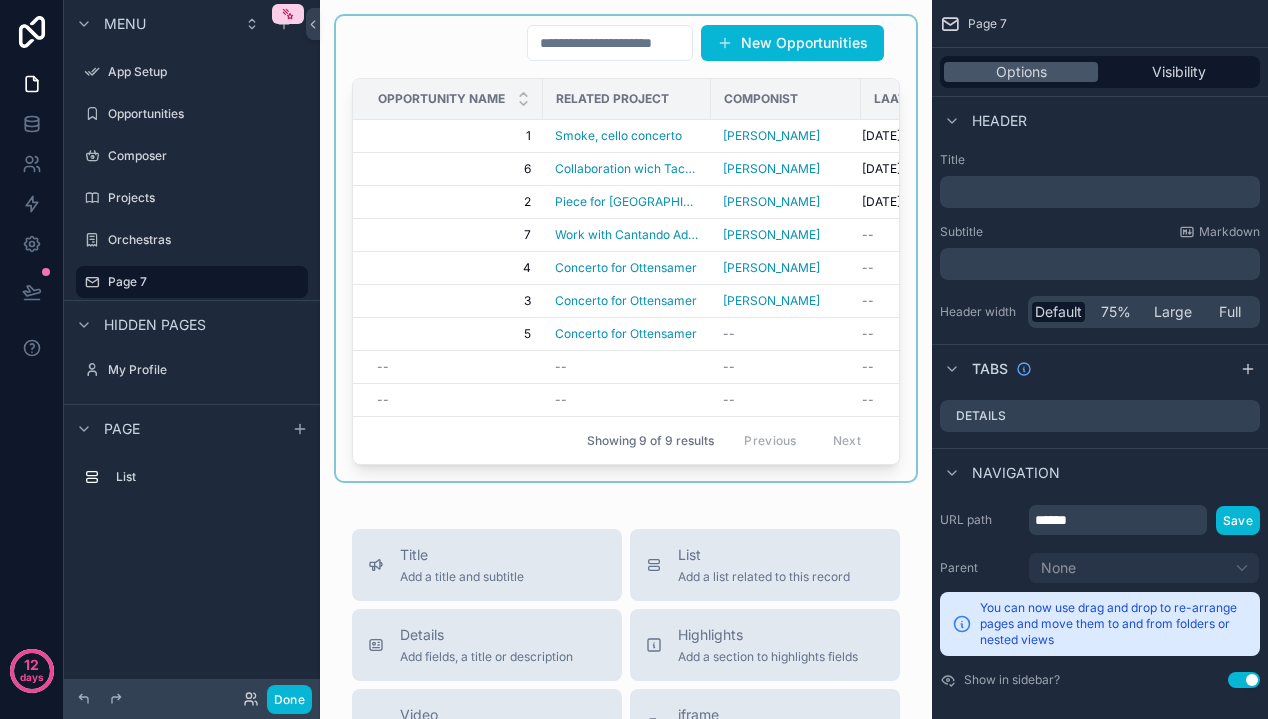 drag, startPoint x: 693, startPoint y: 475, endPoint x: 842, endPoint y: 466, distance: 149.27156 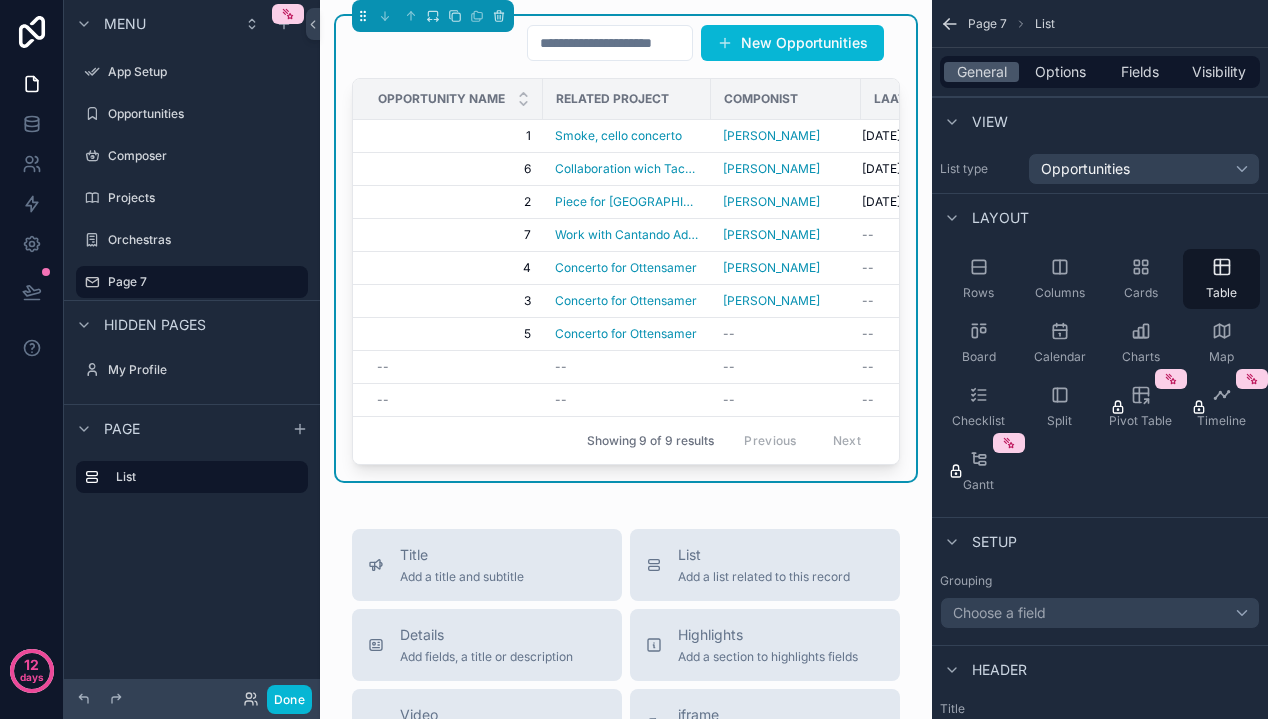 scroll, scrollTop: 0, scrollLeft: 130, axis: horizontal 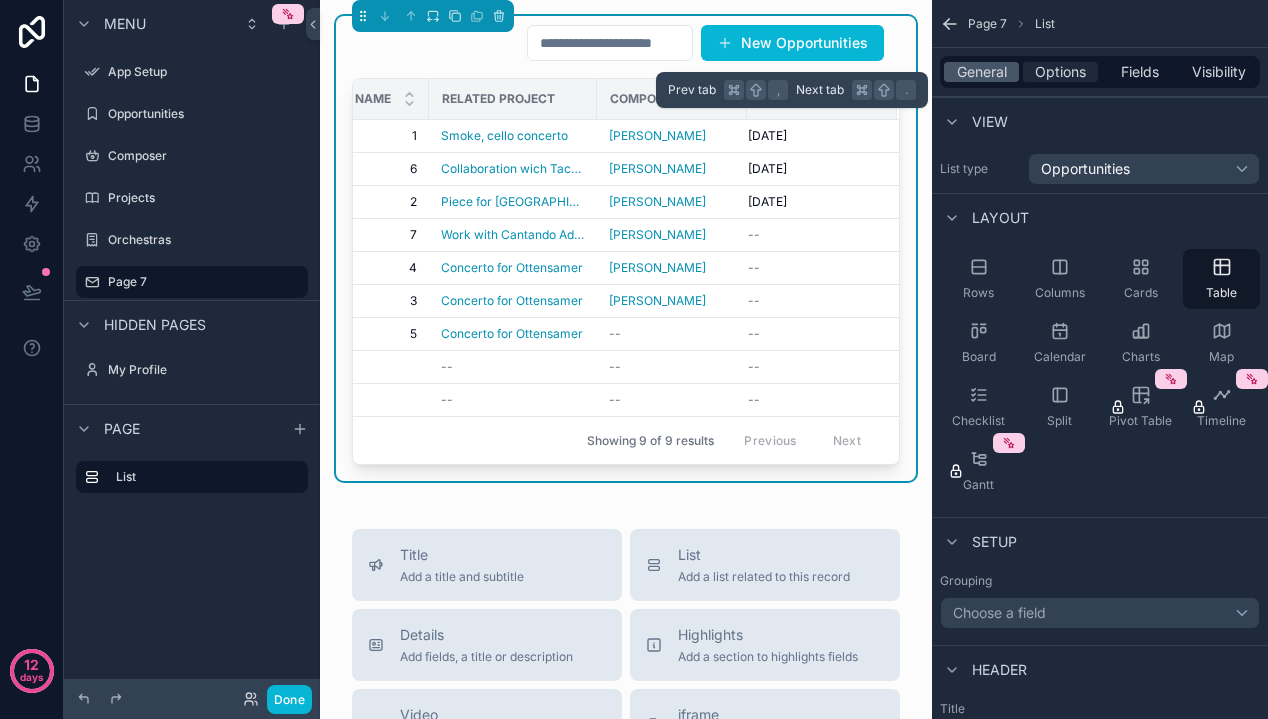 click on "Options" at bounding box center [1060, 72] 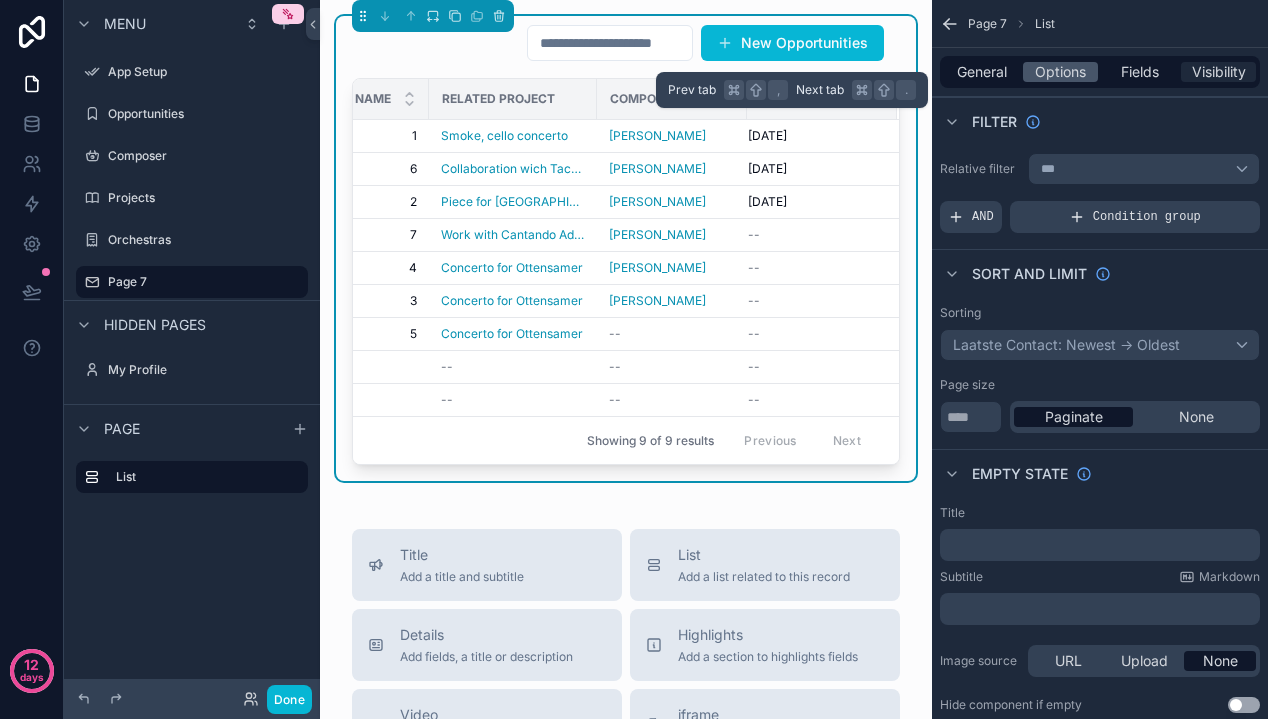 click on "Visibility" at bounding box center (1219, 72) 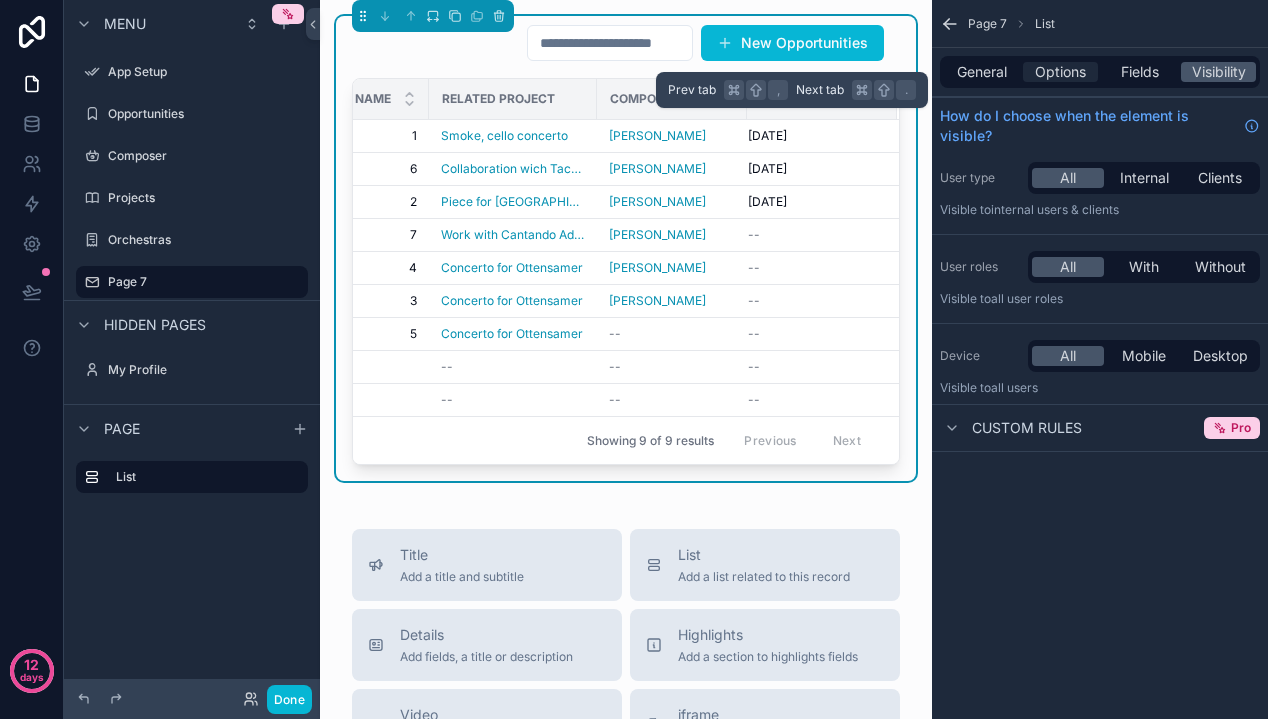 click on "Options" at bounding box center (1060, 72) 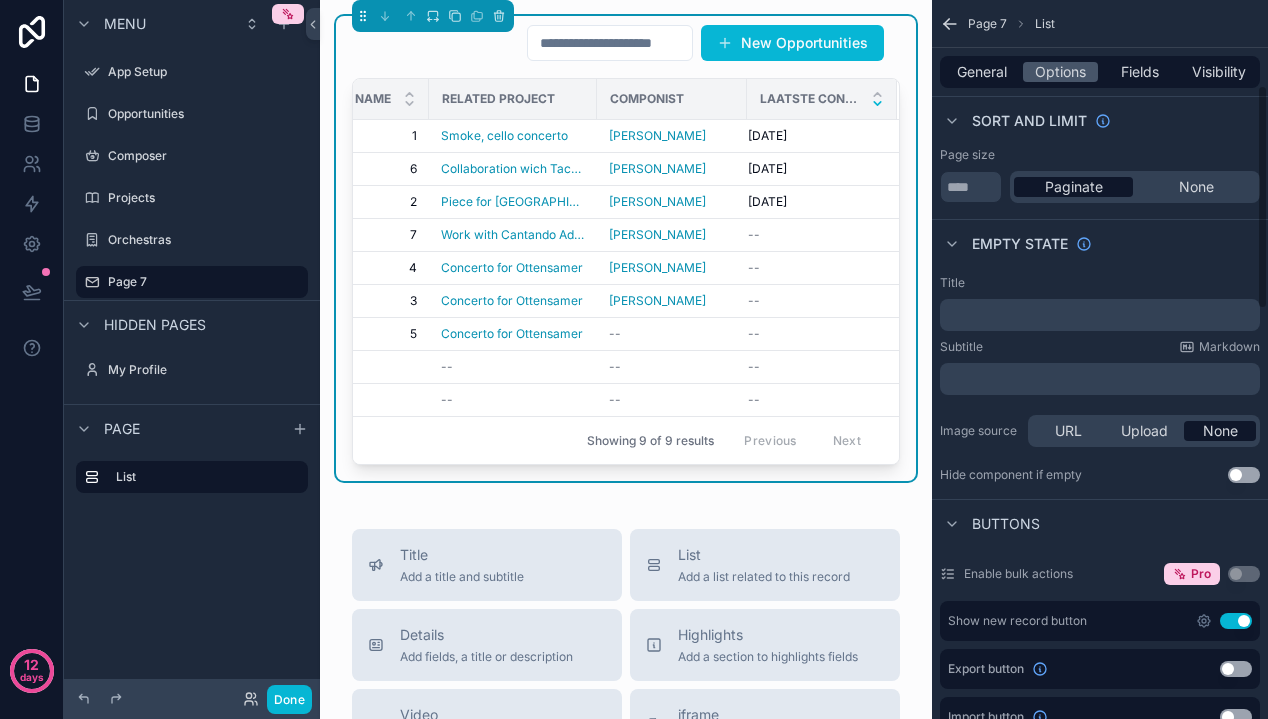 scroll, scrollTop: 275, scrollLeft: 0, axis: vertical 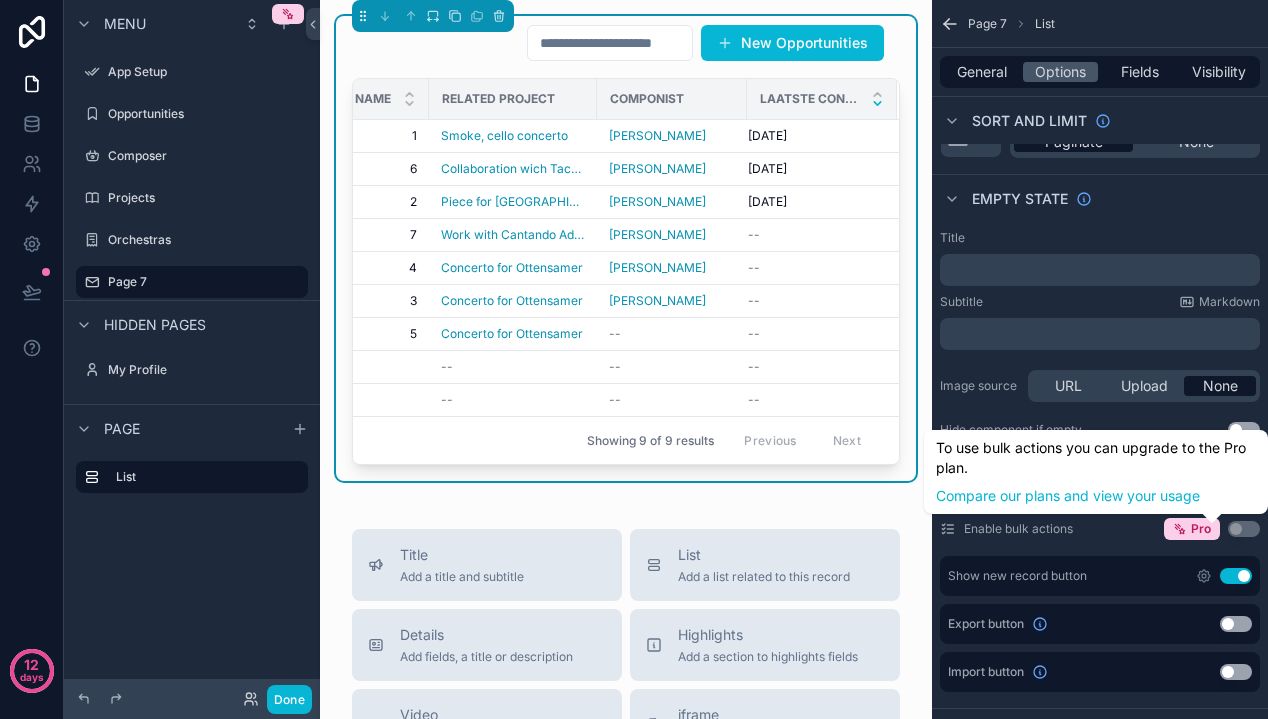 click on "Use setting" at bounding box center (1244, 529) 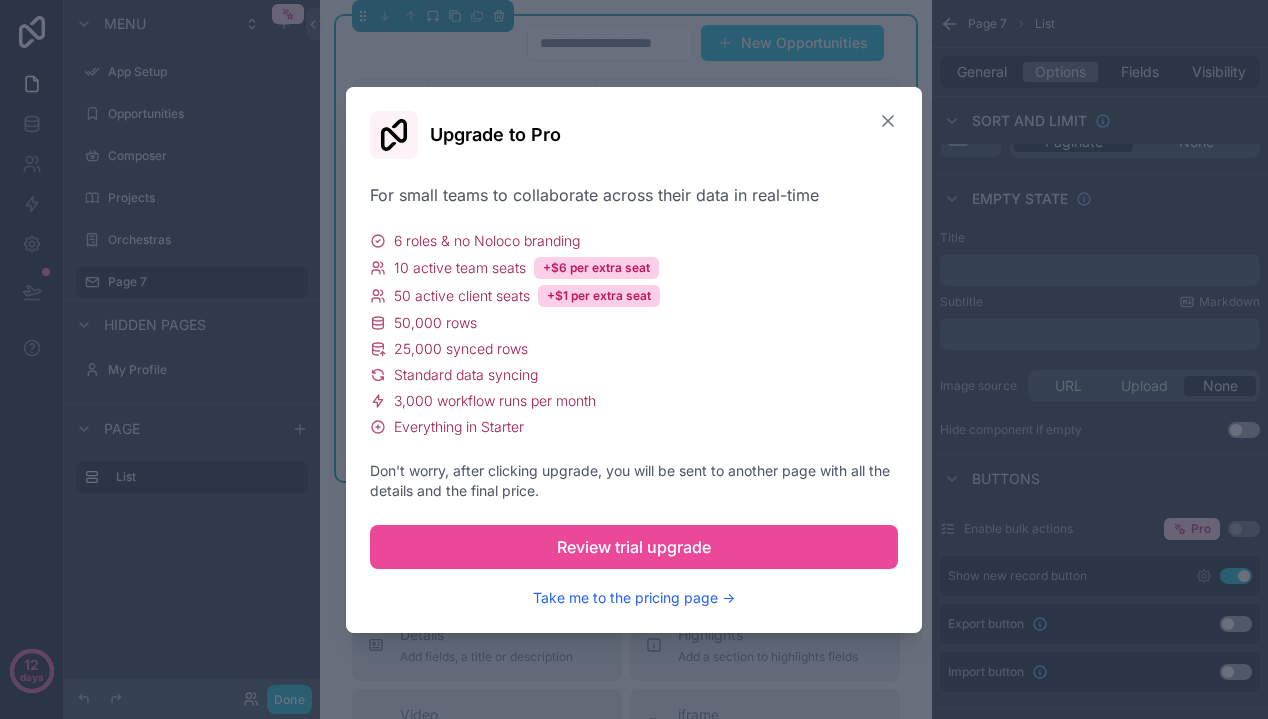 click 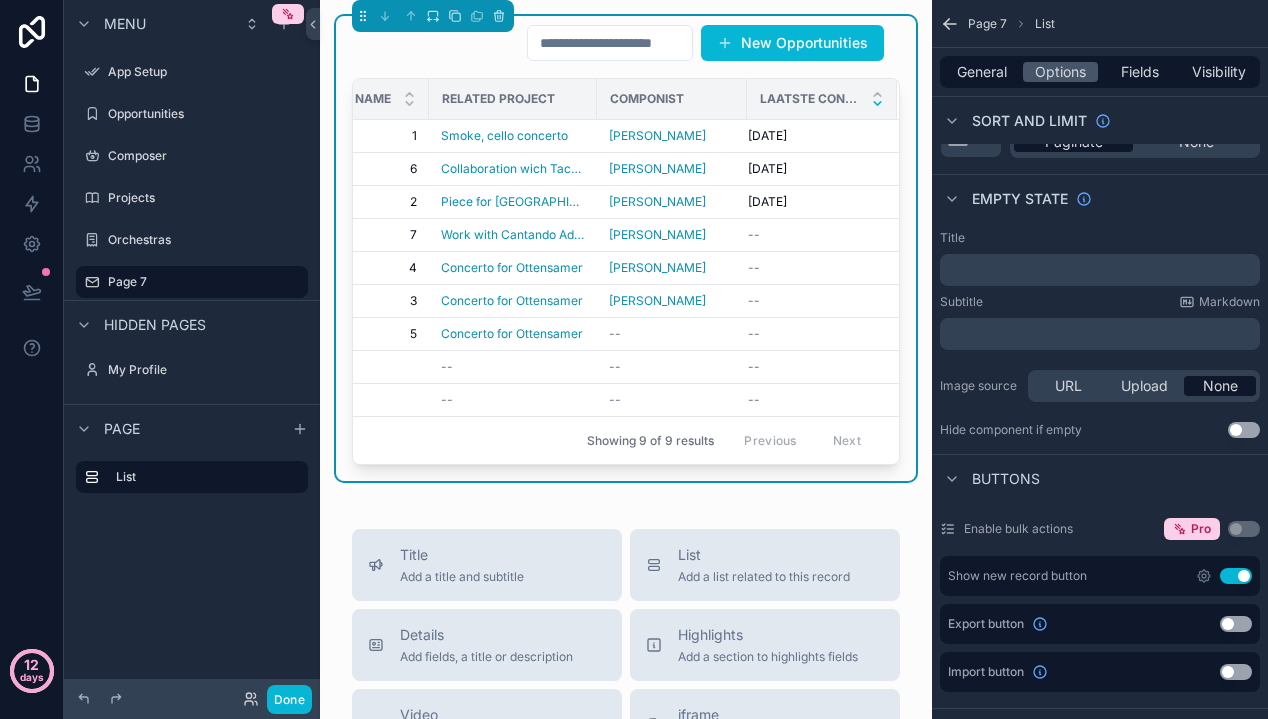 click 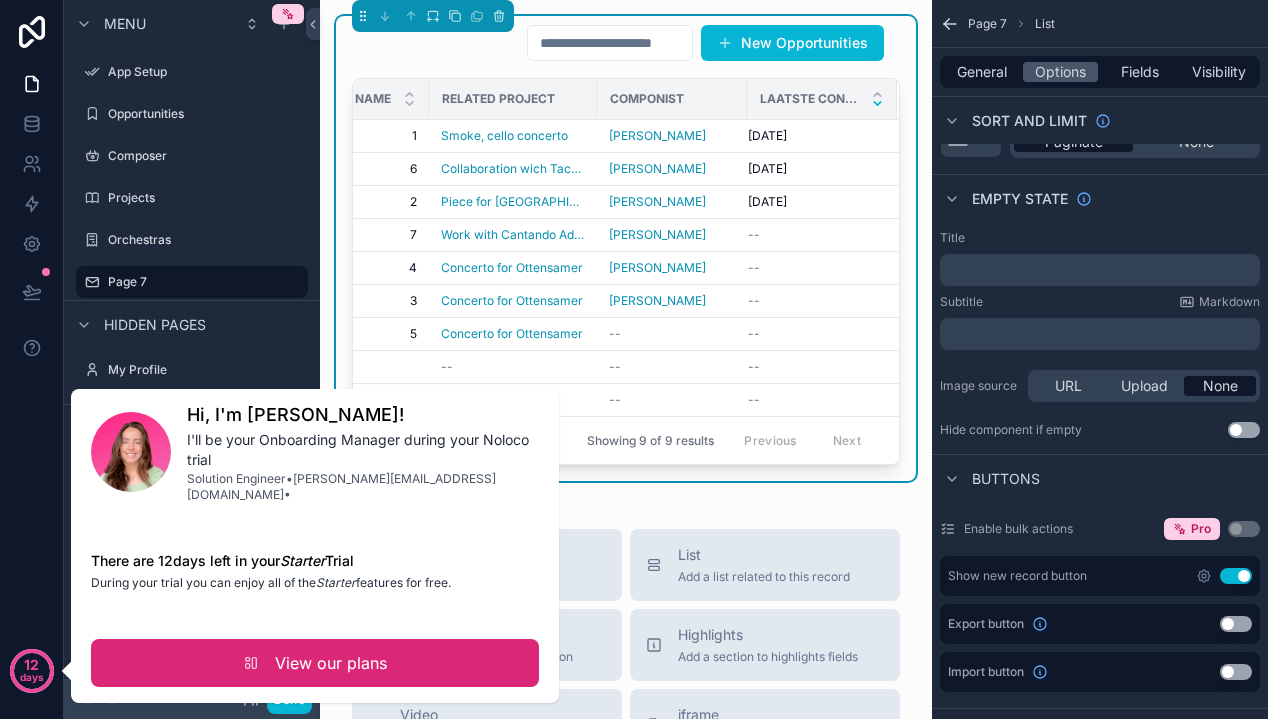 click on "View our plans" at bounding box center [315, 663] 